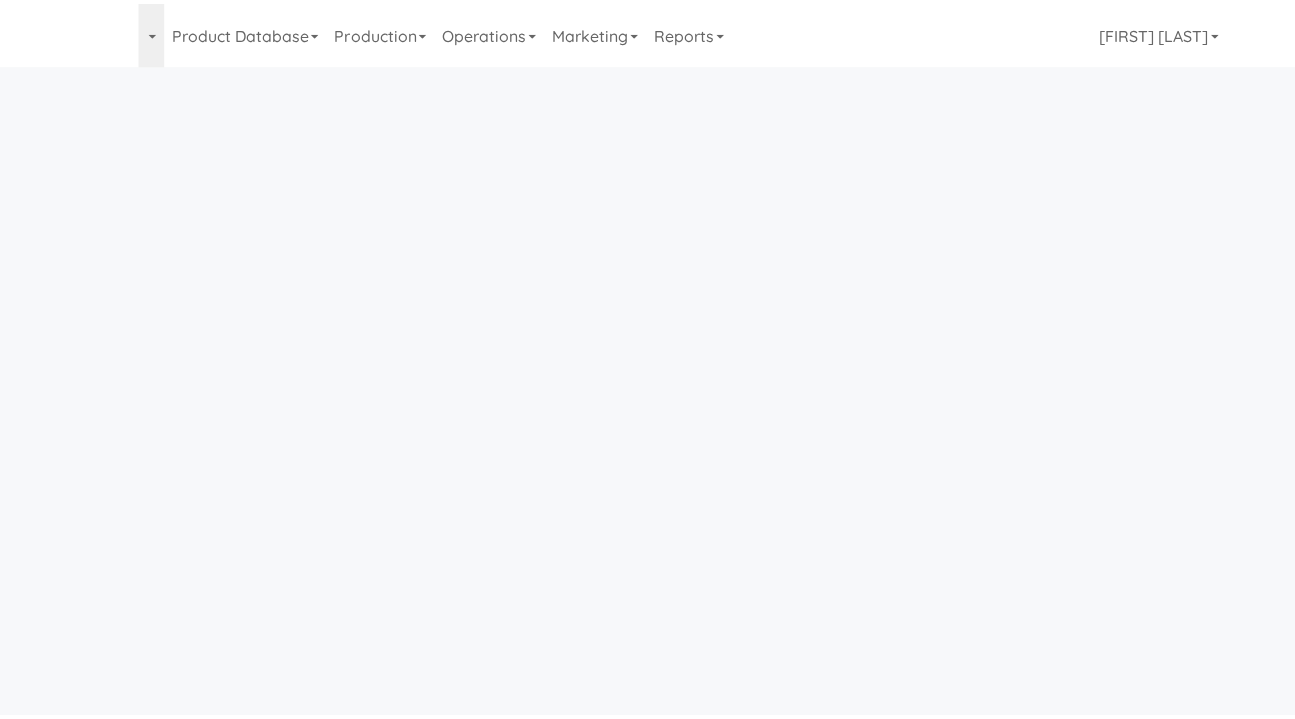 scroll, scrollTop: 0, scrollLeft: 0, axis: both 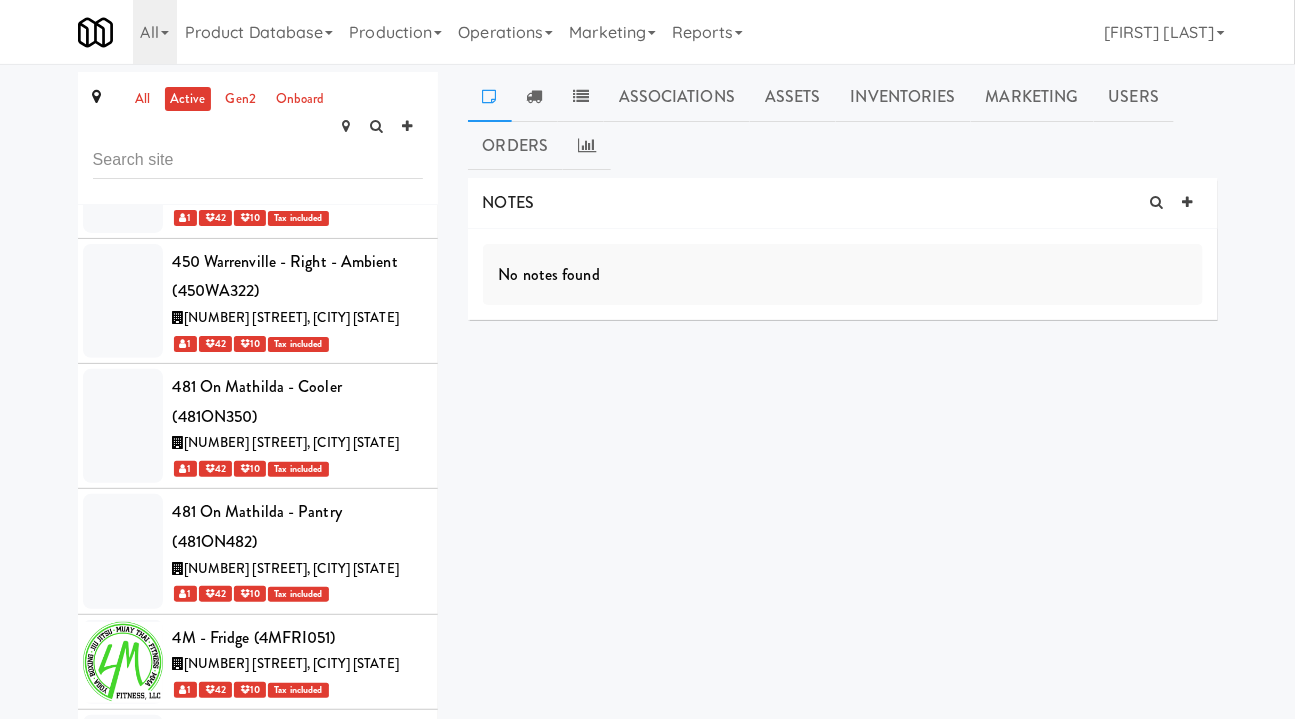 click on "[NUMBER] [STREET], [CITY] [STATE]" at bounding box center [298, -374] 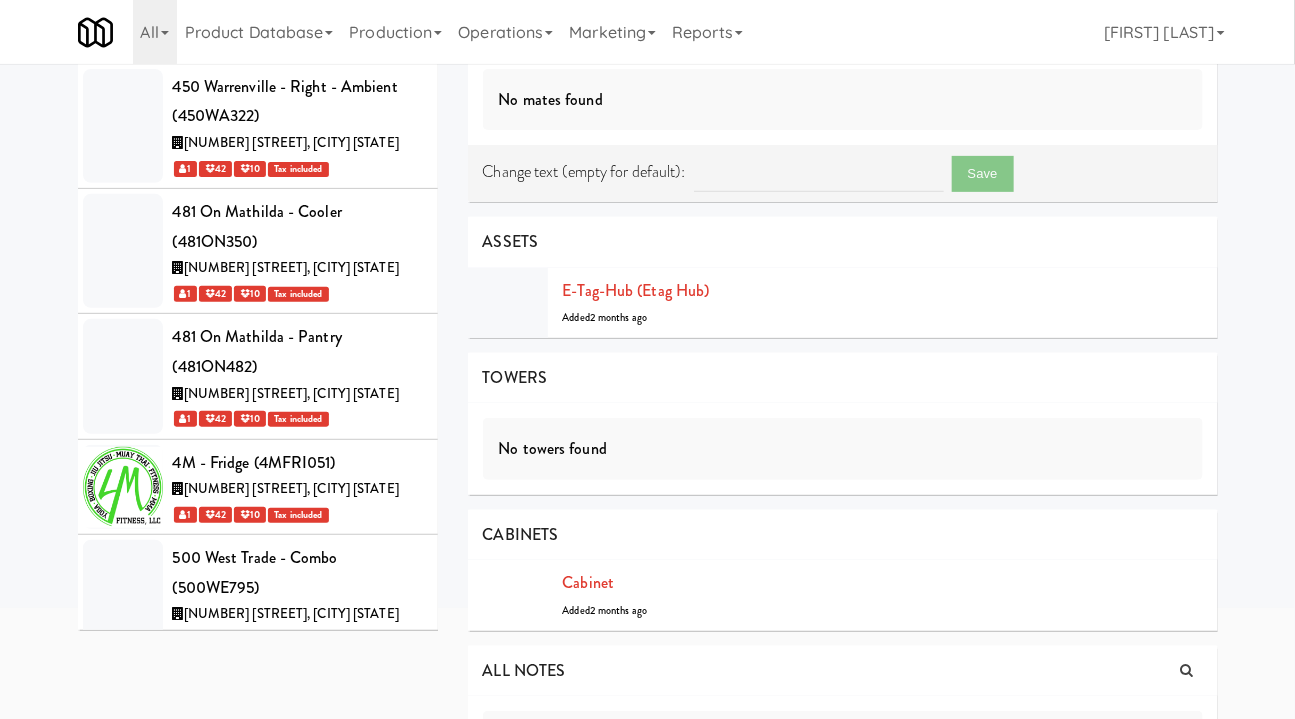 scroll, scrollTop: 257, scrollLeft: 0, axis: vertical 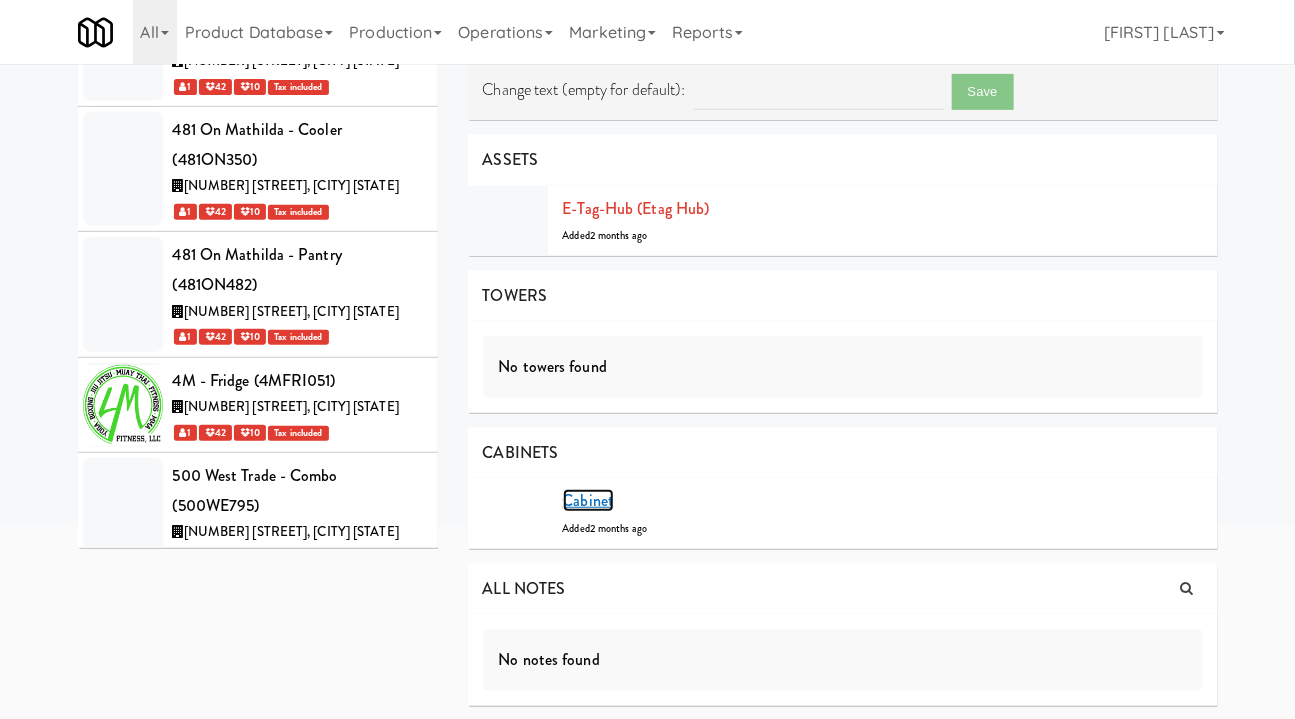 click on "Cabinet" at bounding box center [589, 500] 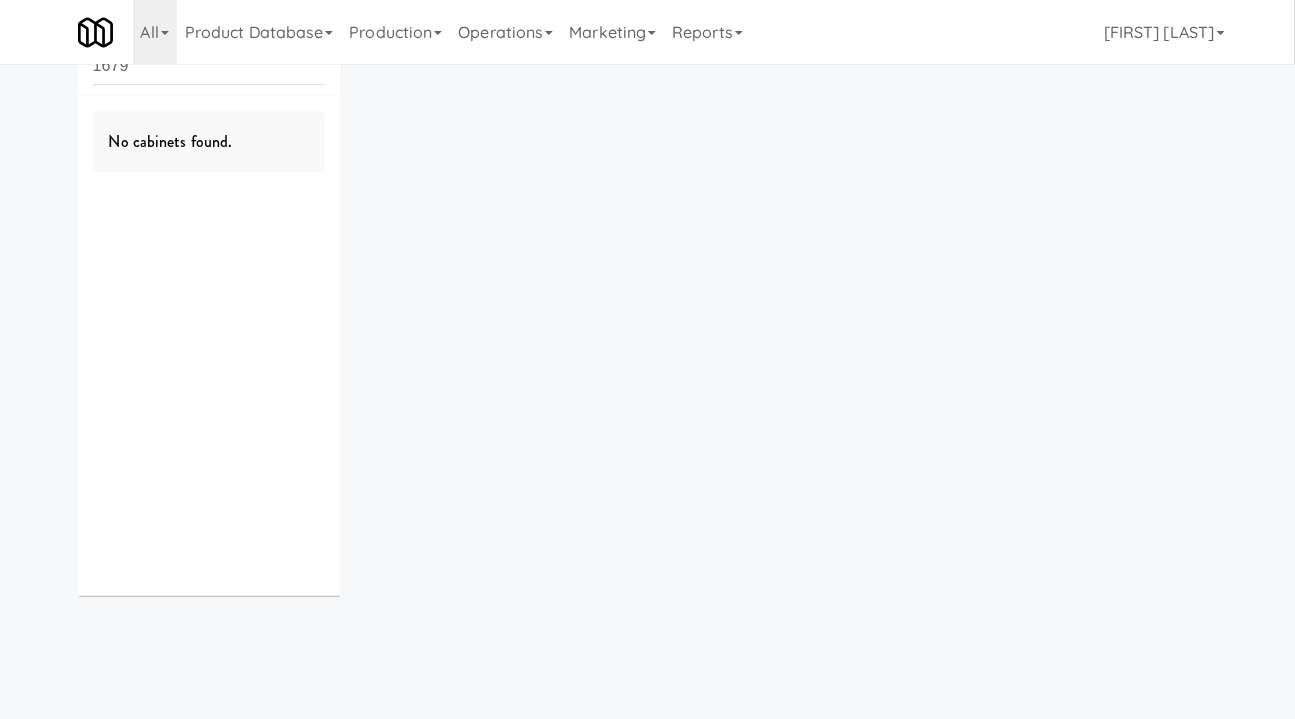 scroll, scrollTop: 64, scrollLeft: 0, axis: vertical 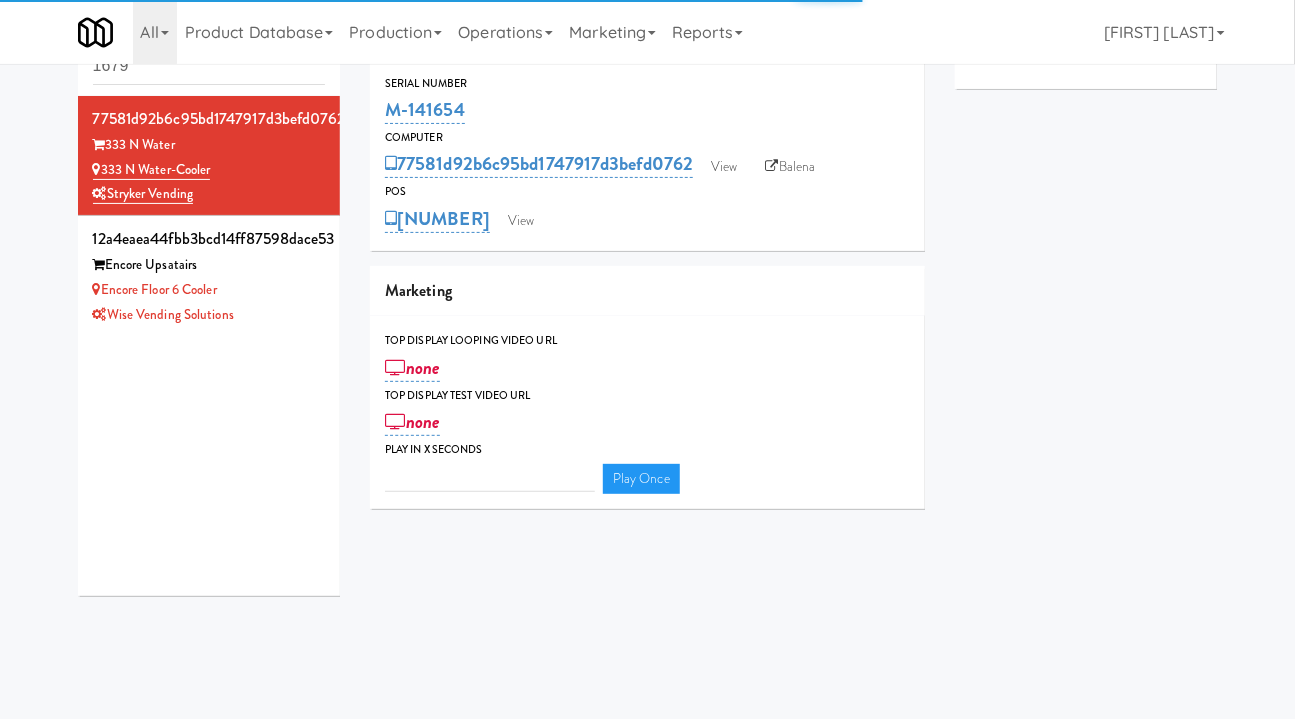 type on "3" 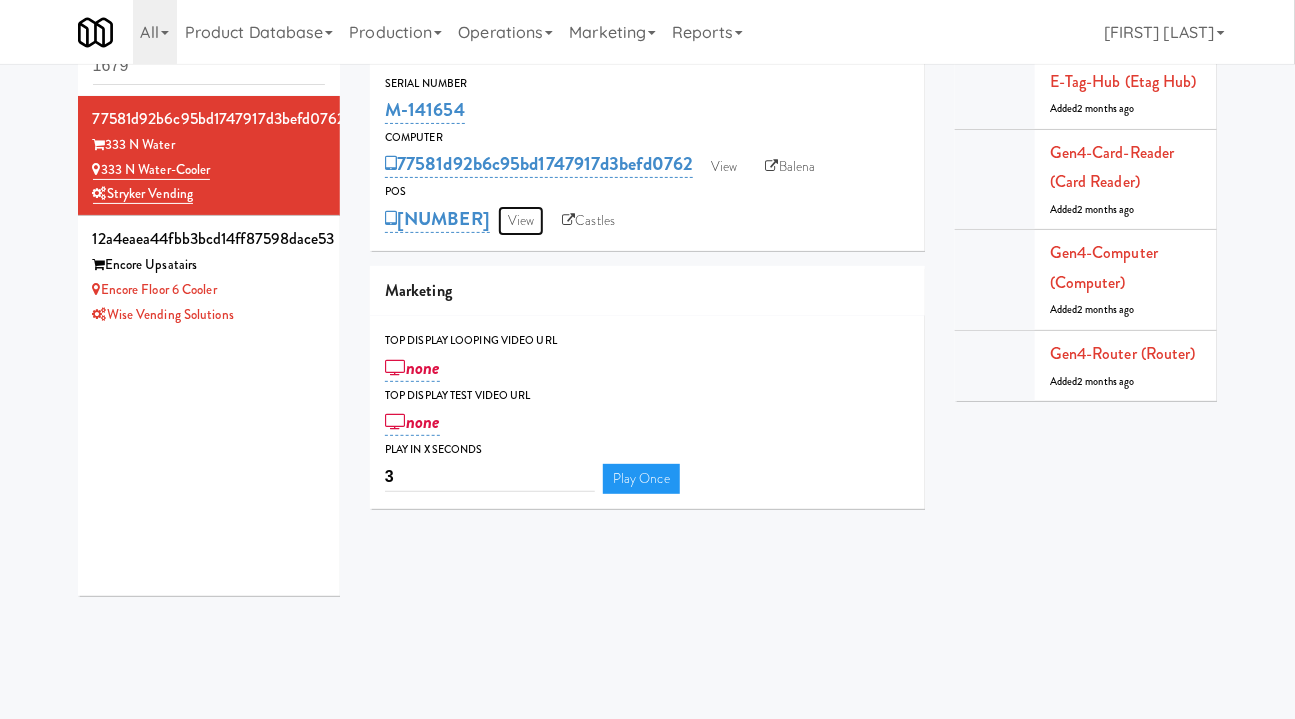click on "View" at bounding box center [521, 221] 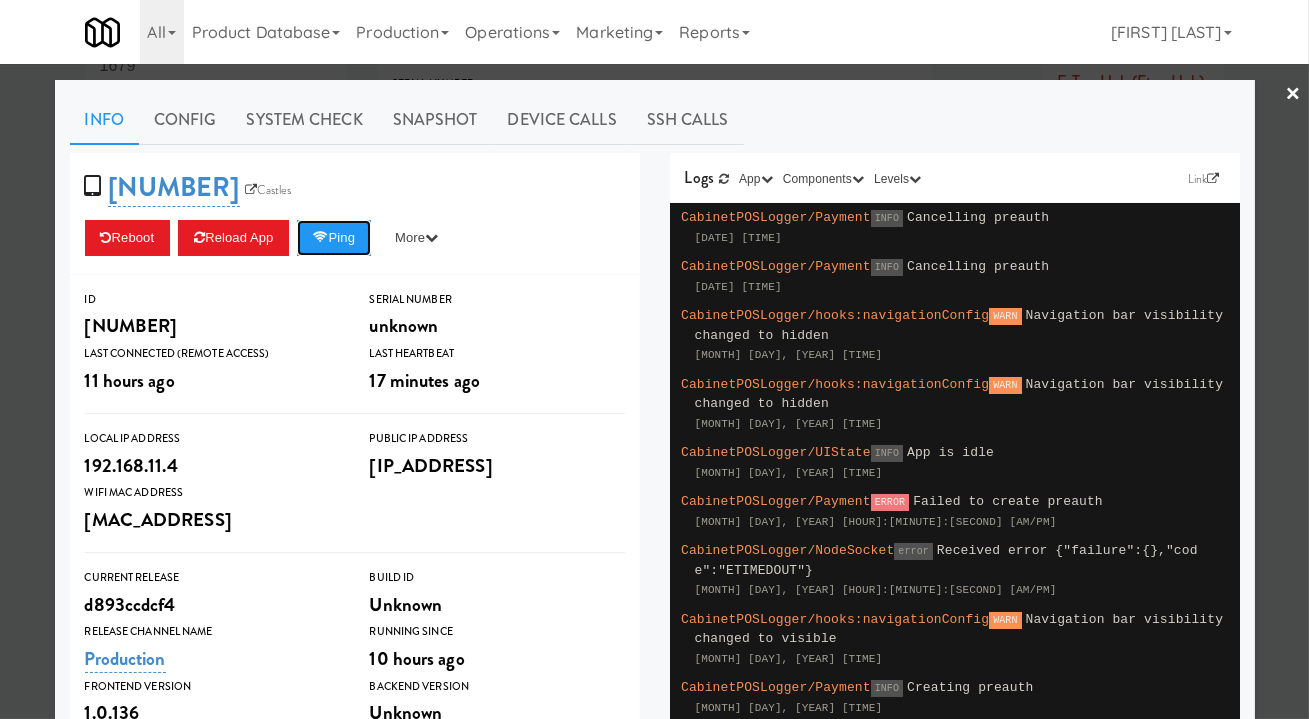 click on "Ping" at bounding box center (334, 238) 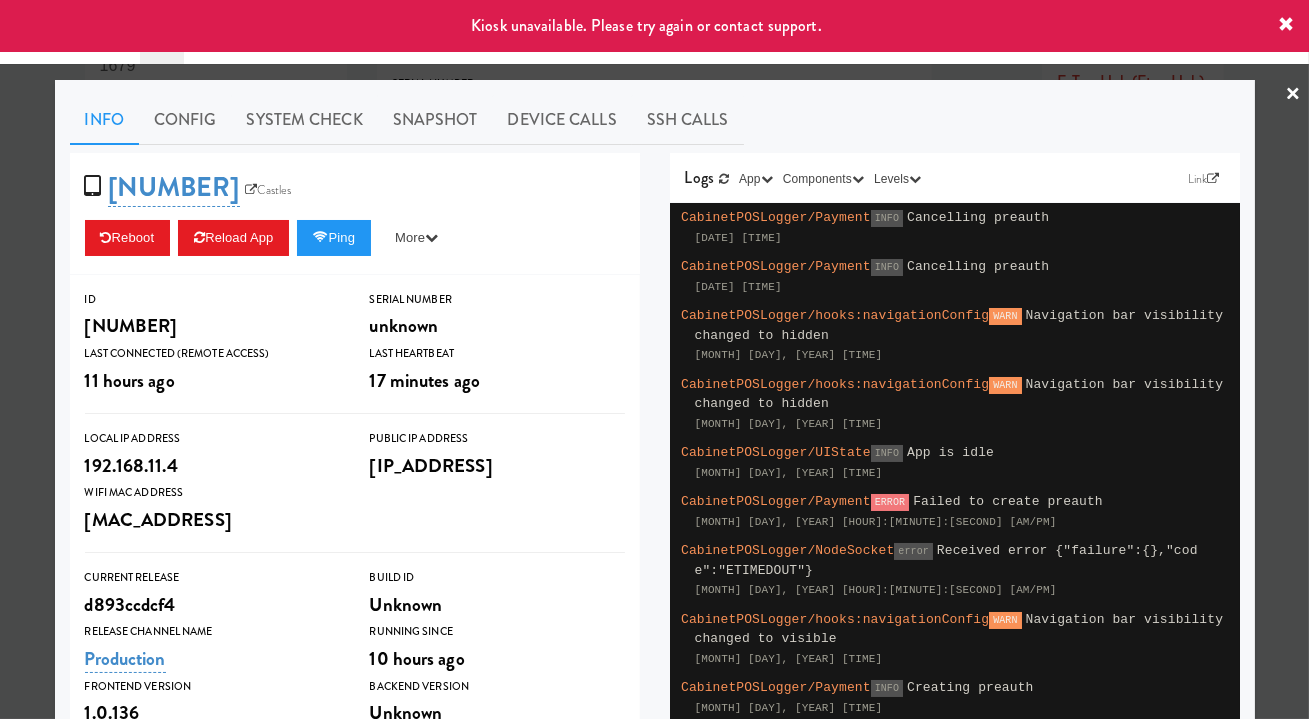 click at bounding box center (654, 359) 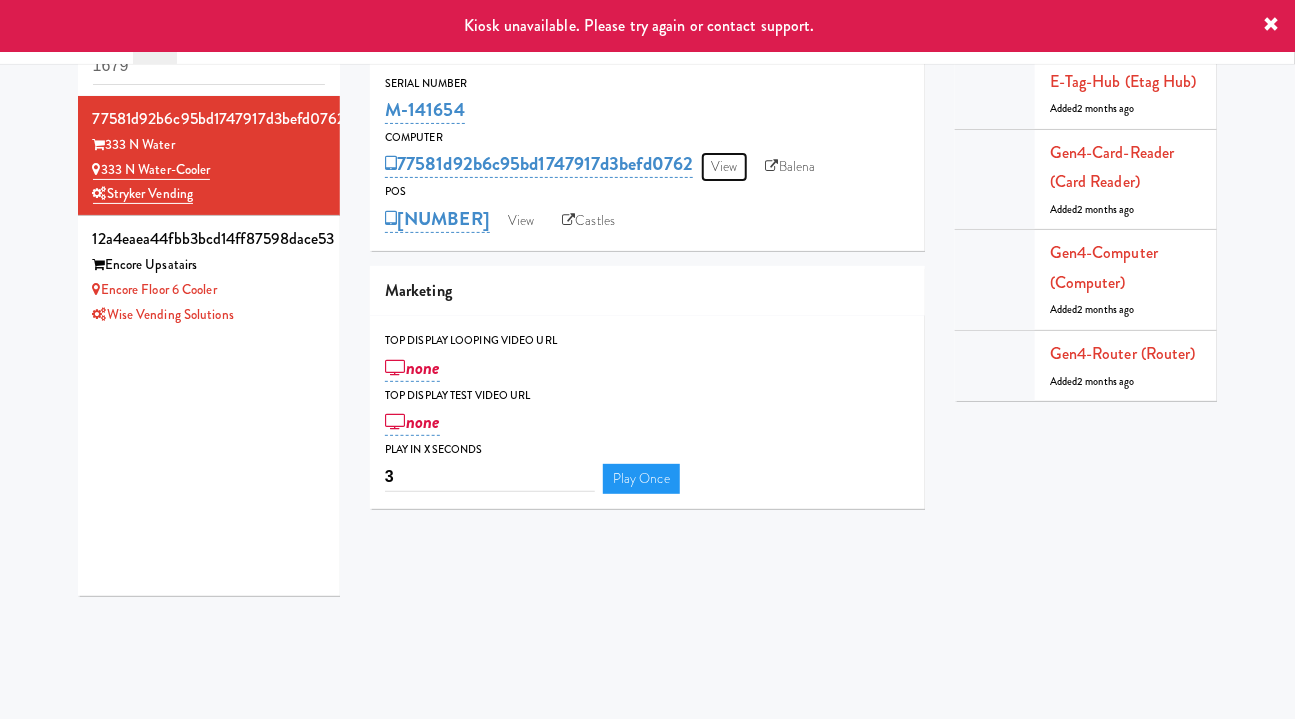 click on "View" at bounding box center (724, 167) 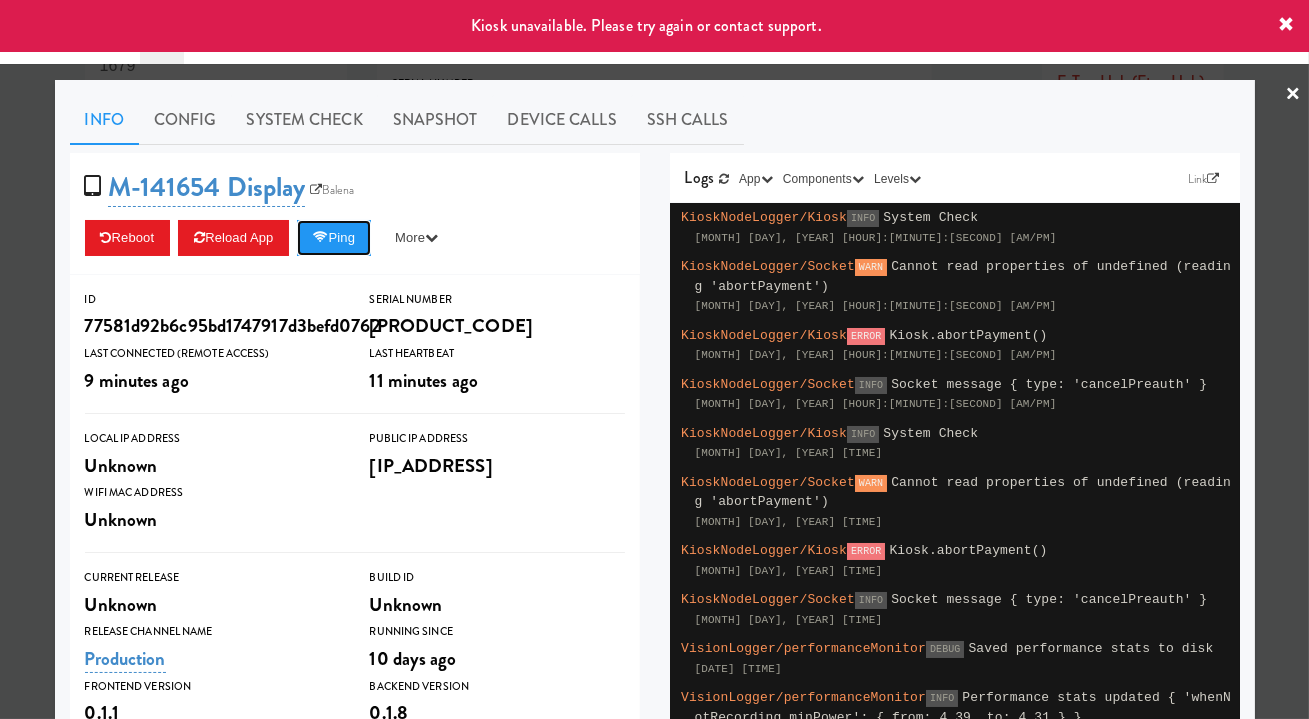 click on "Ping" at bounding box center [334, 238] 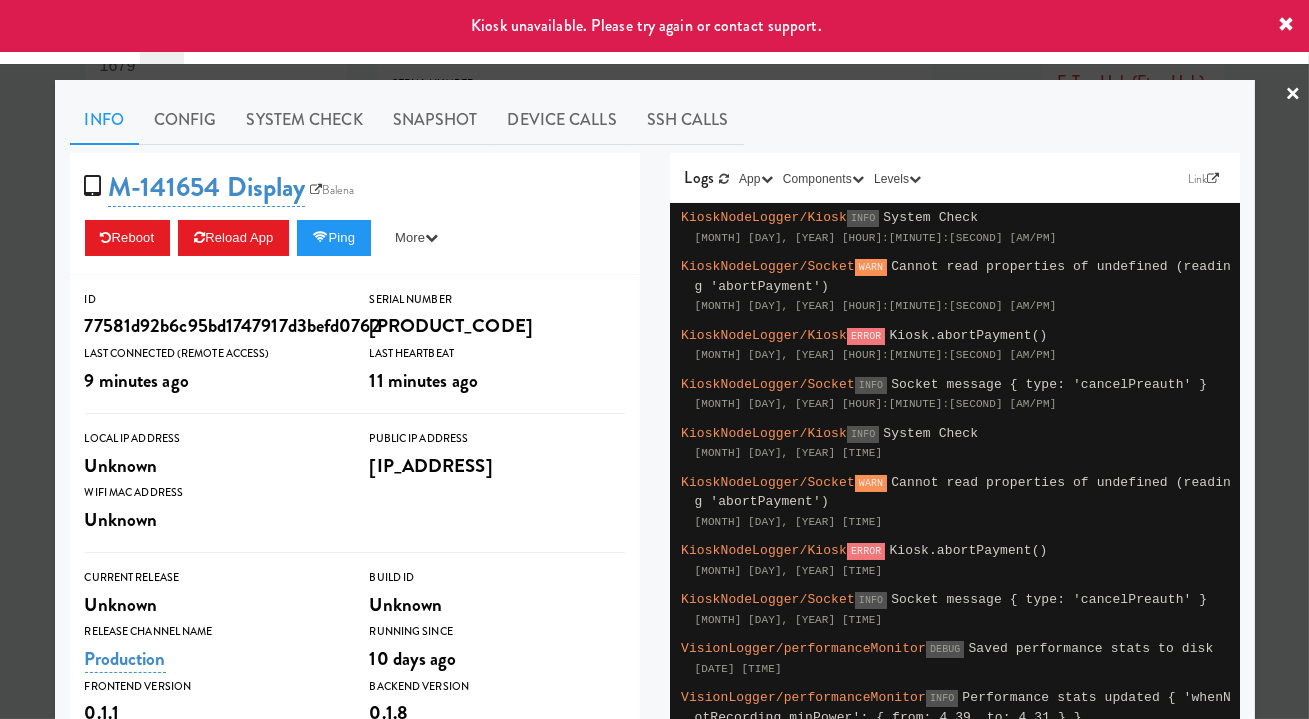 click at bounding box center [654, 359] 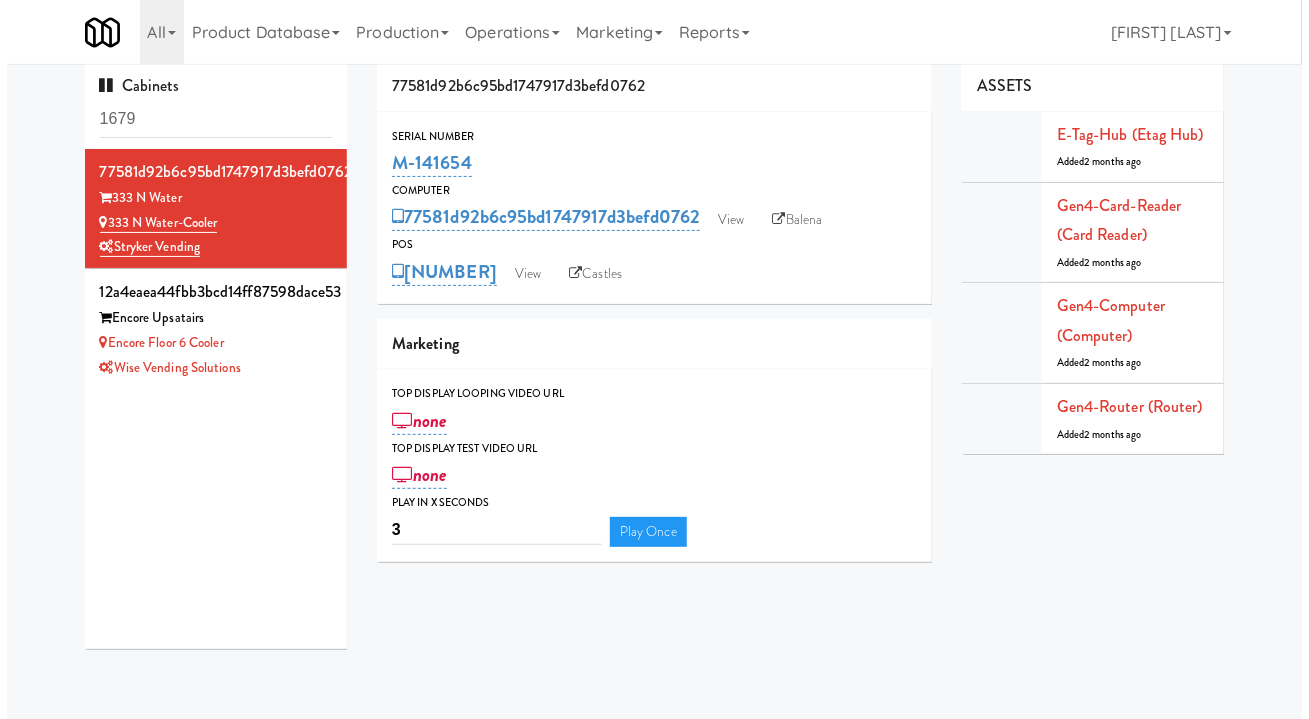 scroll, scrollTop: 0, scrollLeft: 0, axis: both 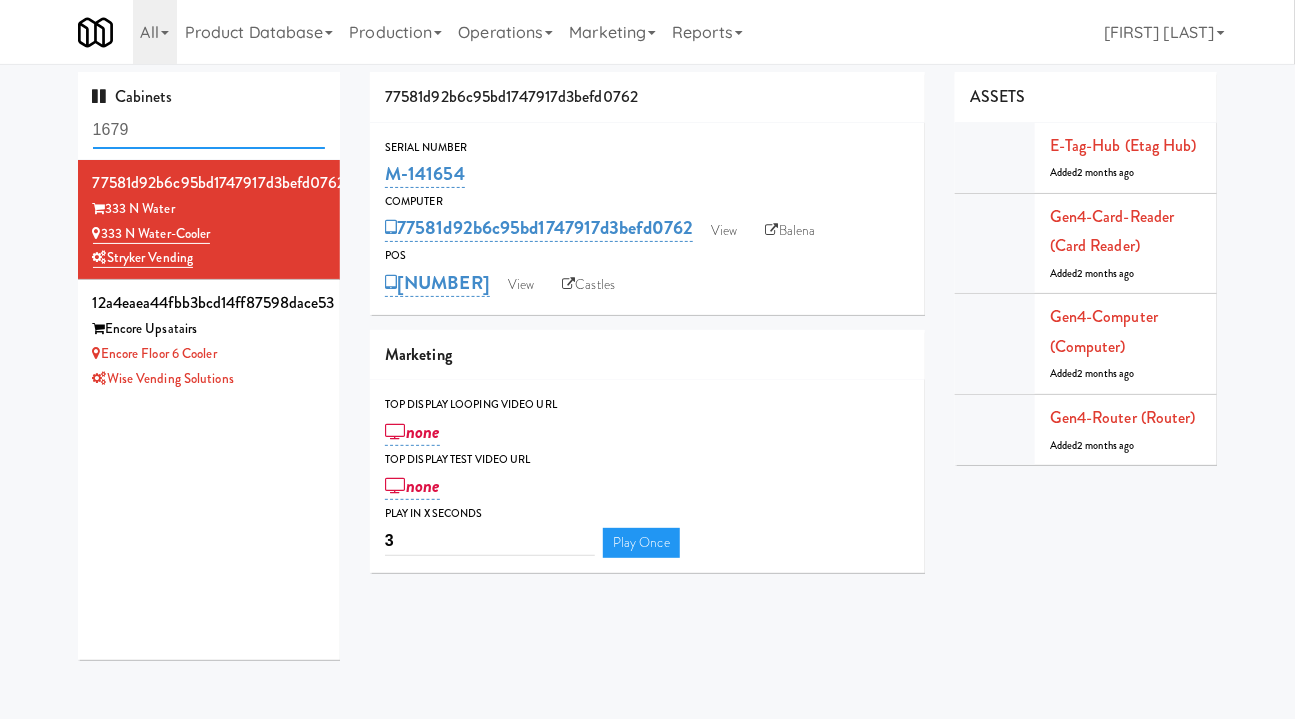 click on "1679" at bounding box center (209, 130) 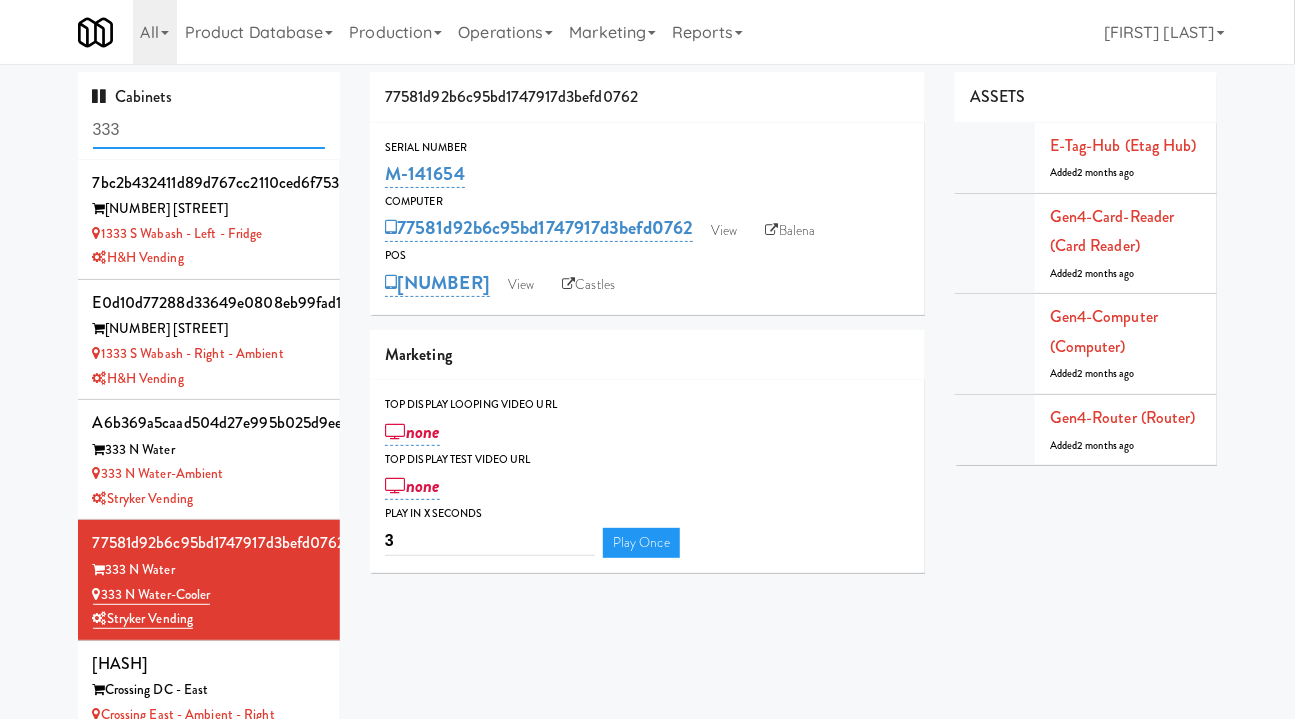 type on "333" 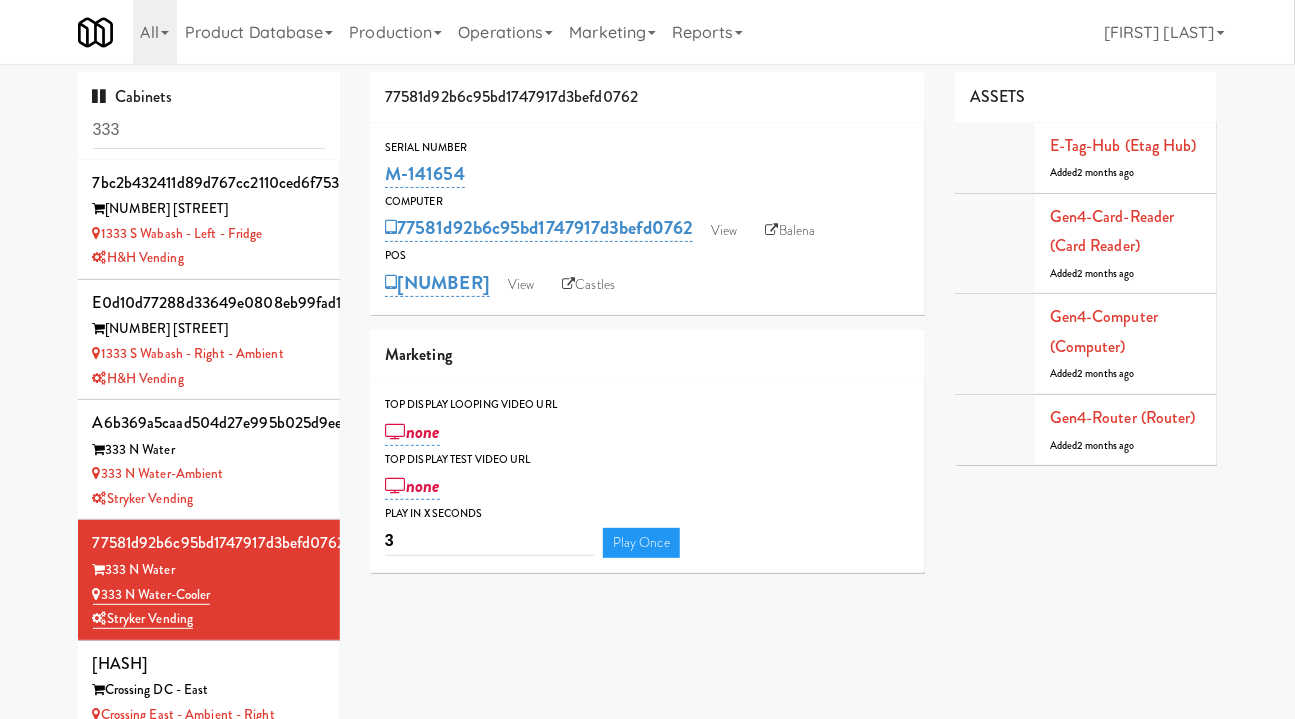 click on "Stryker Vending" at bounding box center (209, 499) 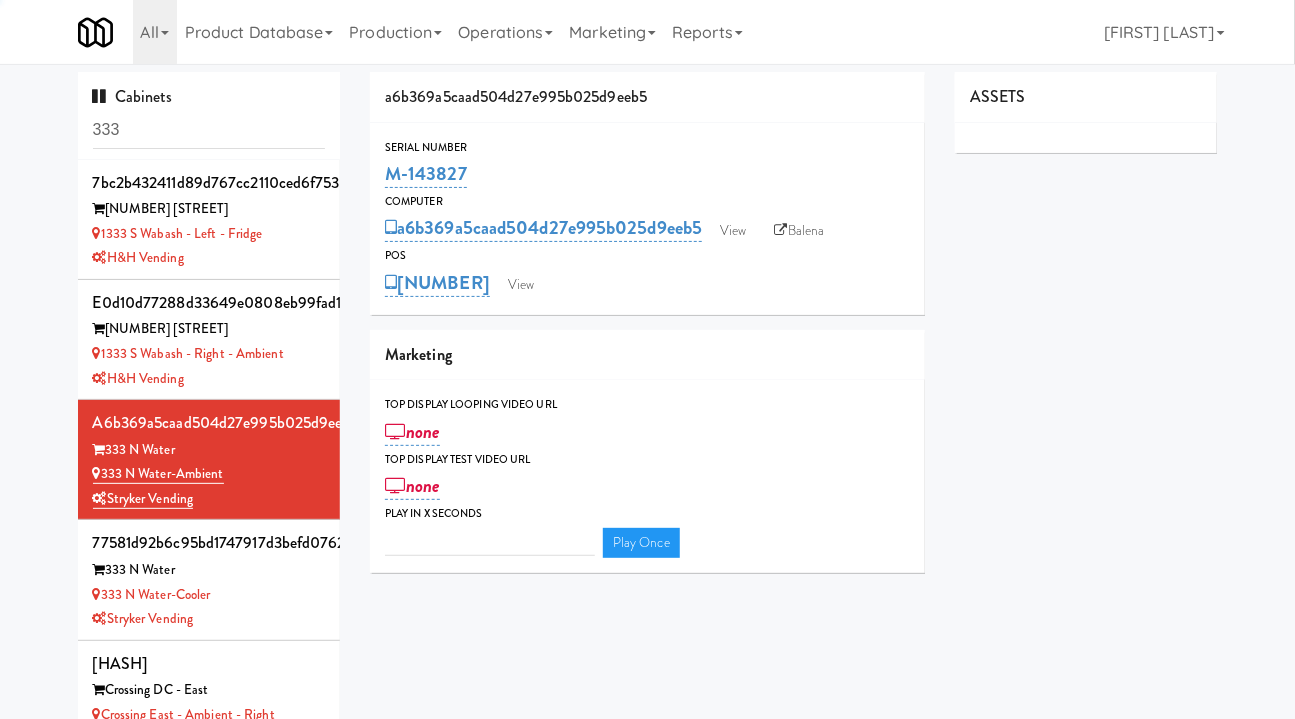 type on "3" 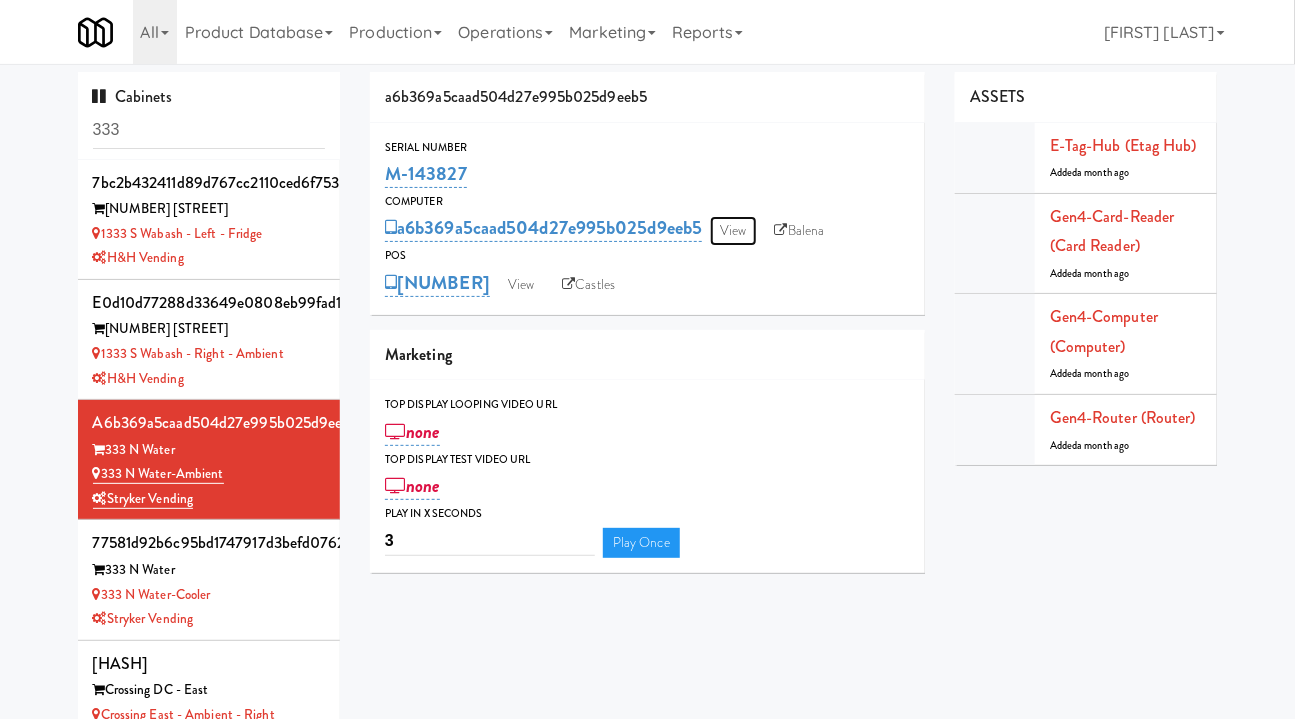 click on "View" at bounding box center (733, 231) 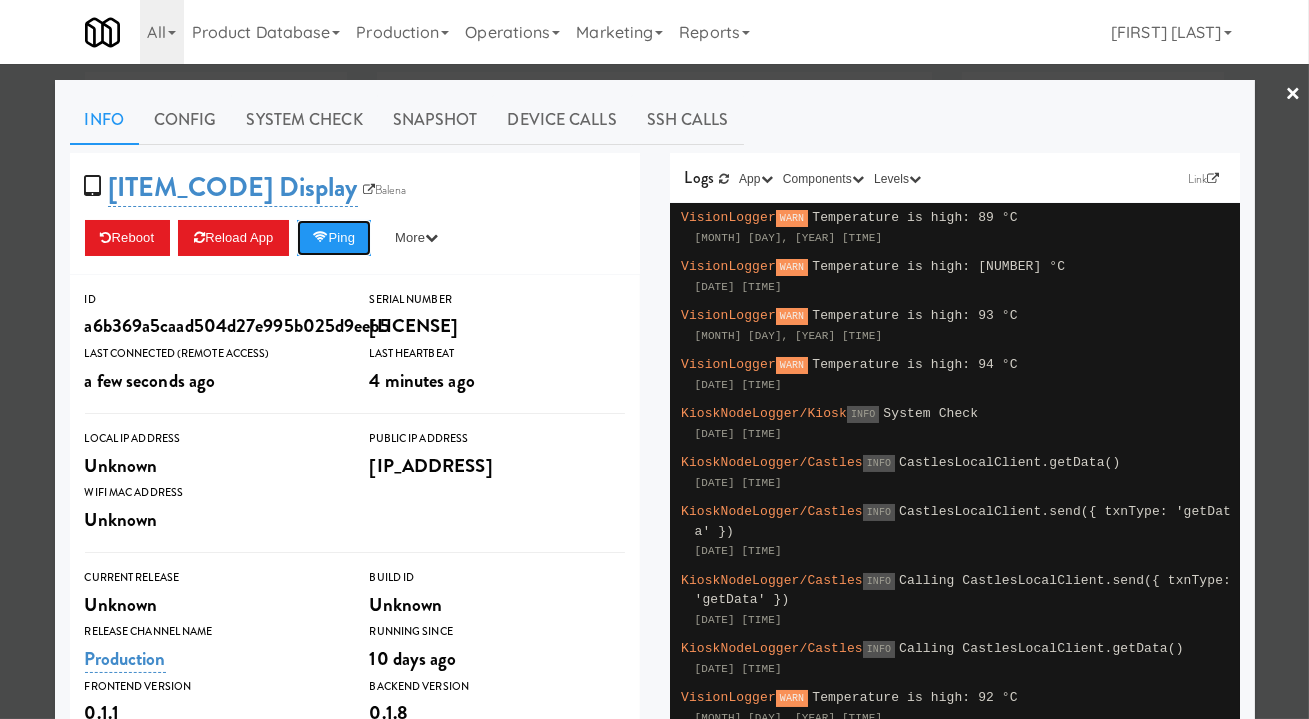 click on "Ping" at bounding box center [334, 238] 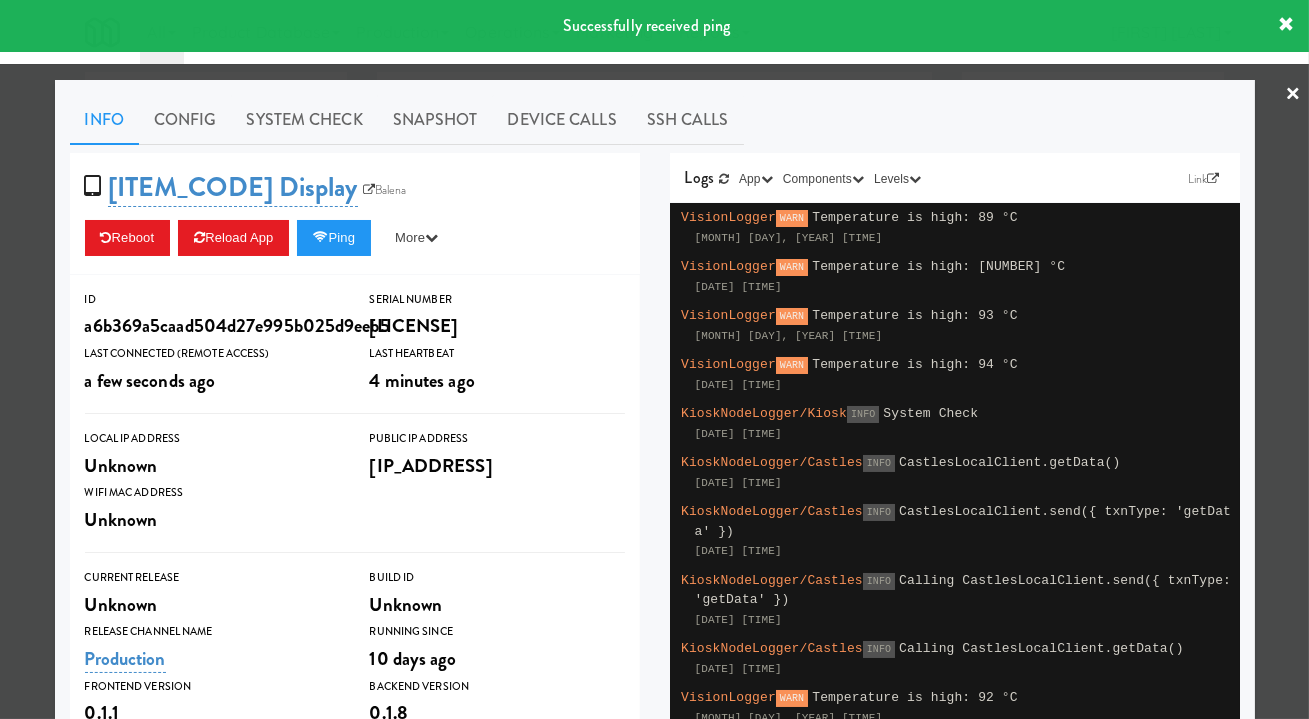 click at bounding box center [654, 359] 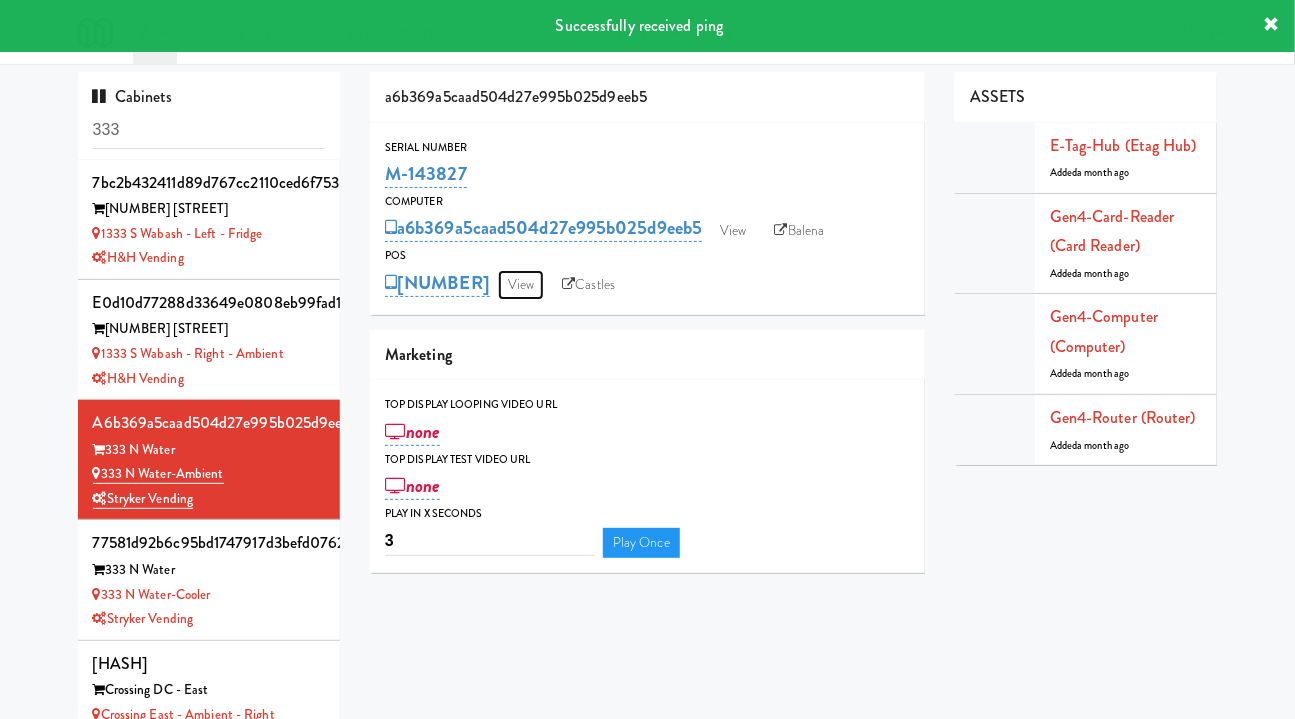 click on "View" at bounding box center [521, 285] 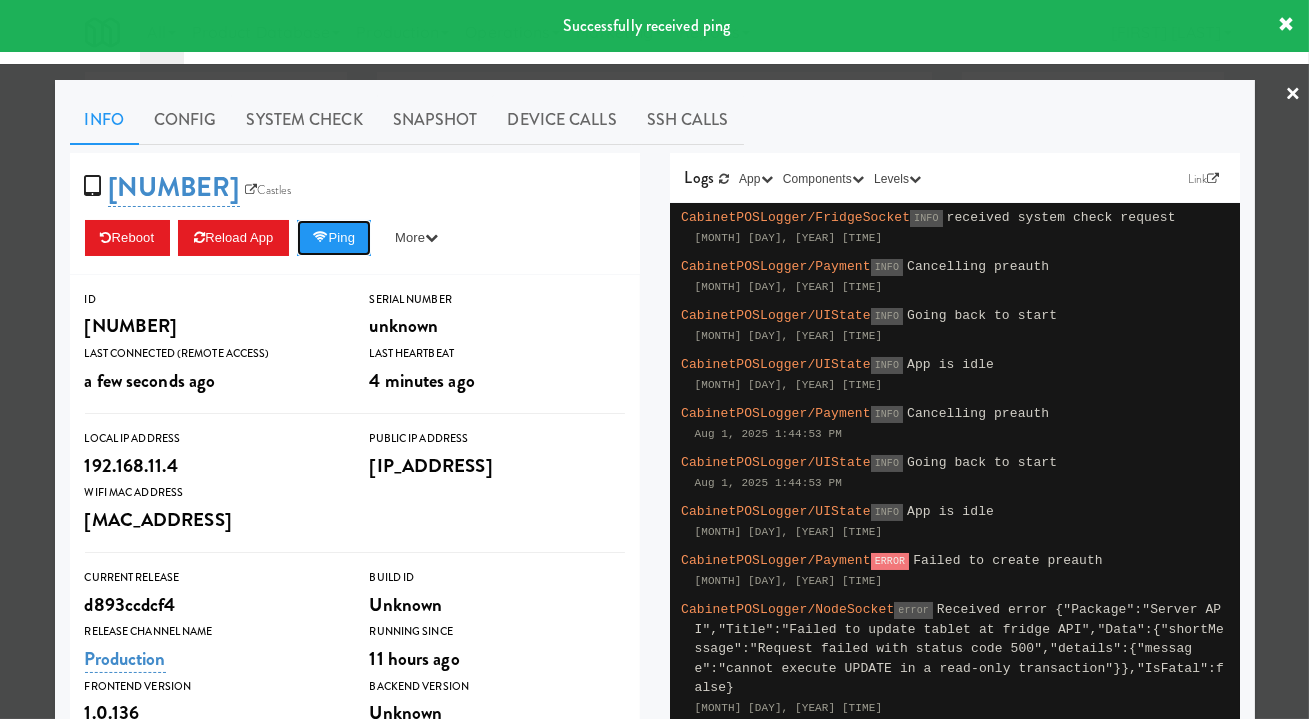 click at bounding box center [320, 237] 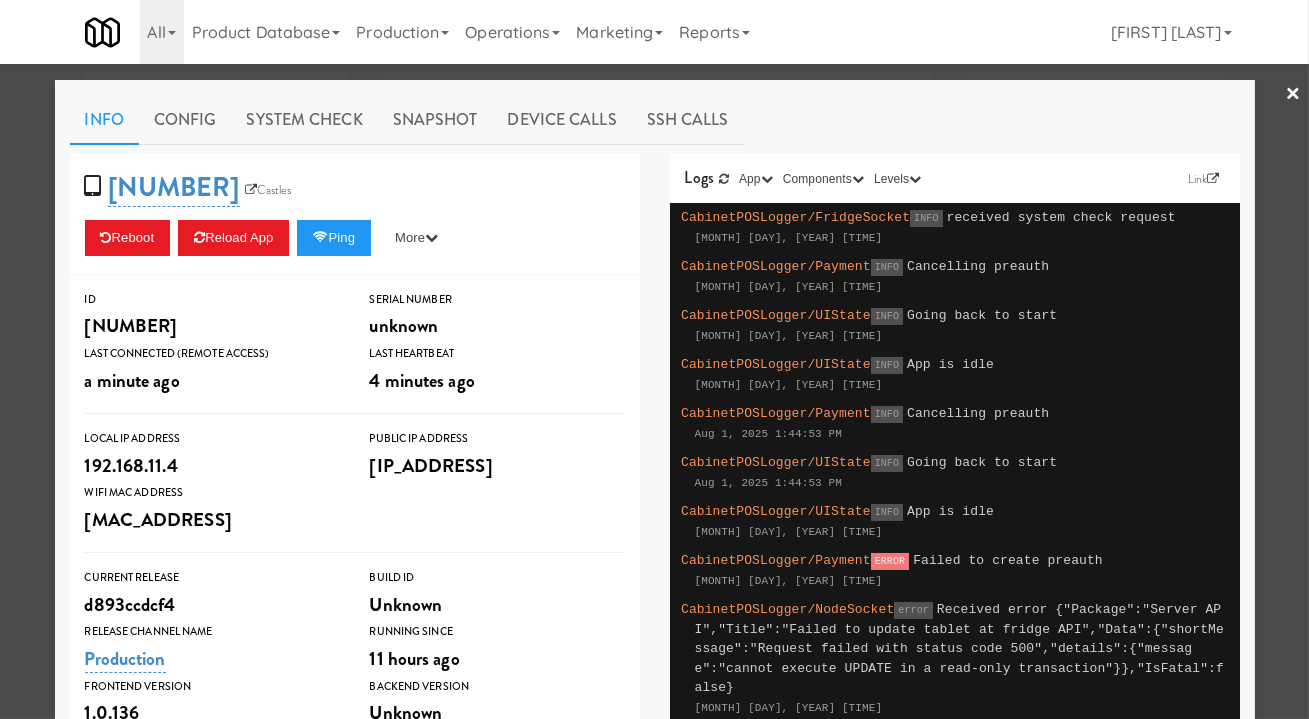 click on "System Check" at bounding box center (305, 120) 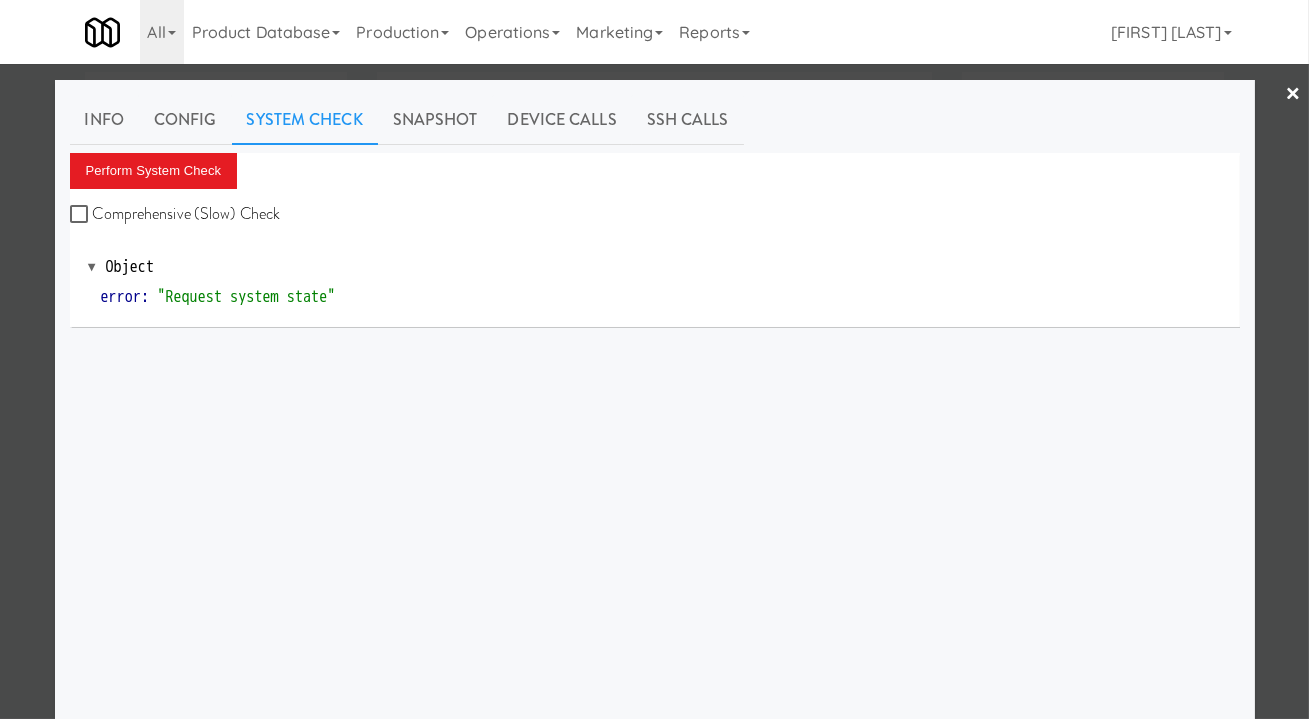 click on "Comprehensive (Slow) Check" at bounding box center [175, 214] 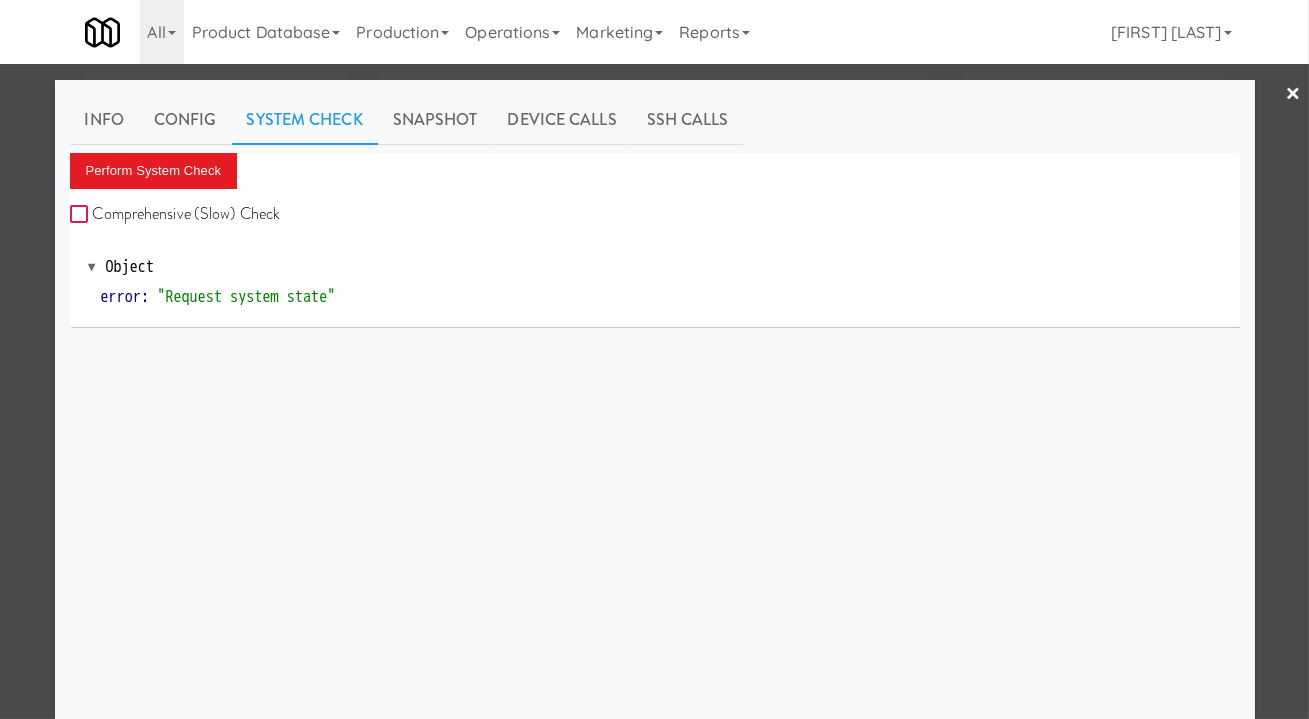 click on "Comprehensive (Slow) Check" at bounding box center [81, 215] 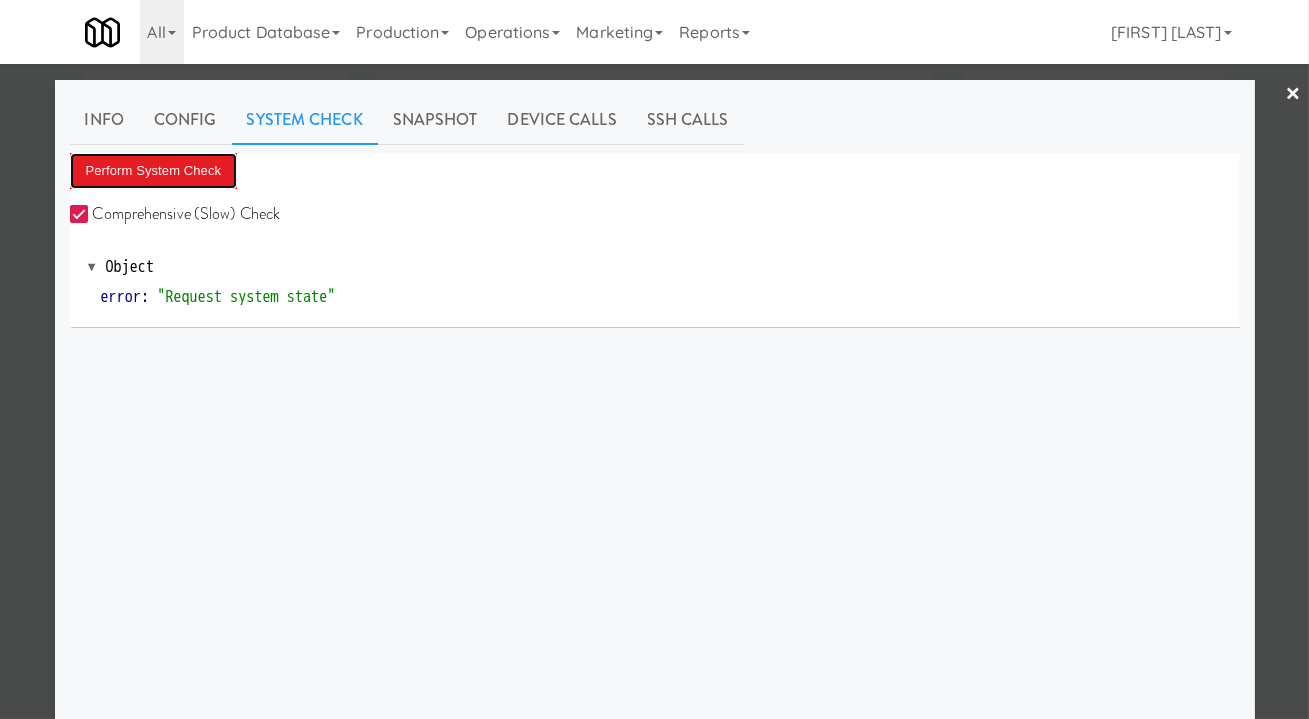 click on "Perform System Check" at bounding box center (154, 171) 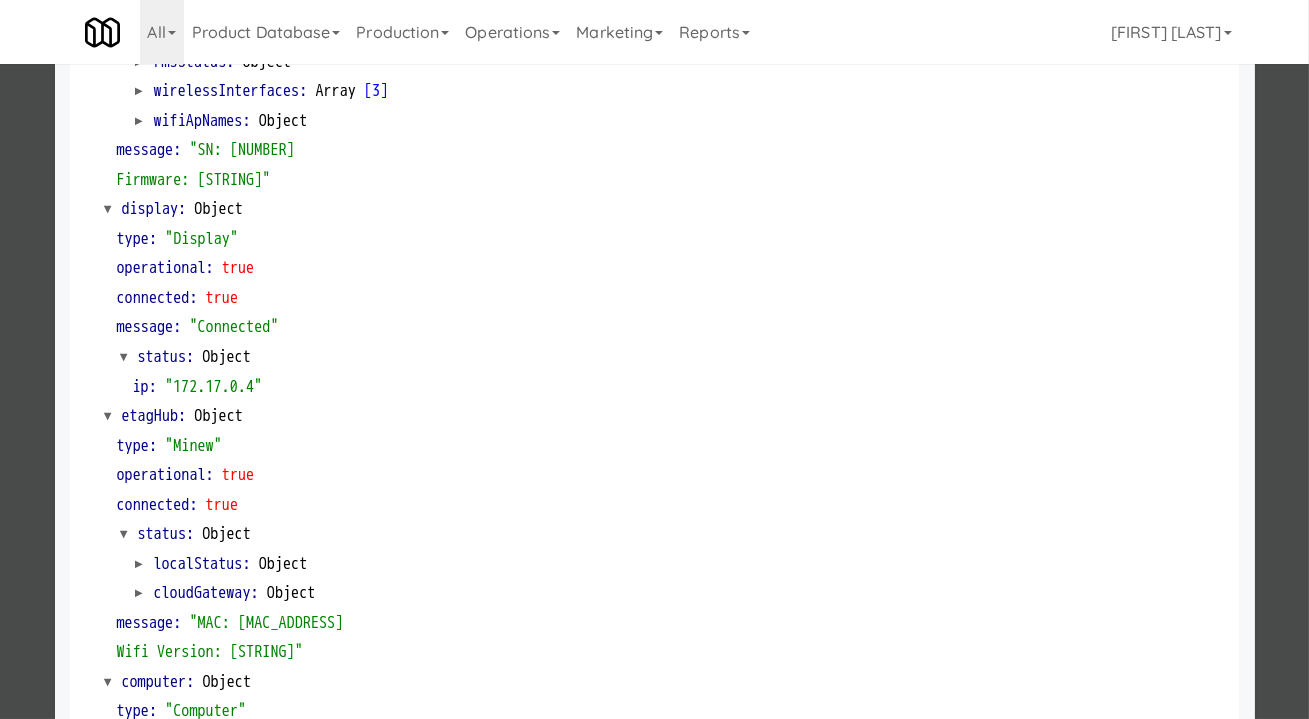 scroll, scrollTop: 1363, scrollLeft: 0, axis: vertical 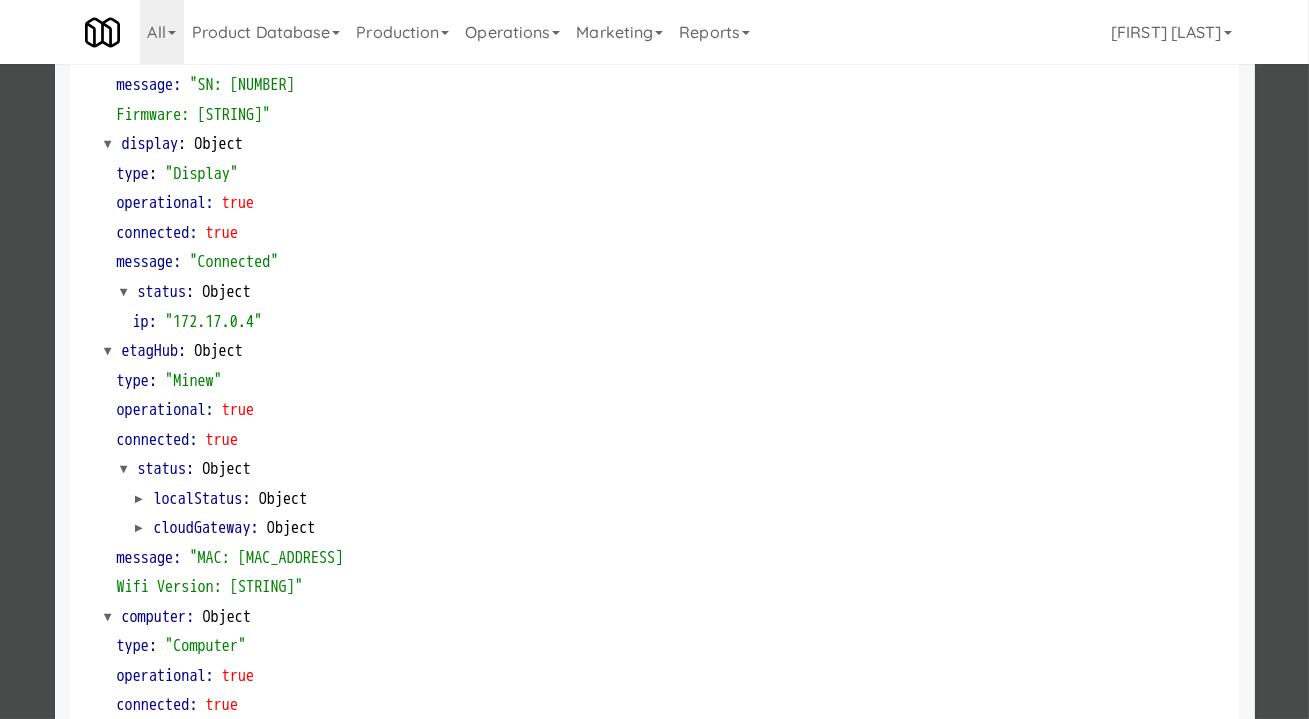 click at bounding box center [654, 359] 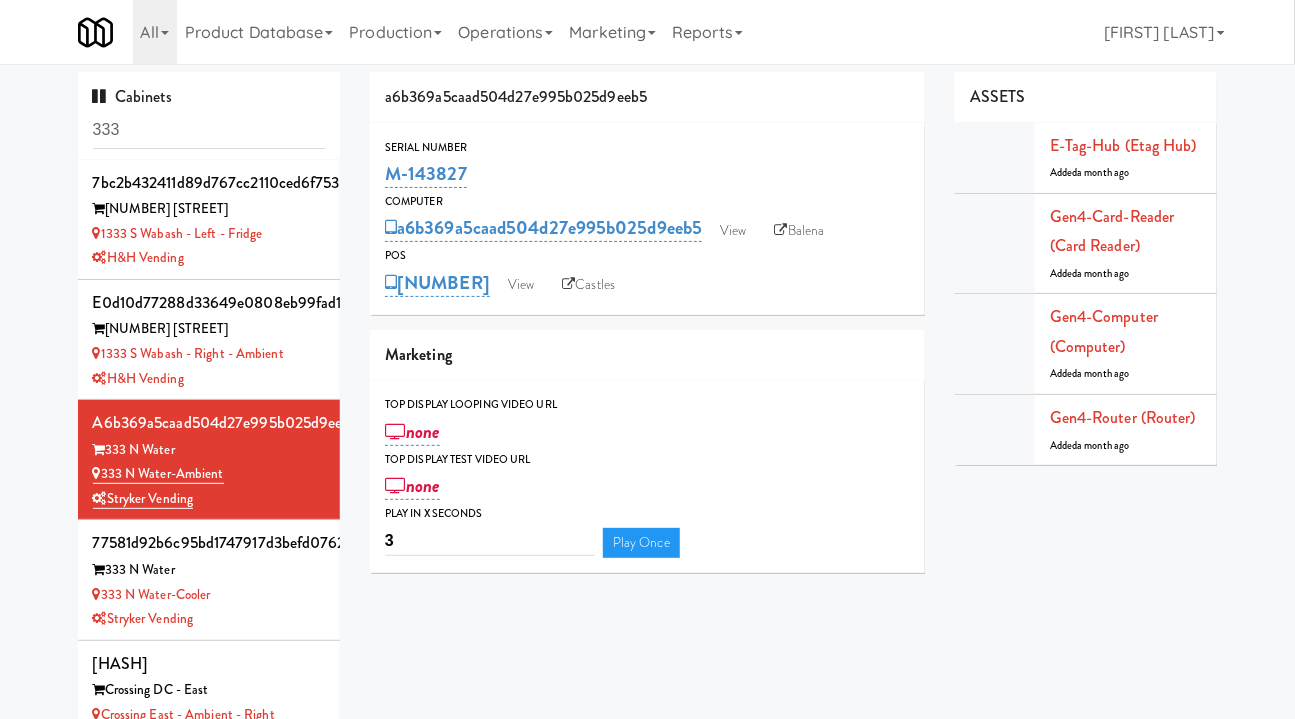 click on "Stryker Vending" at bounding box center [209, 619] 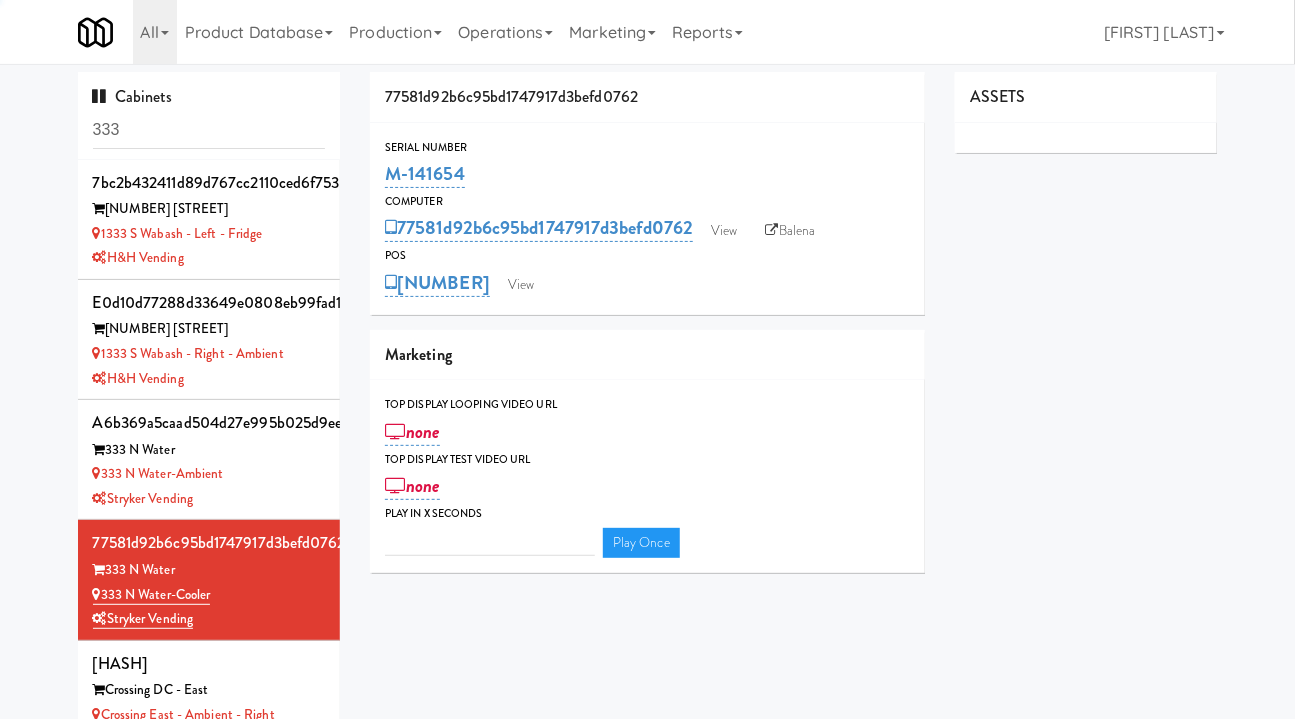 type on "3" 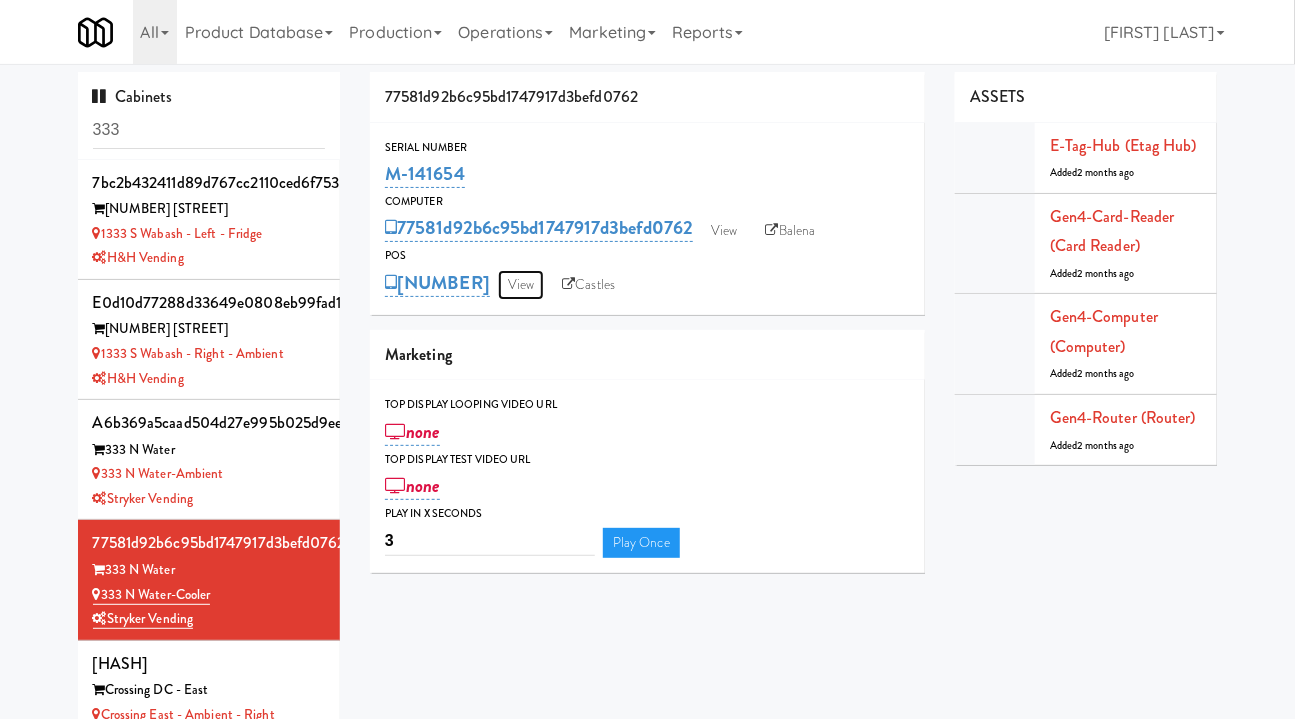 click on "View" at bounding box center [521, 285] 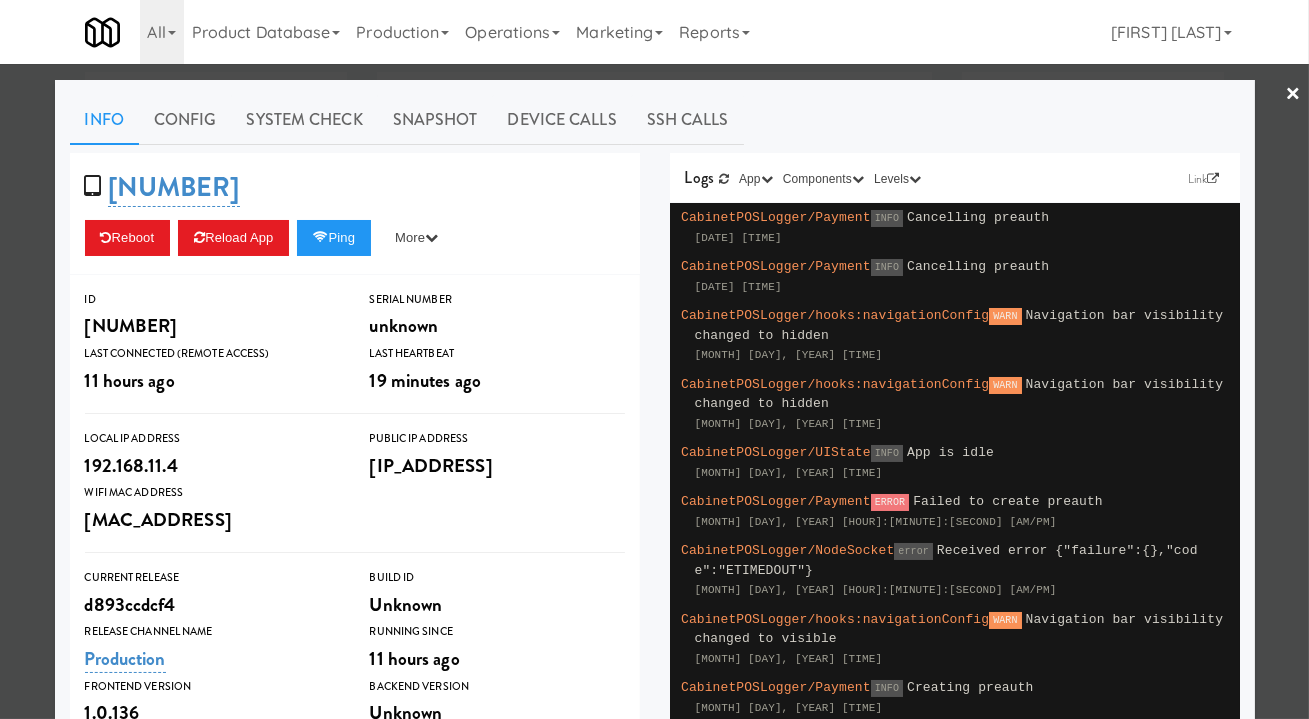 click at bounding box center (654, 359) 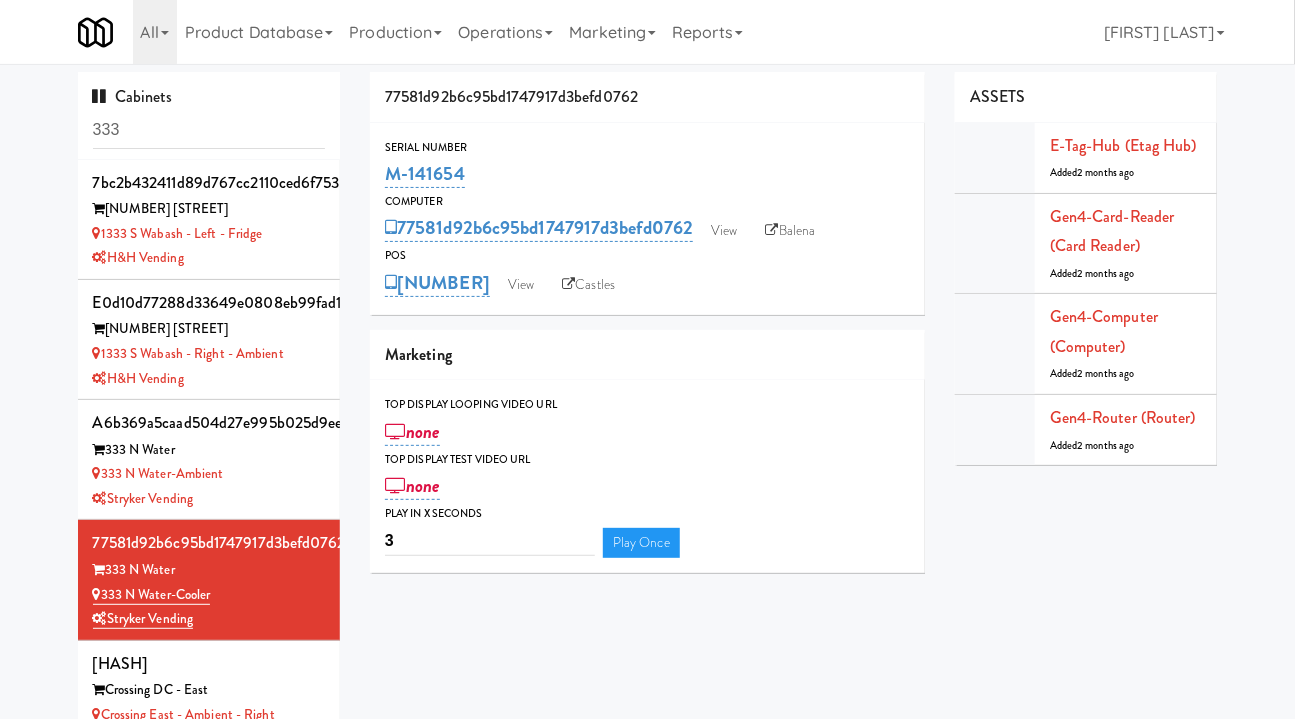 click on "Balena" at bounding box center (791, 231) 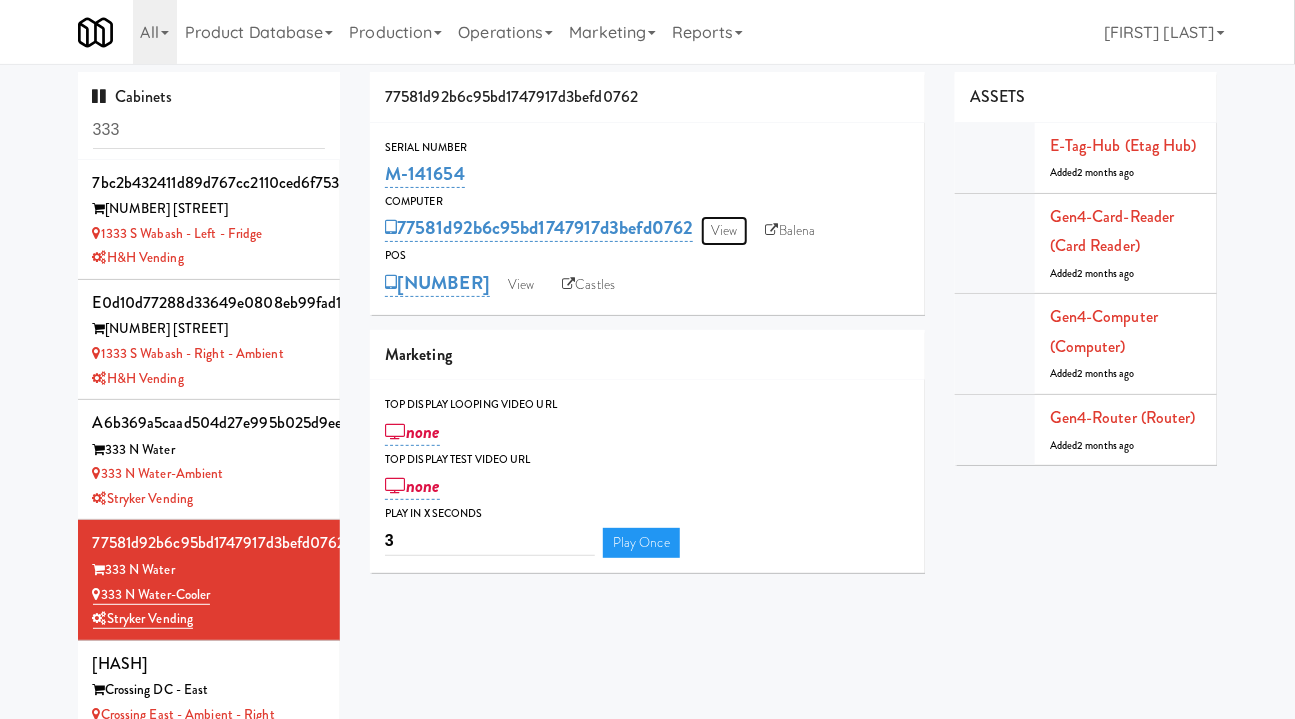 click on "View" at bounding box center [724, 231] 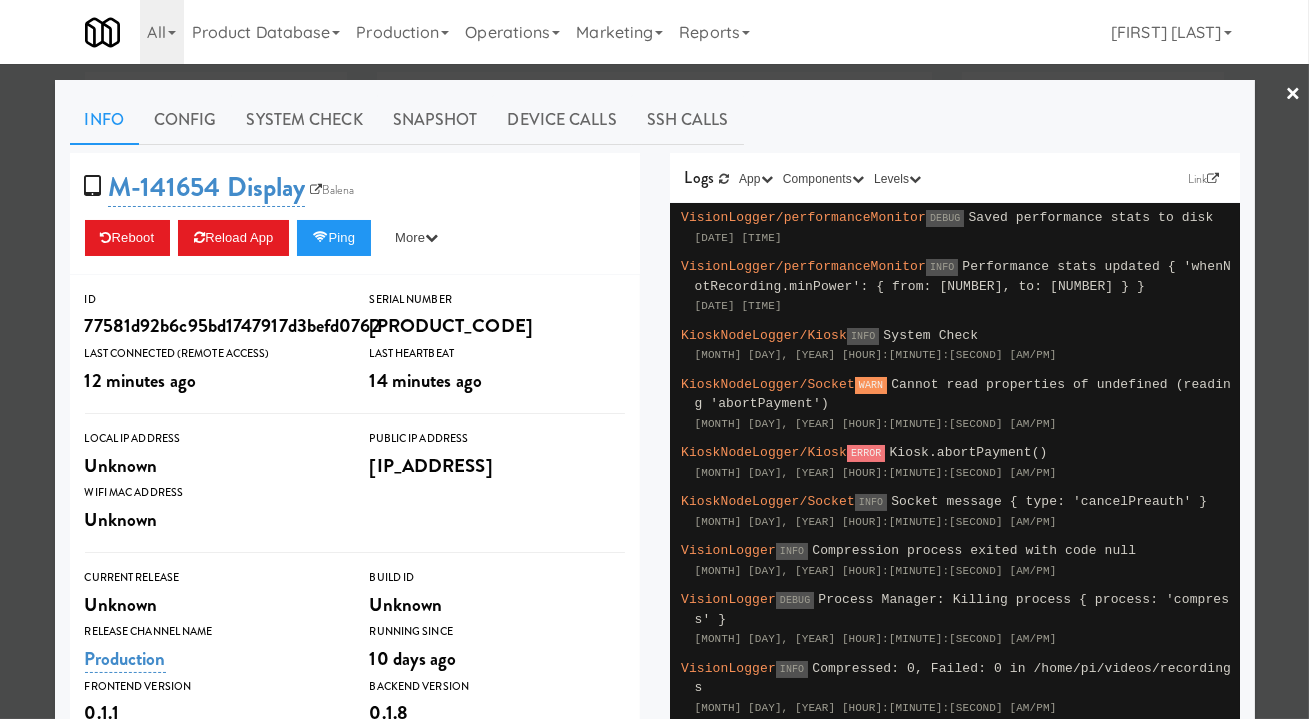 click at bounding box center (654, 359) 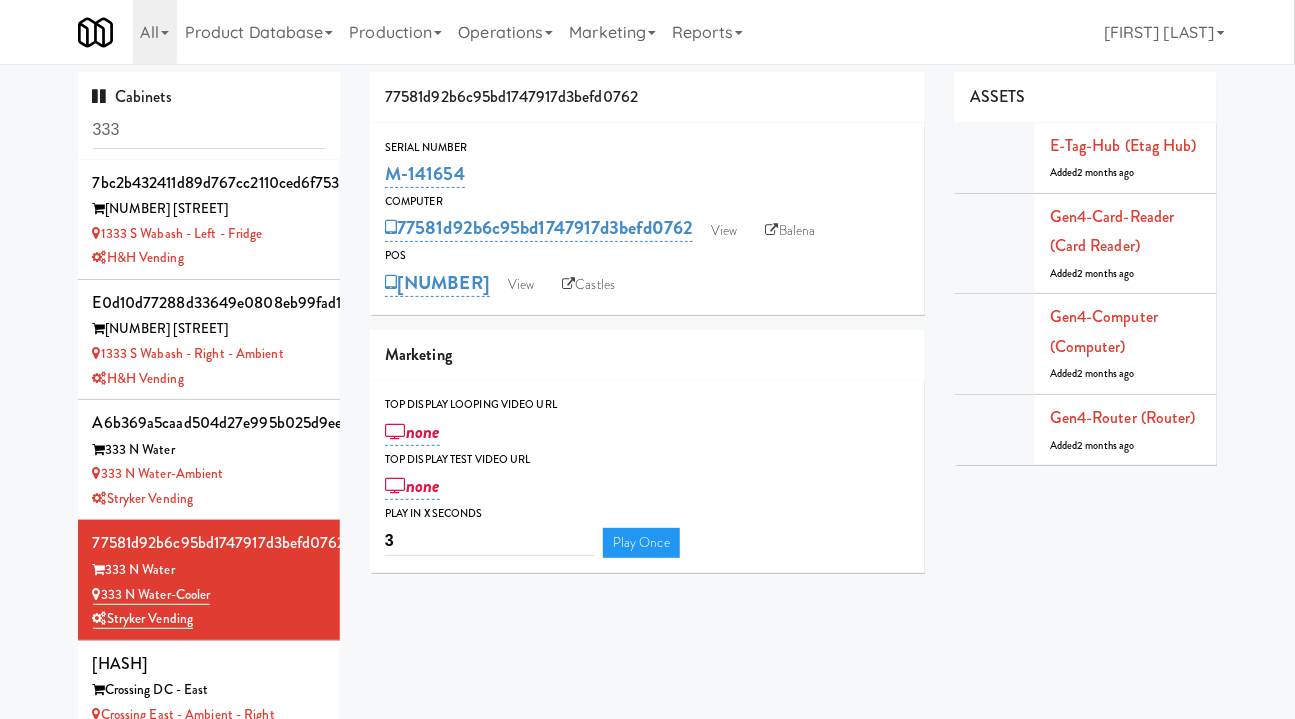 drag, startPoint x: 515, startPoint y: 168, endPoint x: 387, endPoint y: 186, distance: 129.25943 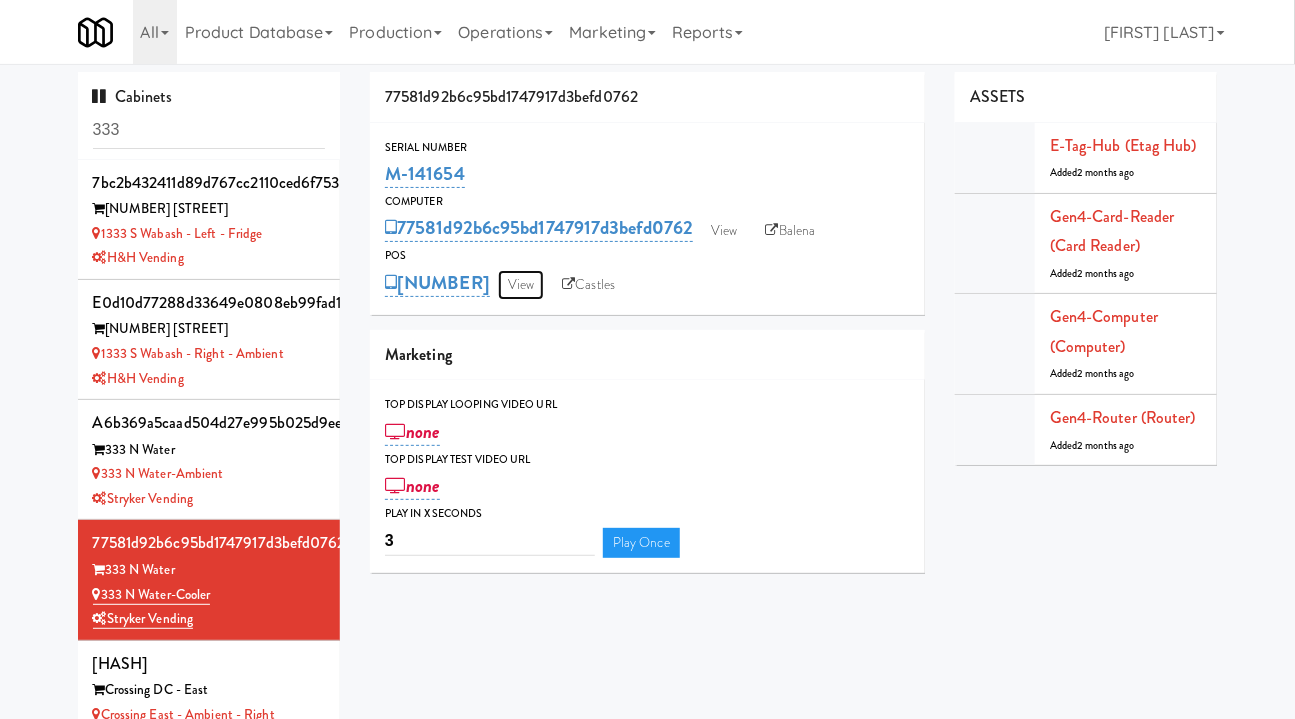 click on "View" at bounding box center (521, 285) 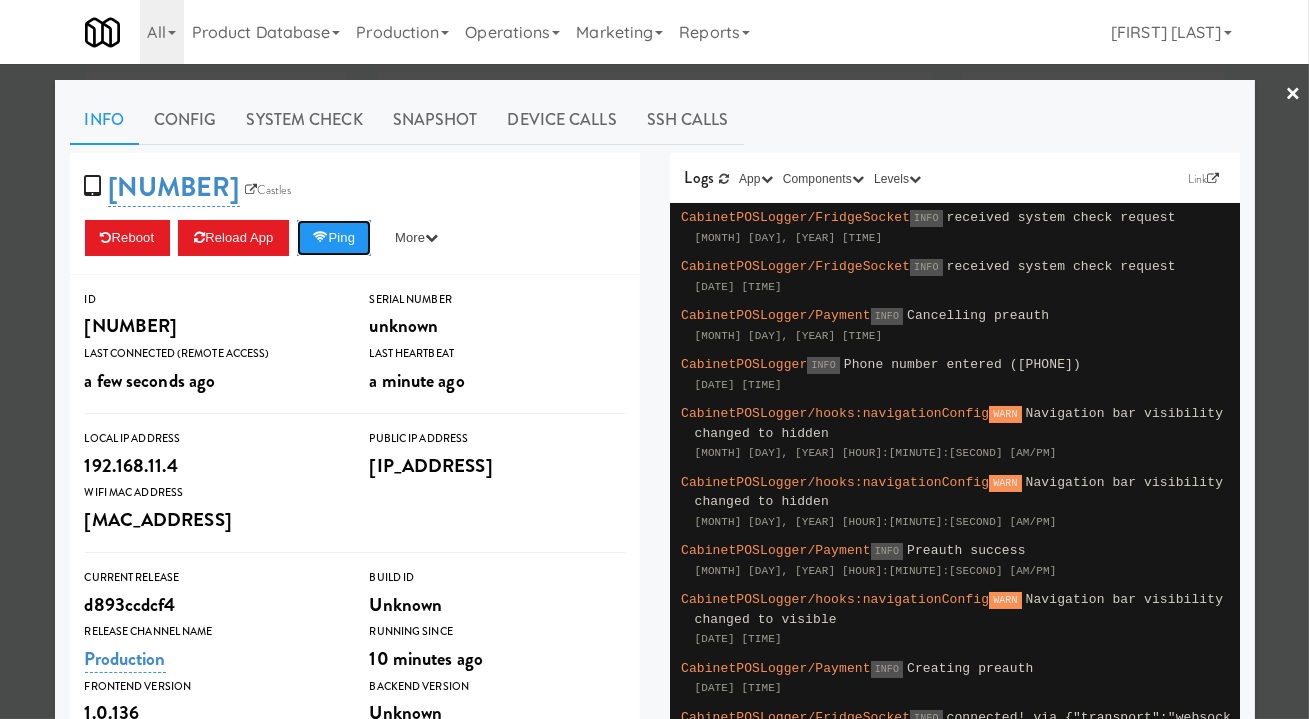 click on "Ping" at bounding box center [334, 238] 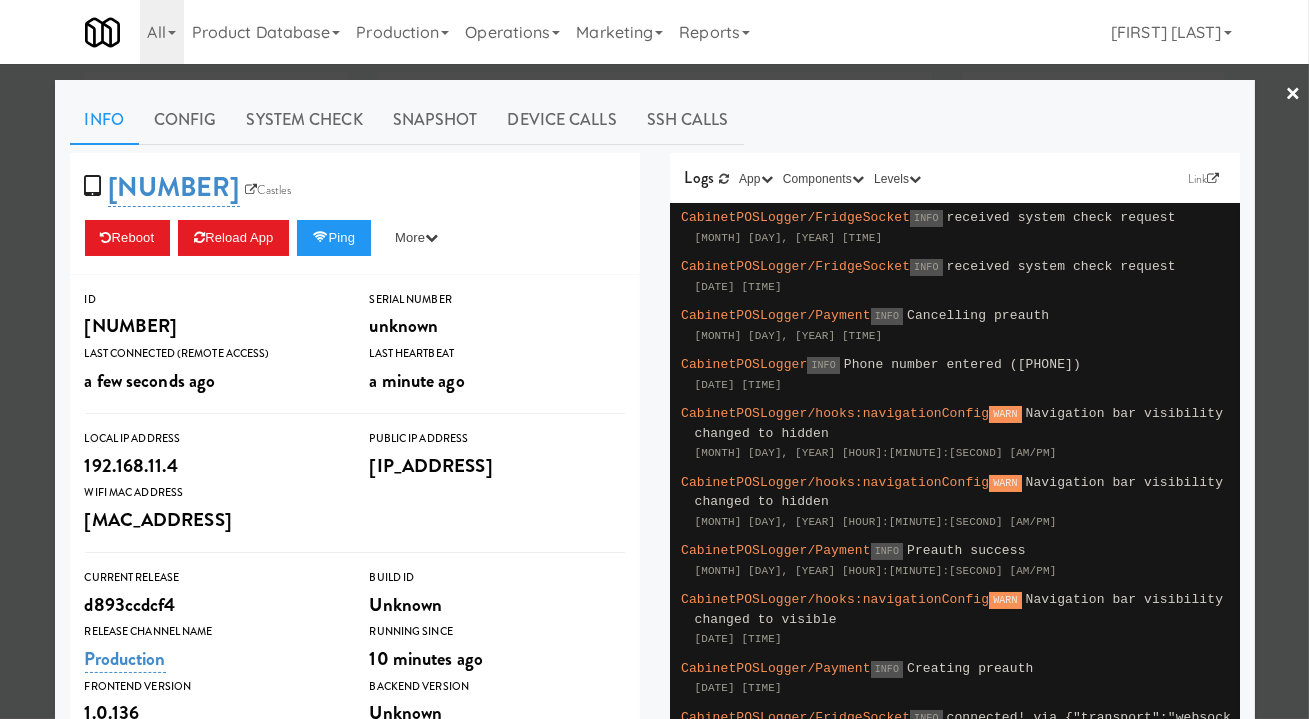 click at bounding box center (654, 359) 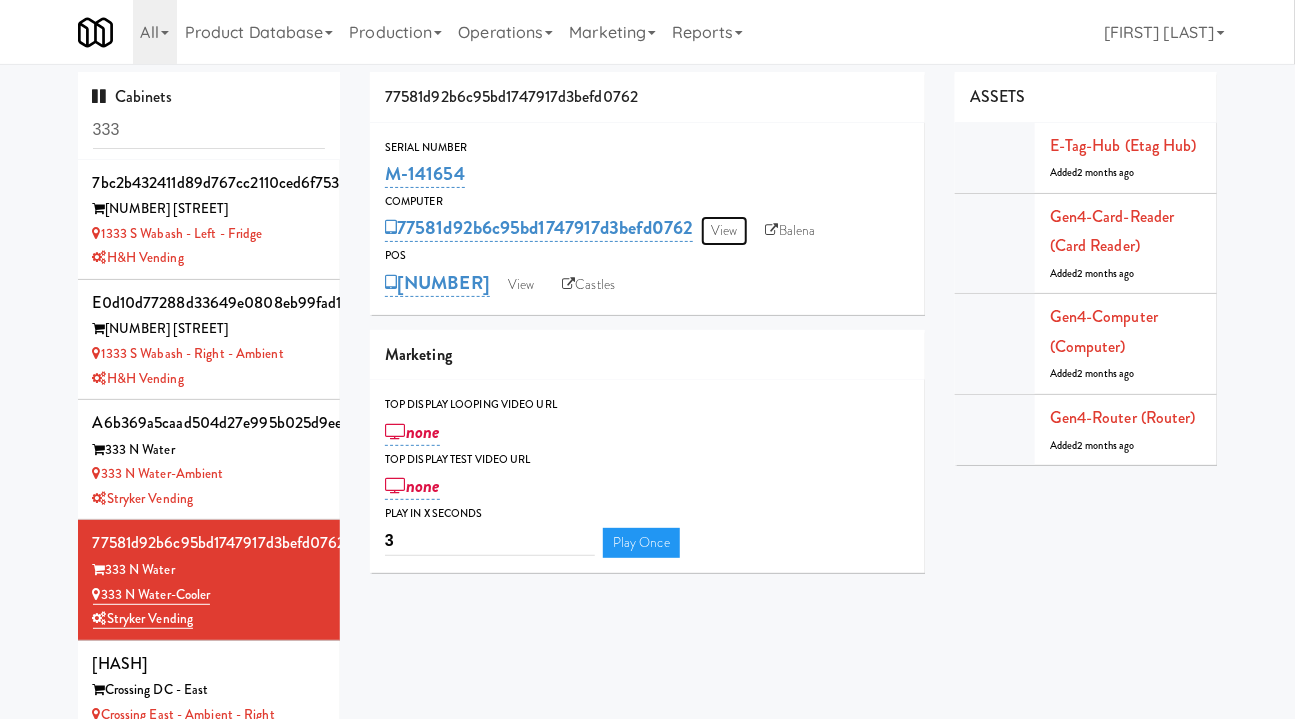 click on "View" at bounding box center (724, 231) 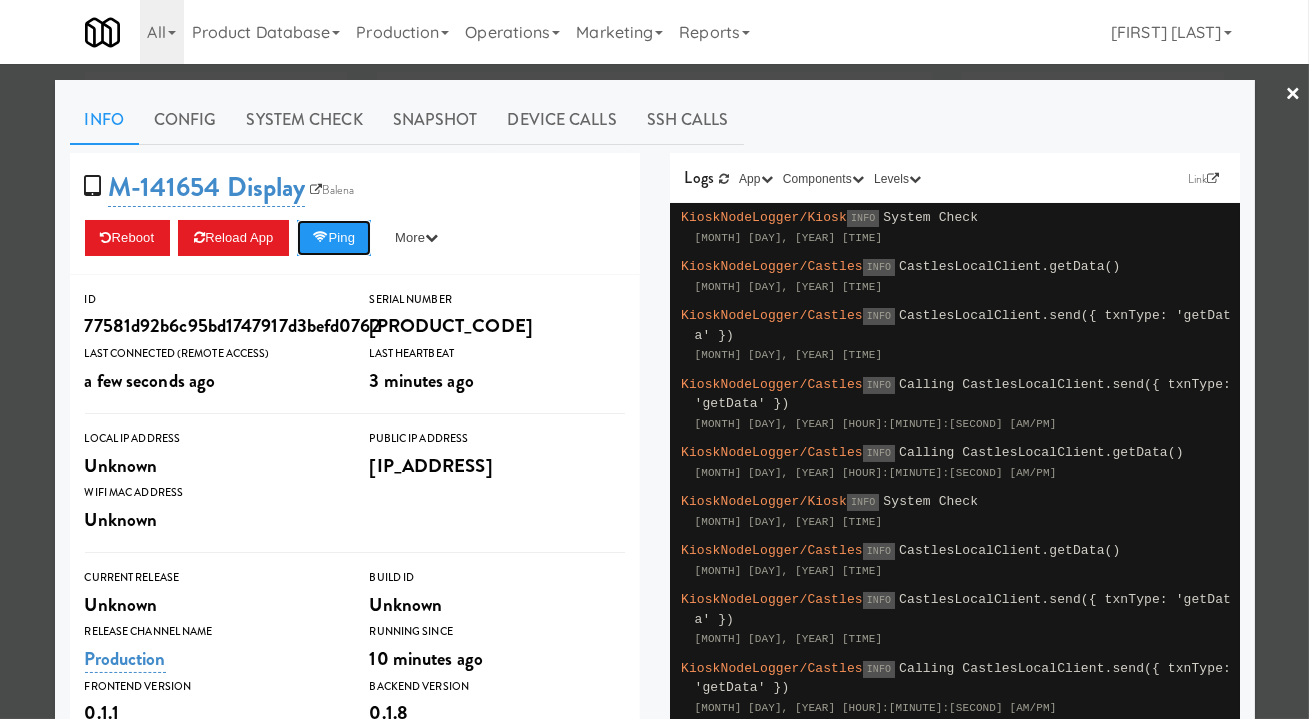 click on "Ping" at bounding box center (334, 238) 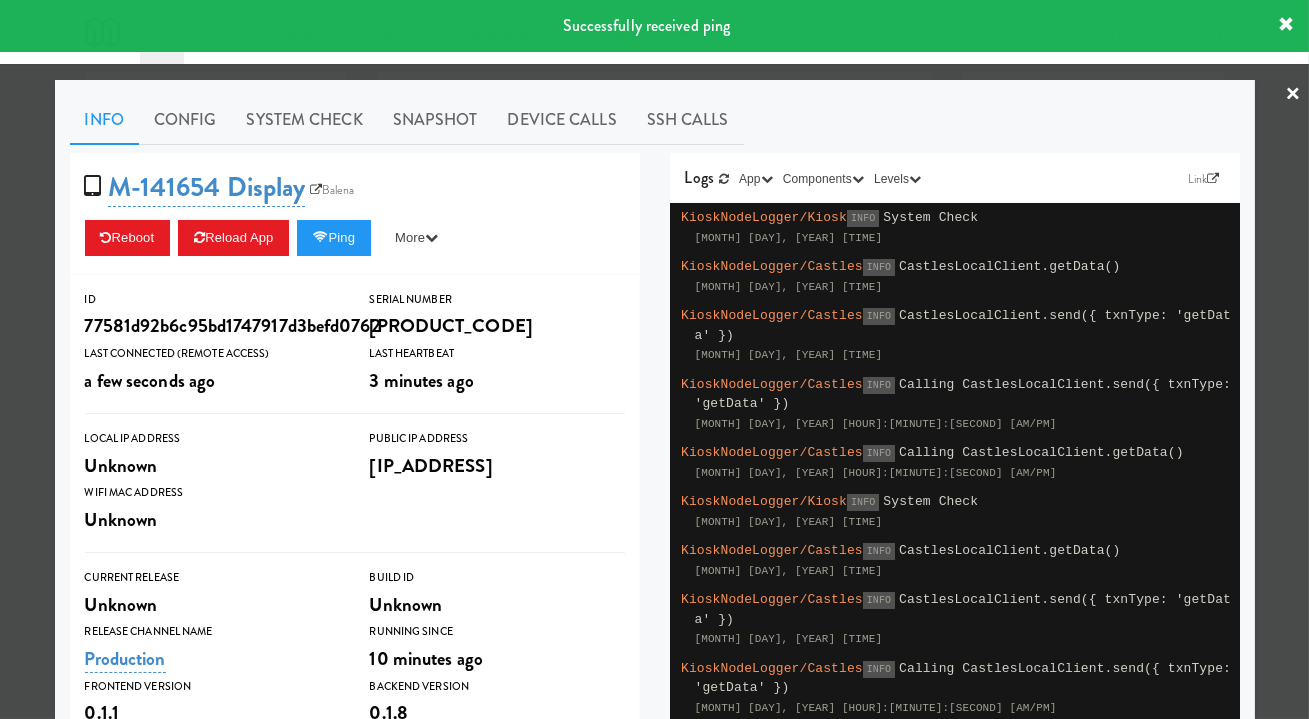 click on "System Check" at bounding box center [305, 120] 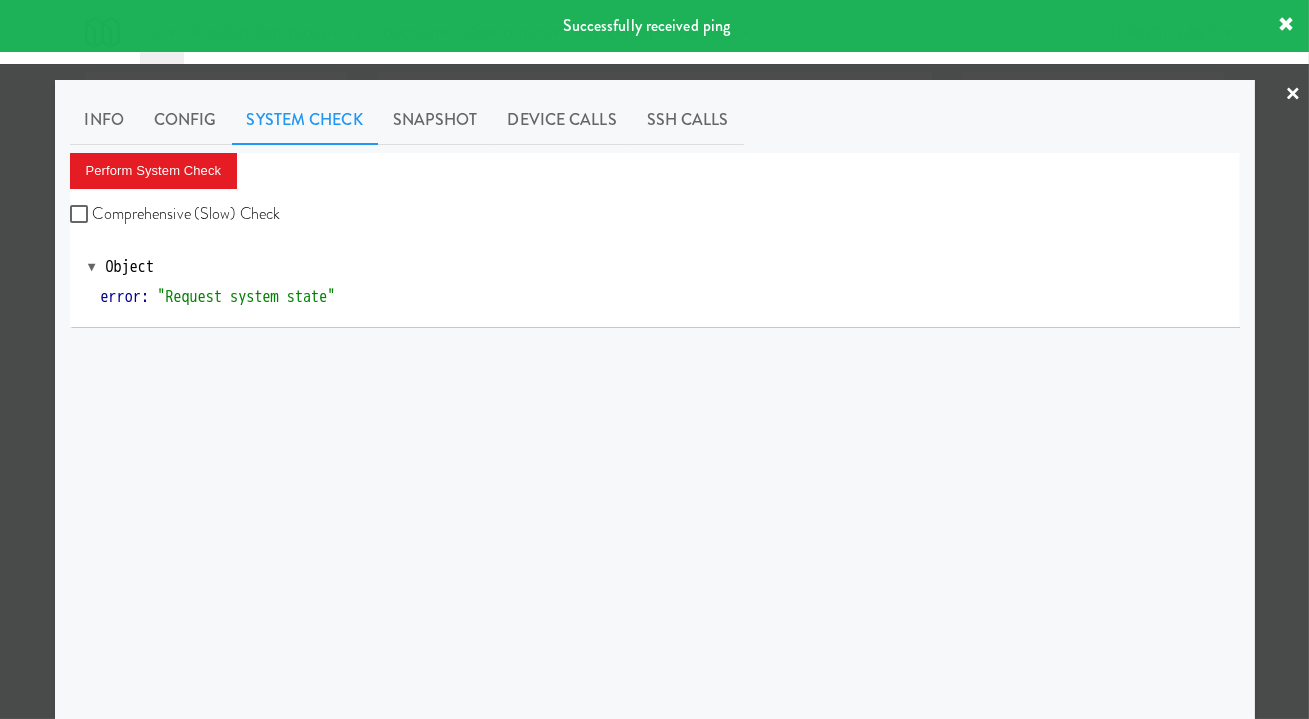 drag, startPoint x: 181, startPoint y: 222, endPoint x: 166, endPoint y: 203, distance: 24.207438 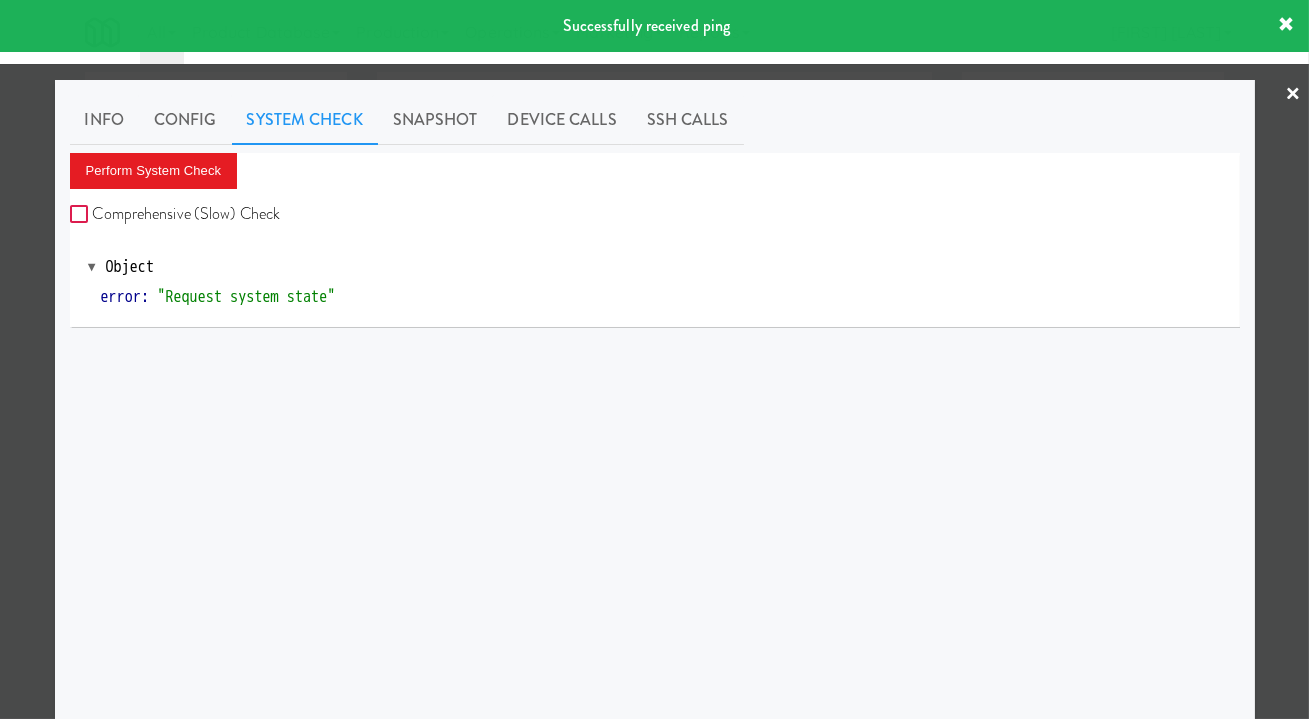 click on "Comprehensive (Slow) Check" at bounding box center (81, 215) 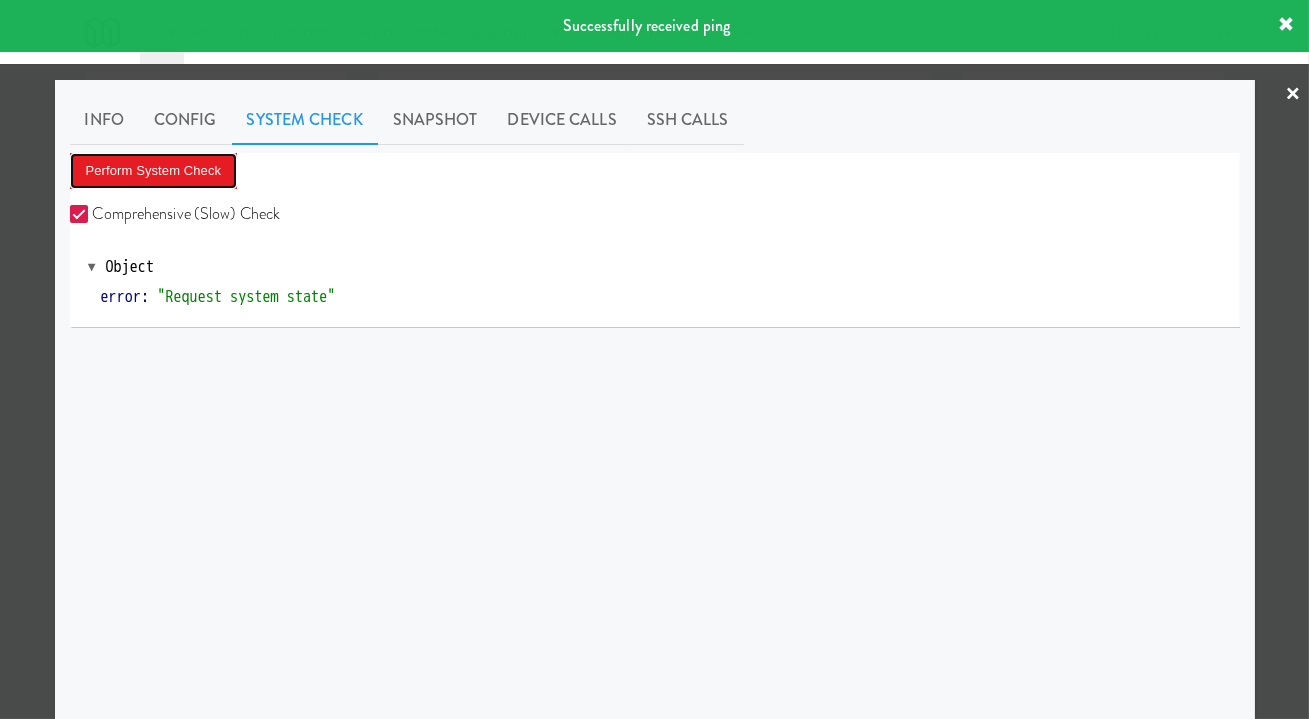 click on "Perform System Check" at bounding box center (154, 171) 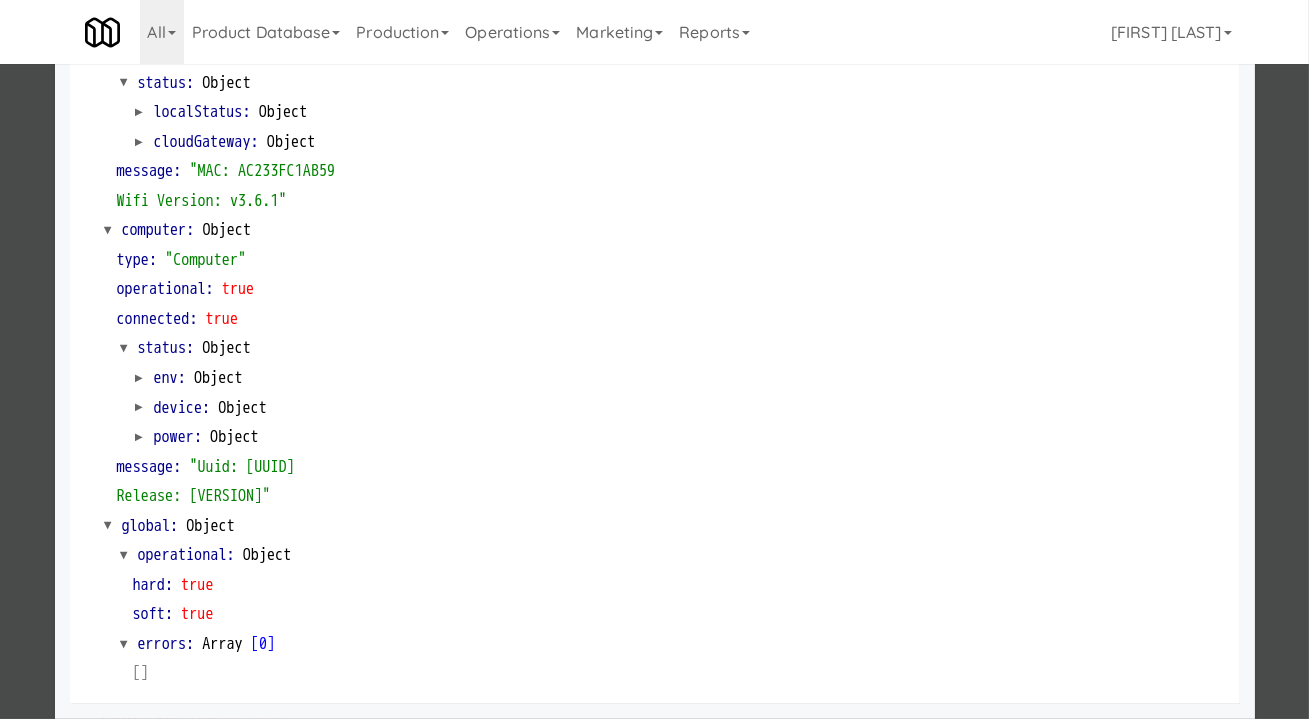 scroll, scrollTop: 1749, scrollLeft: 0, axis: vertical 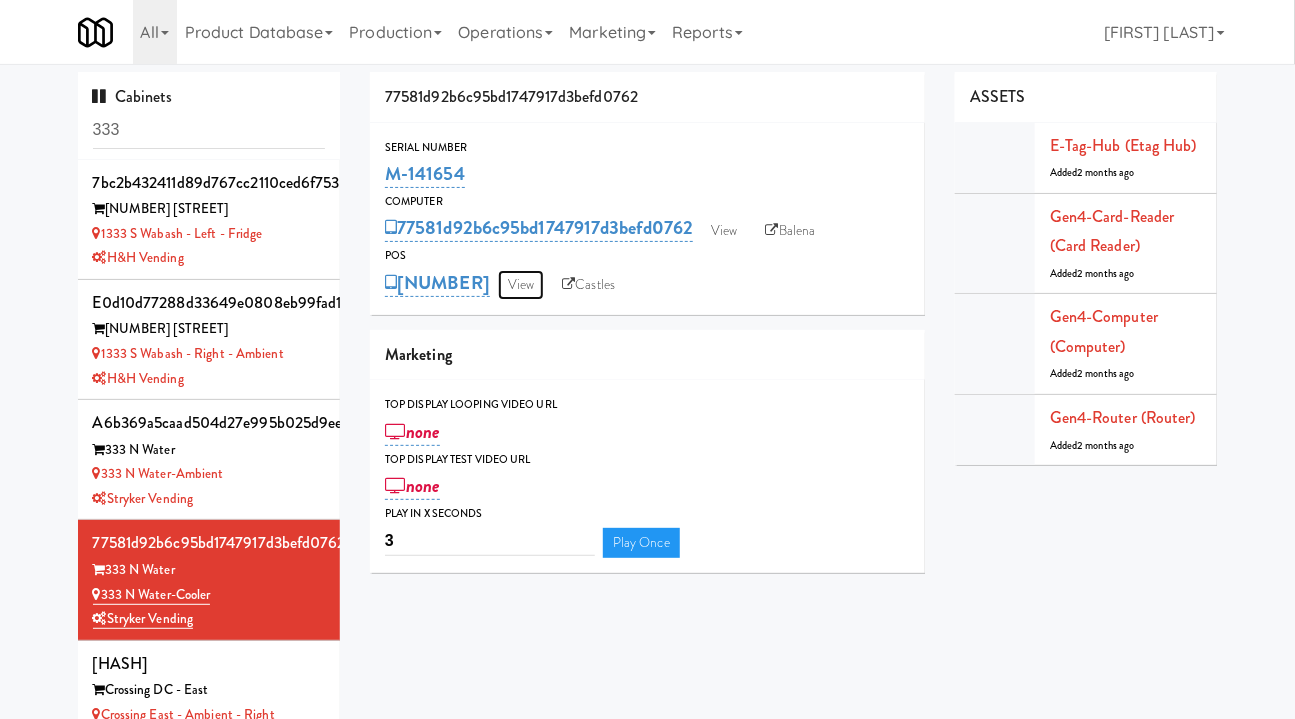 click on "View" at bounding box center [521, 285] 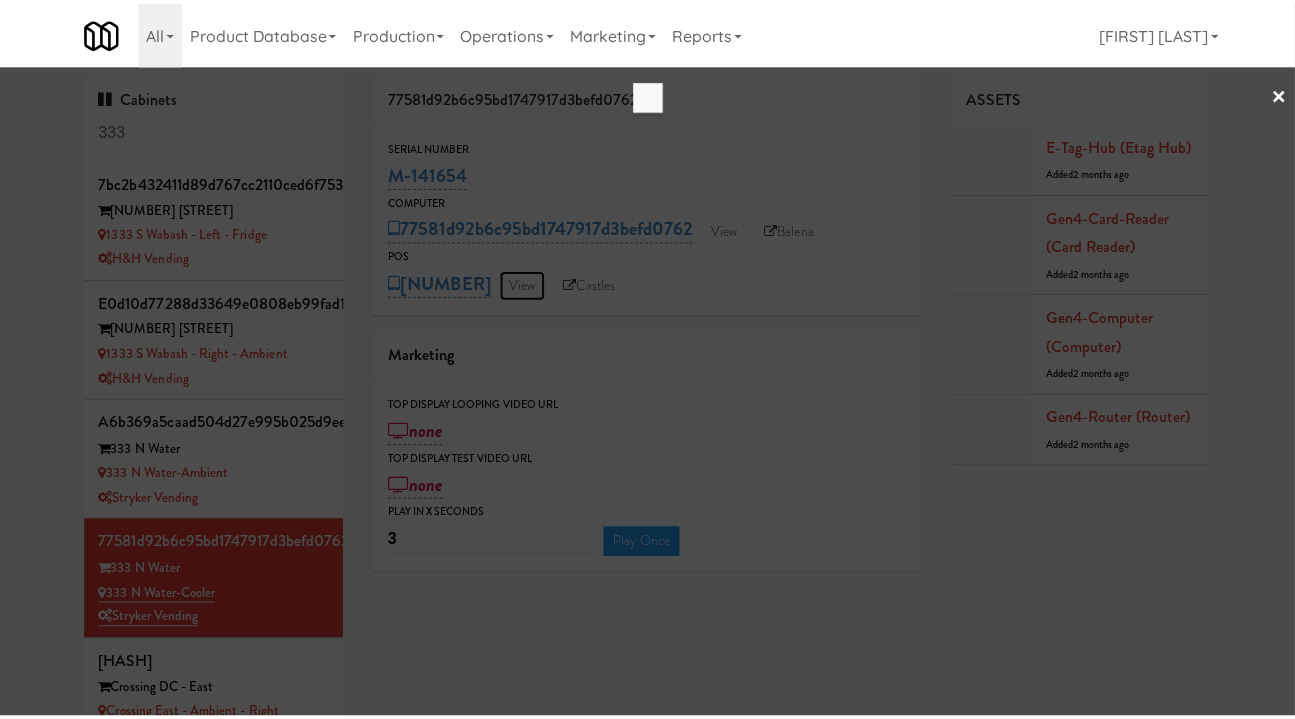scroll, scrollTop: 0, scrollLeft: 0, axis: both 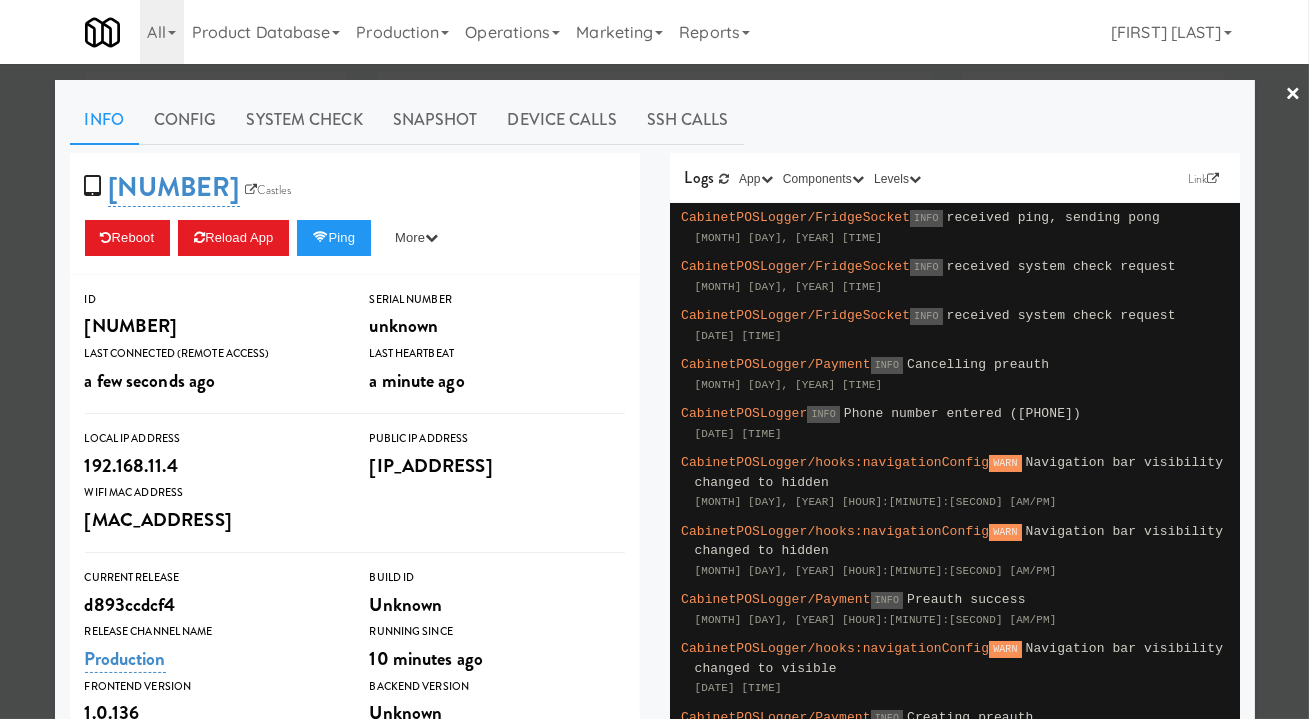 click at bounding box center (654, 359) 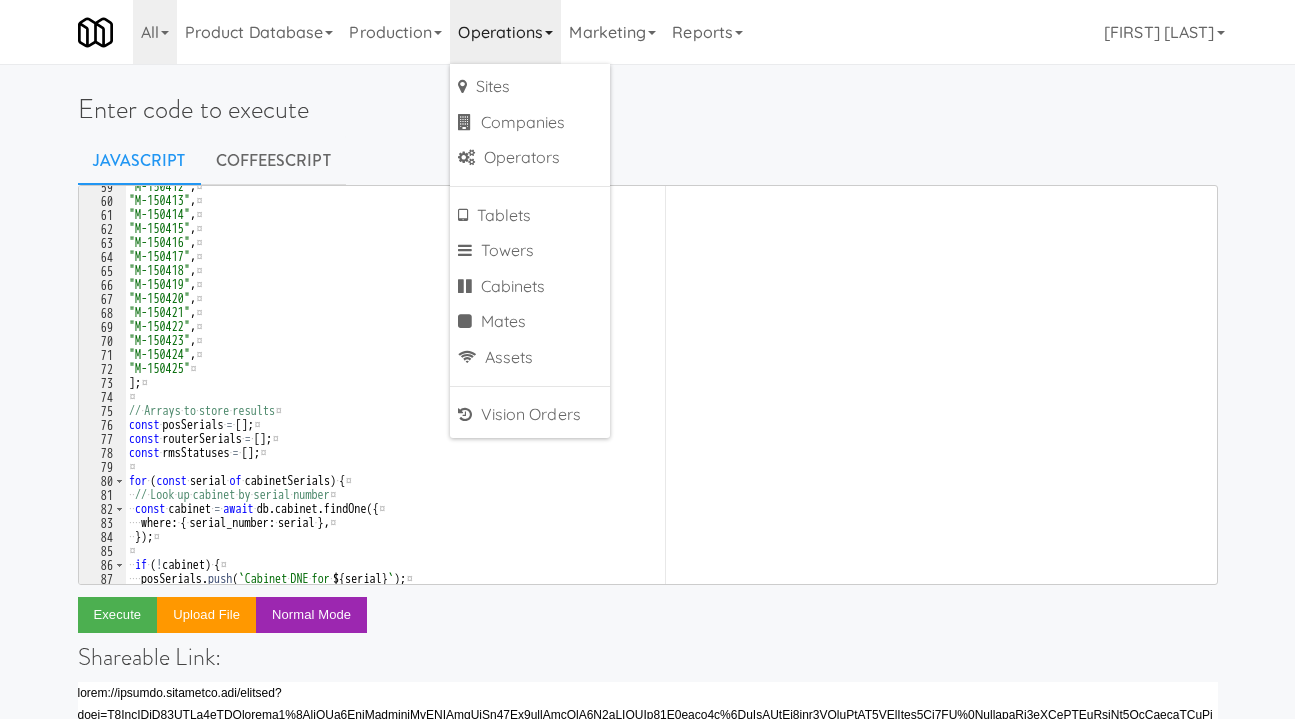 scroll, scrollTop: 63, scrollLeft: 0, axis: vertical 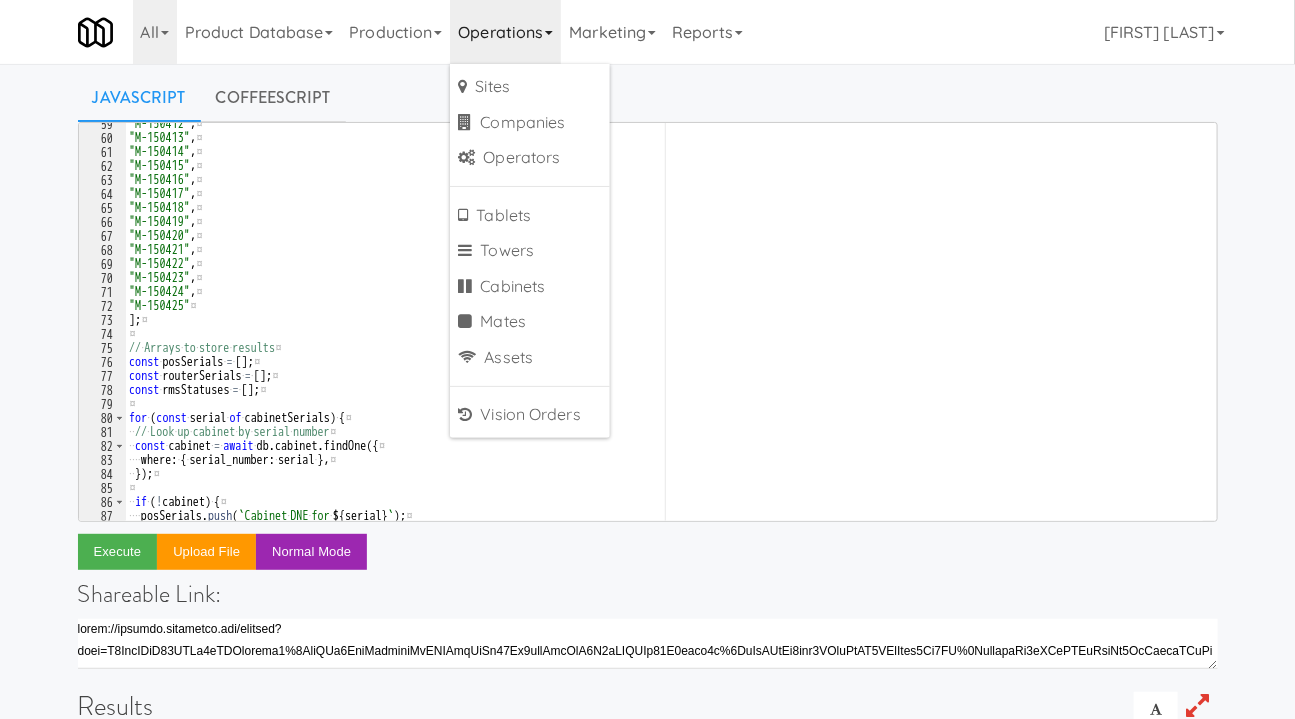 type 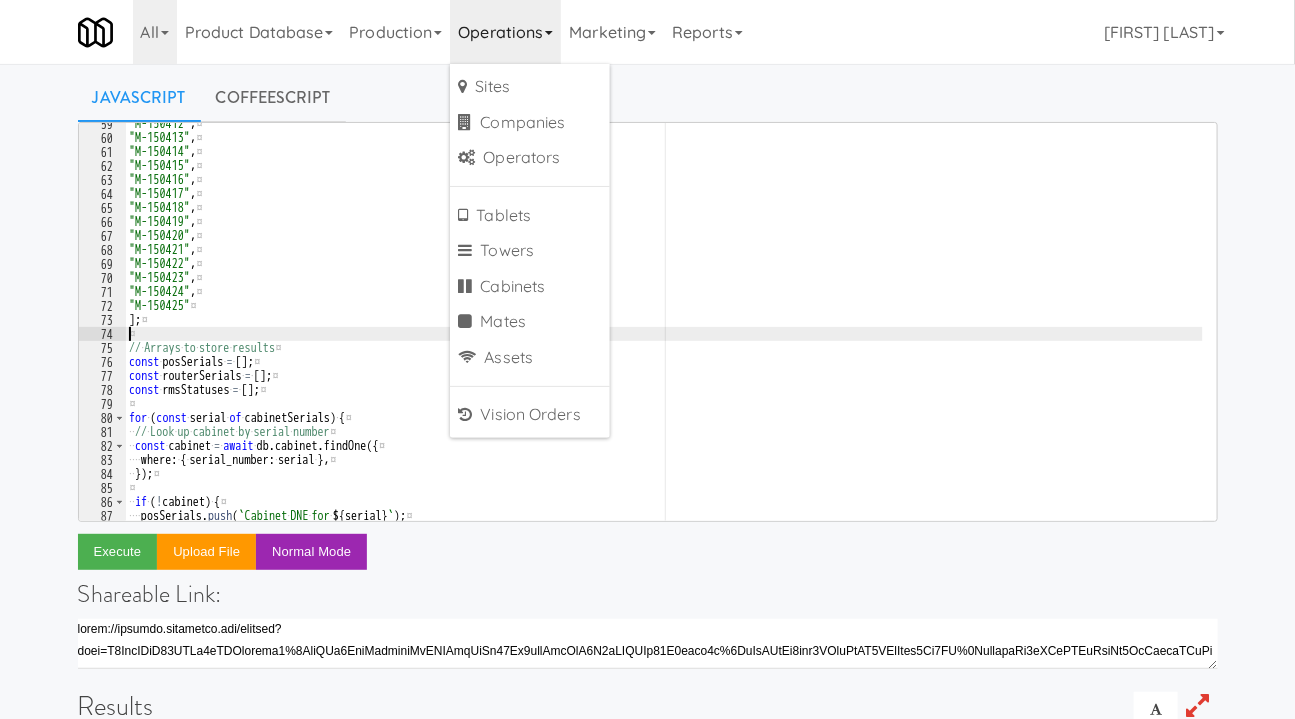 click on ""M-150412" , ¤ "M-150413" , ¤ "M-150414" , ¤ "M-150415" , ¤ "M-150416" , ¤ "M-150417" , ¤ "M-150418" , ¤ "M-150419" , ¤ "M-150420" , ¤ "M-150421" , ¤ "M-150422" , ¤ "M-150423" , ¤ "M-150424" , ¤ "M-150425" ¤" at bounding box center (664, 330) 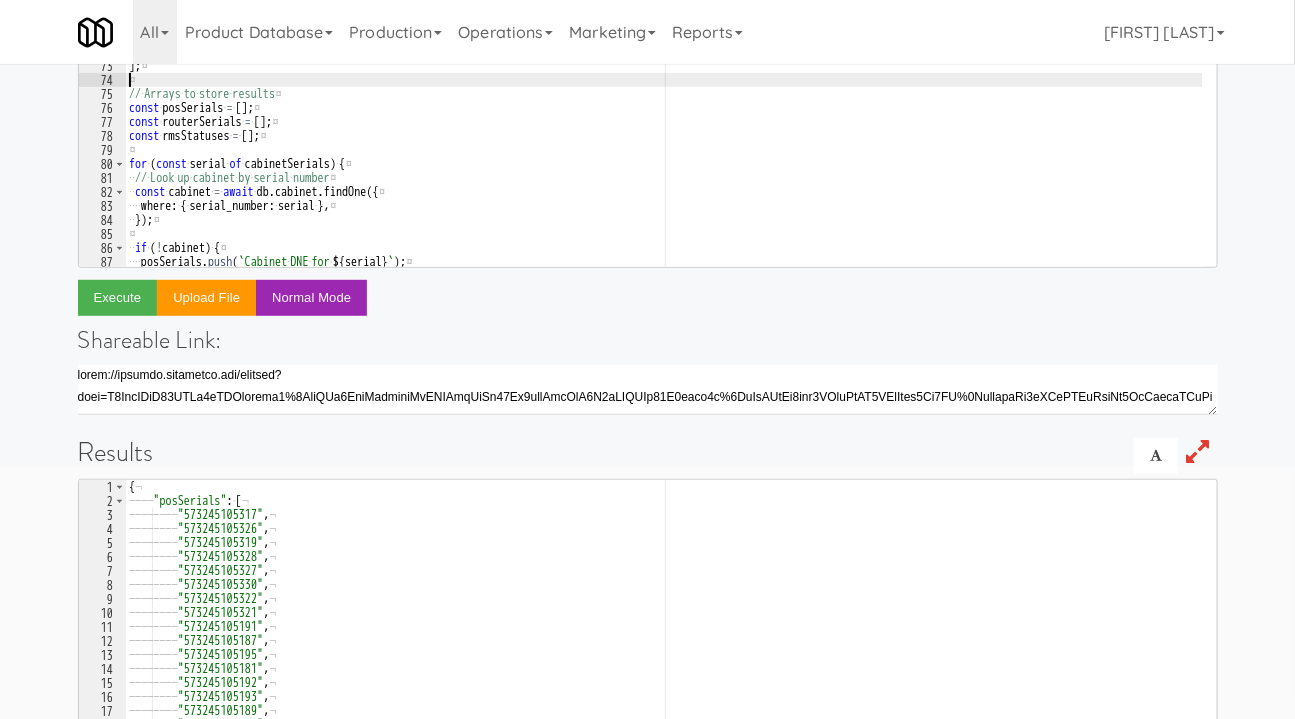 scroll, scrollTop: 450, scrollLeft: 0, axis: vertical 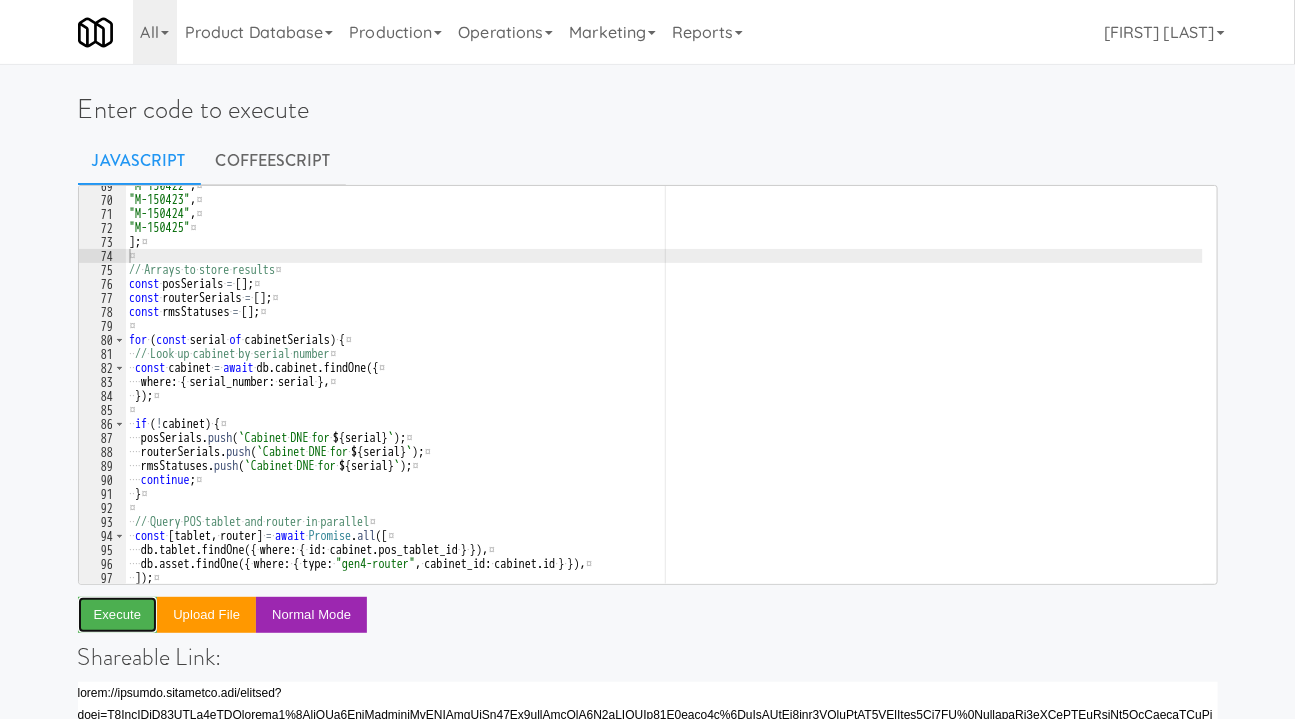 click on "Execute" at bounding box center [118, 615] 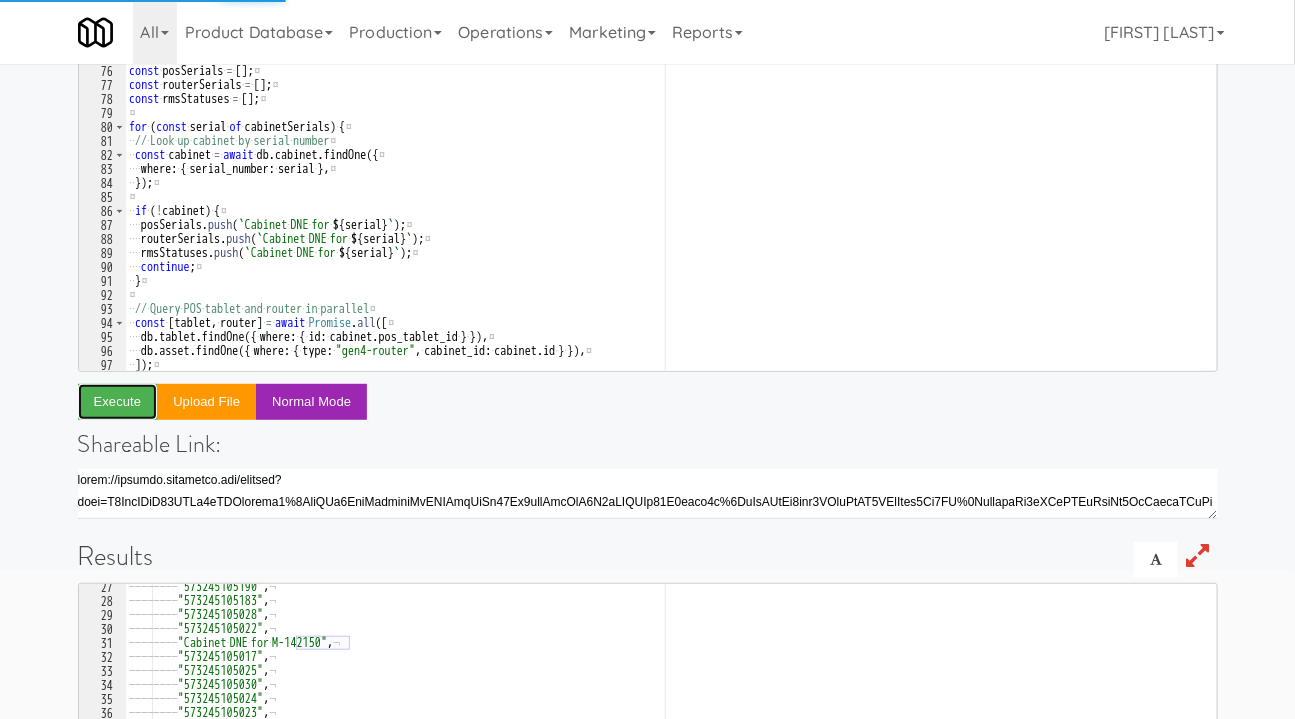 scroll, scrollTop: 254, scrollLeft: 0, axis: vertical 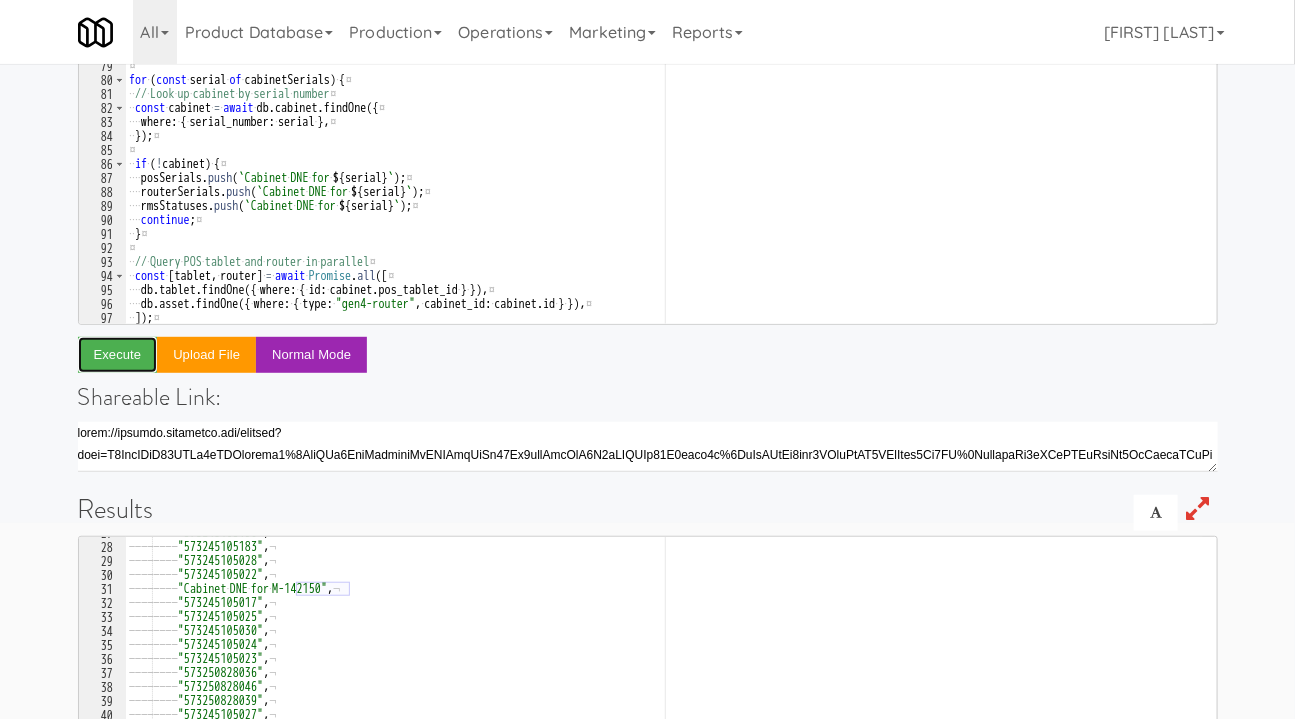 click on "Execute" at bounding box center [118, 355] 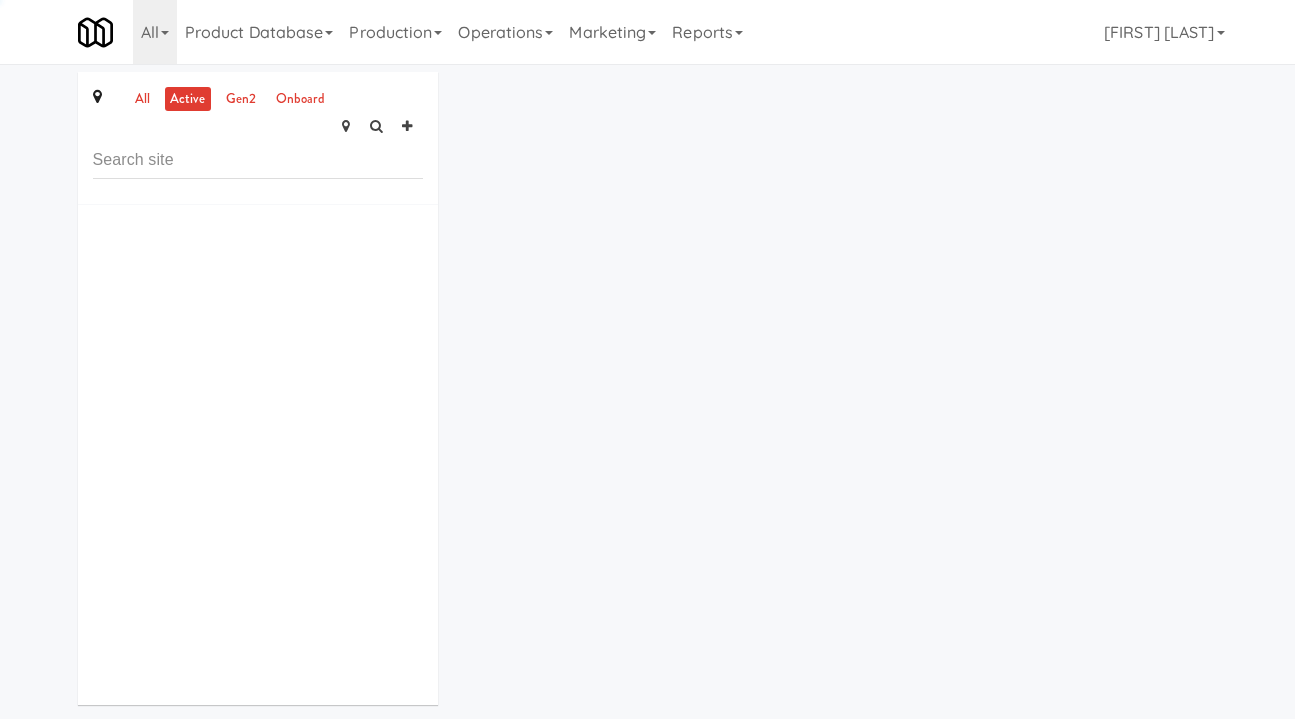 scroll, scrollTop: 0, scrollLeft: 0, axis: both 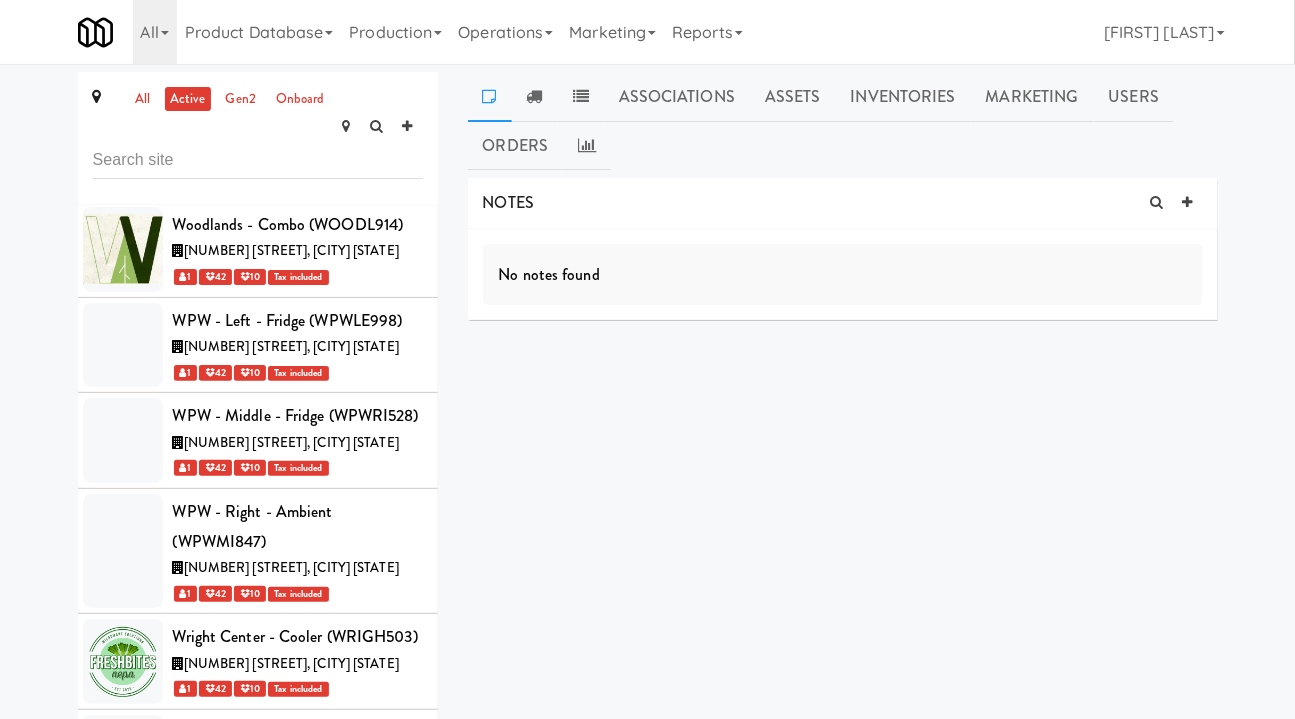 click on "Assets" at bounding box center [793, 97] 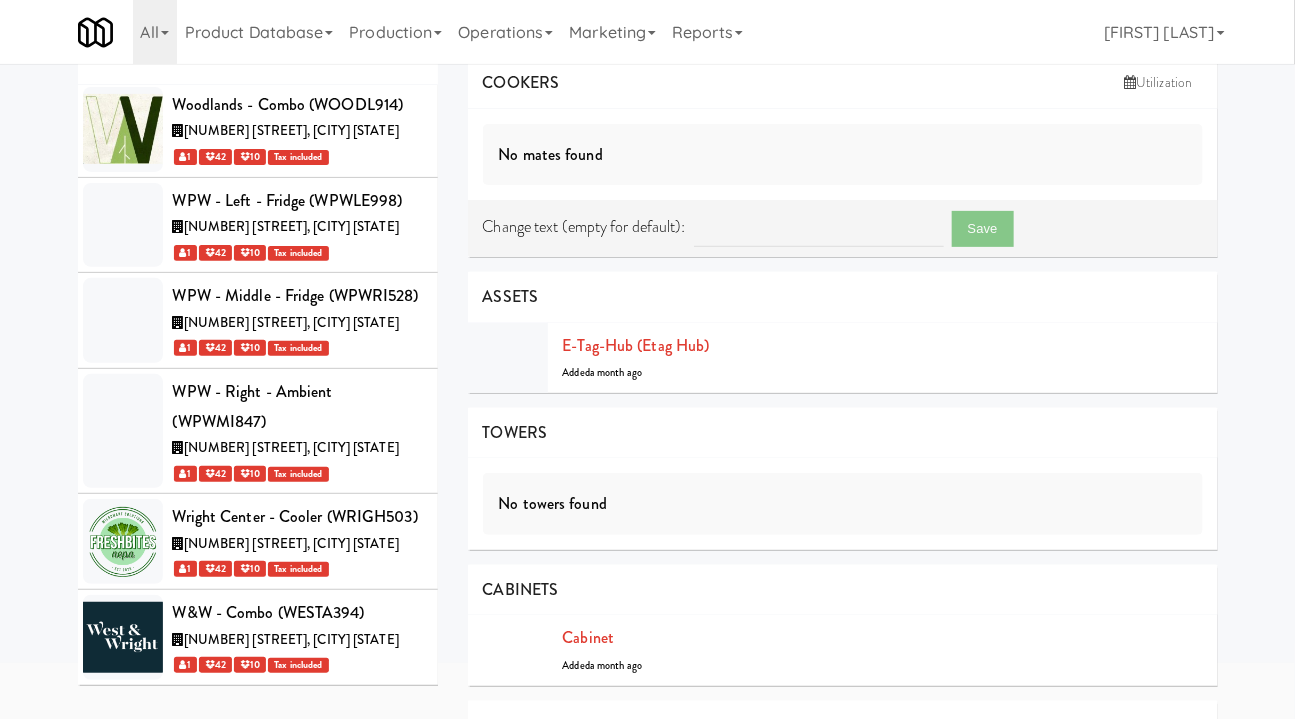 scroll, scrollTop: 257, scrollLeft: 0, axis: vertical 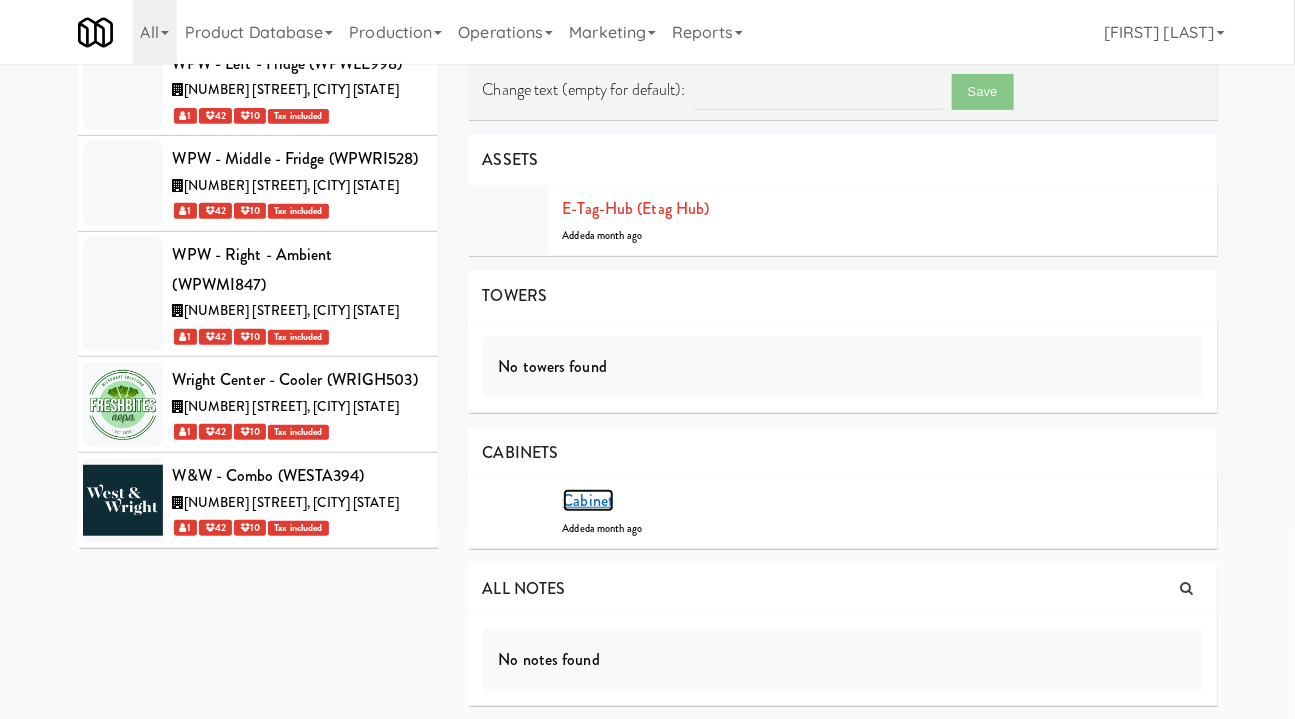 click on "Cabinet" at bounding box center (589, 500) 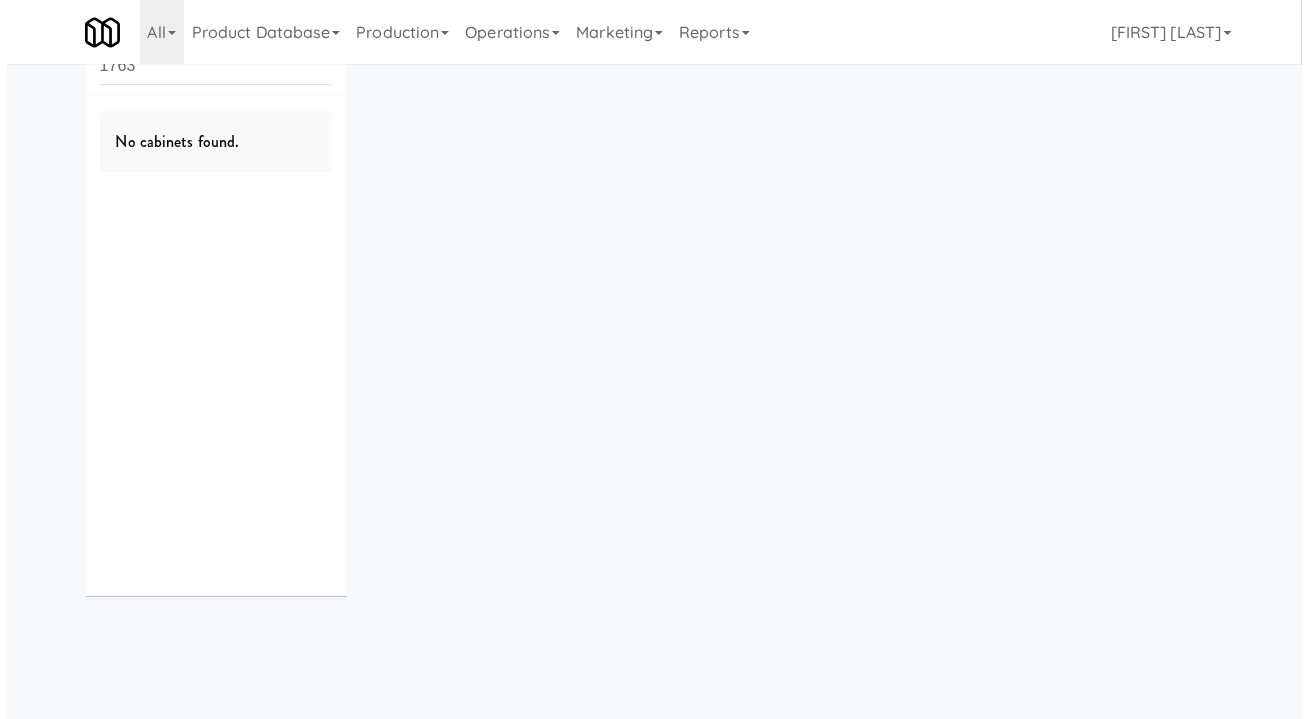 scroll, scrollTop: 64, scrollLeft: 0, axis: vertical 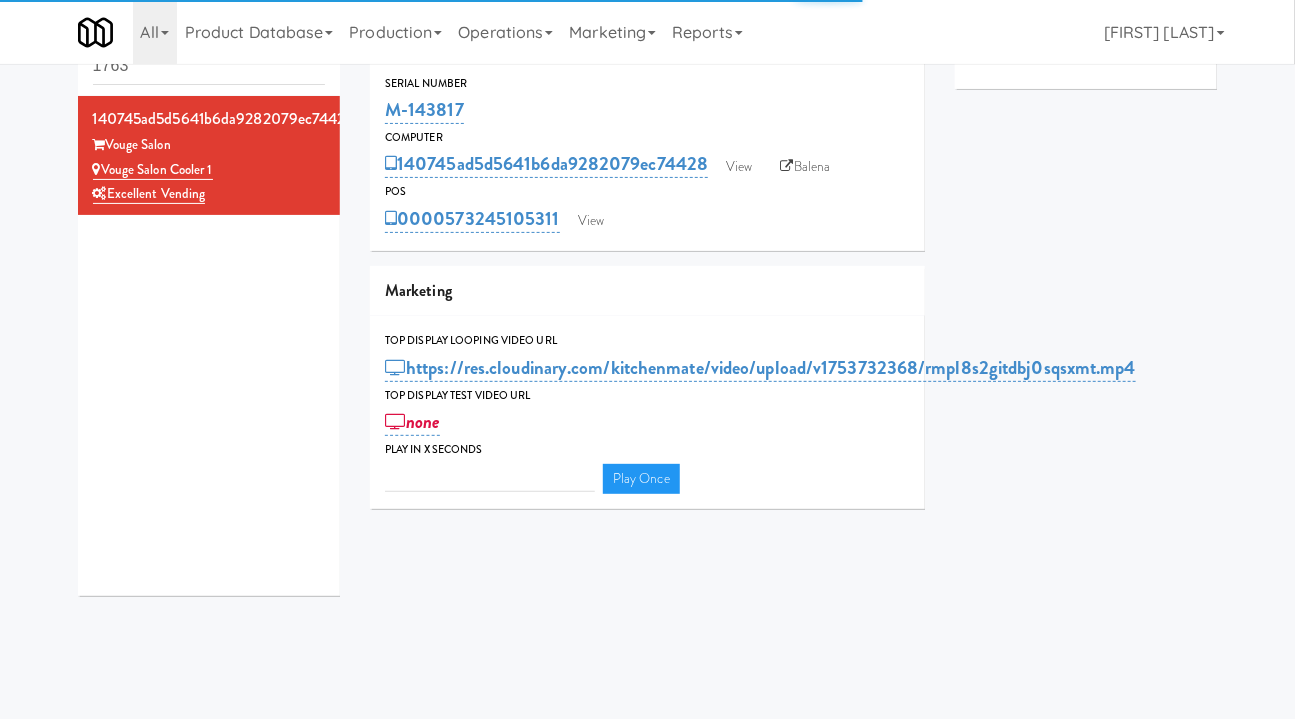 type on "3" 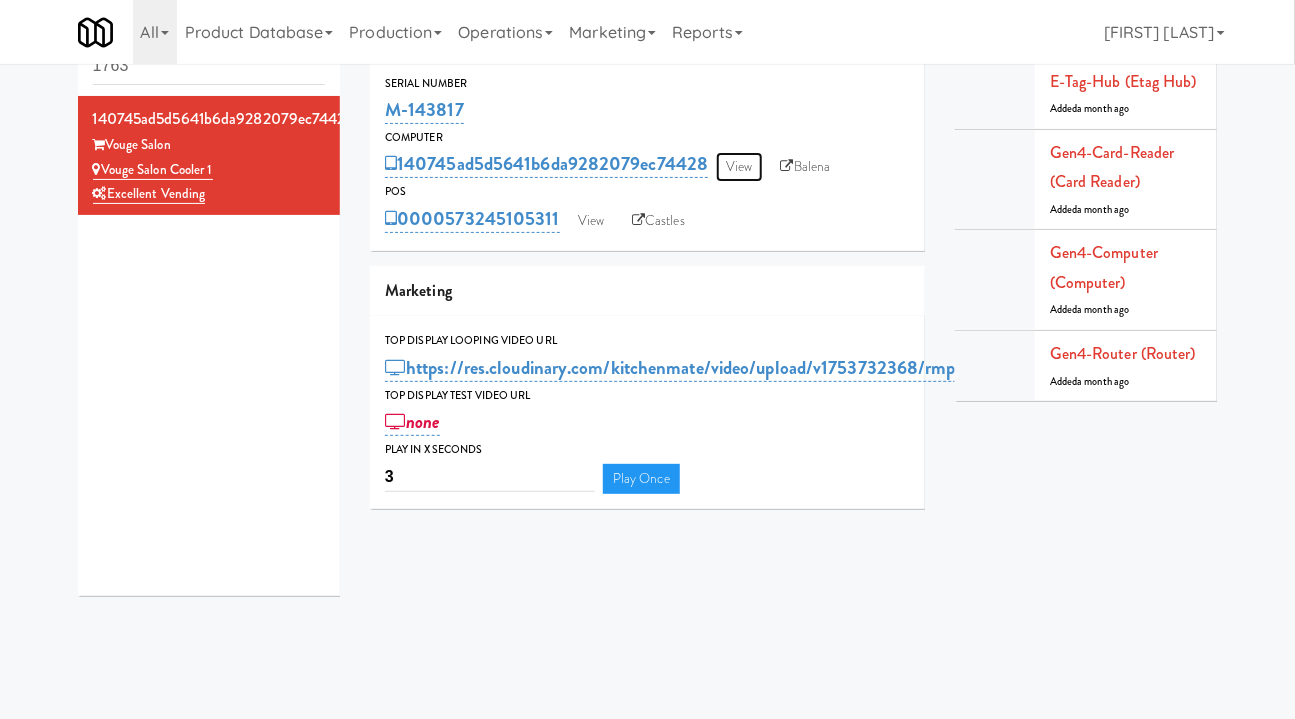 click on "View" at bounding box center [739, 167] 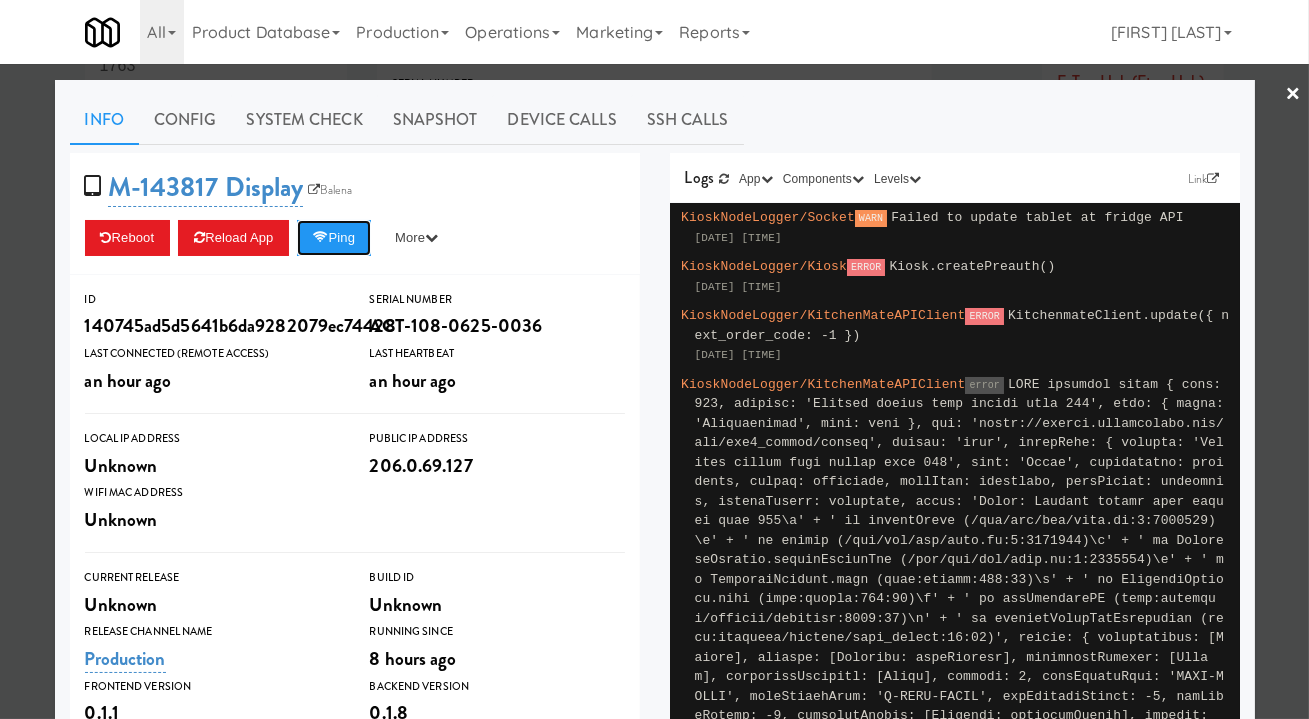 click on "Ping" at bounding box center (334, 238) 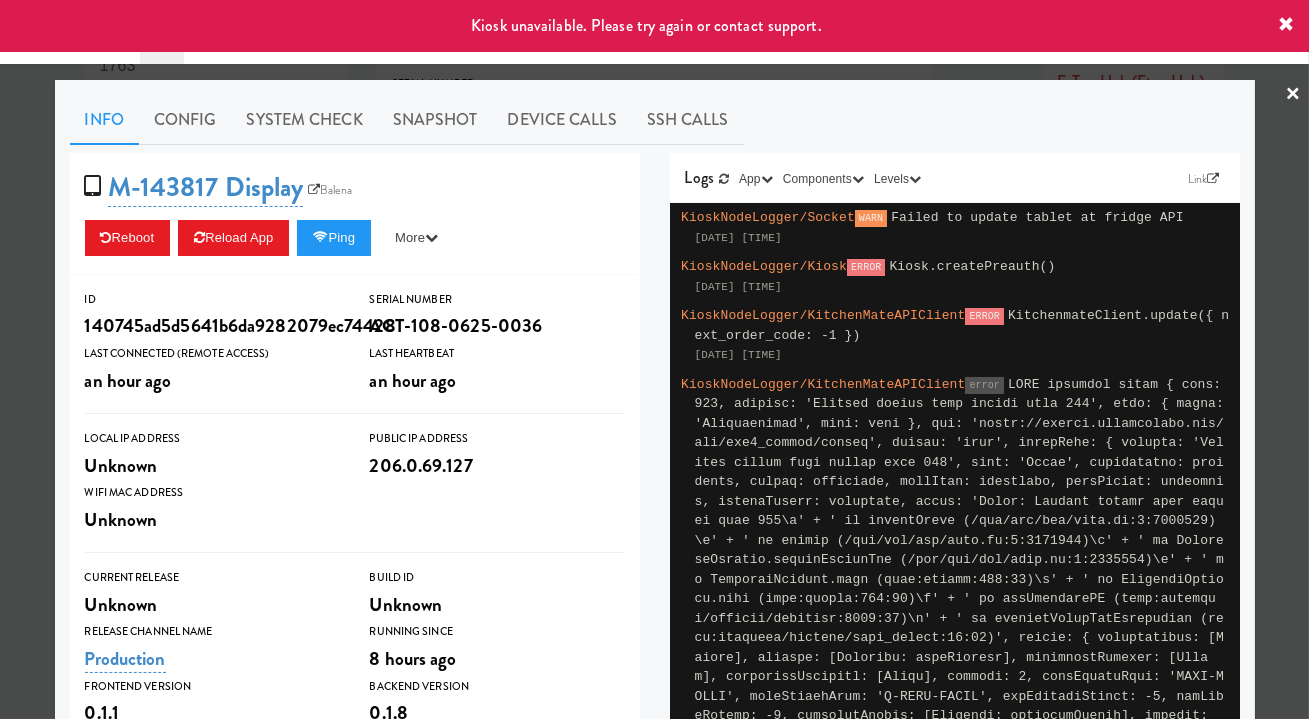 click at bounding box center [654, 359] 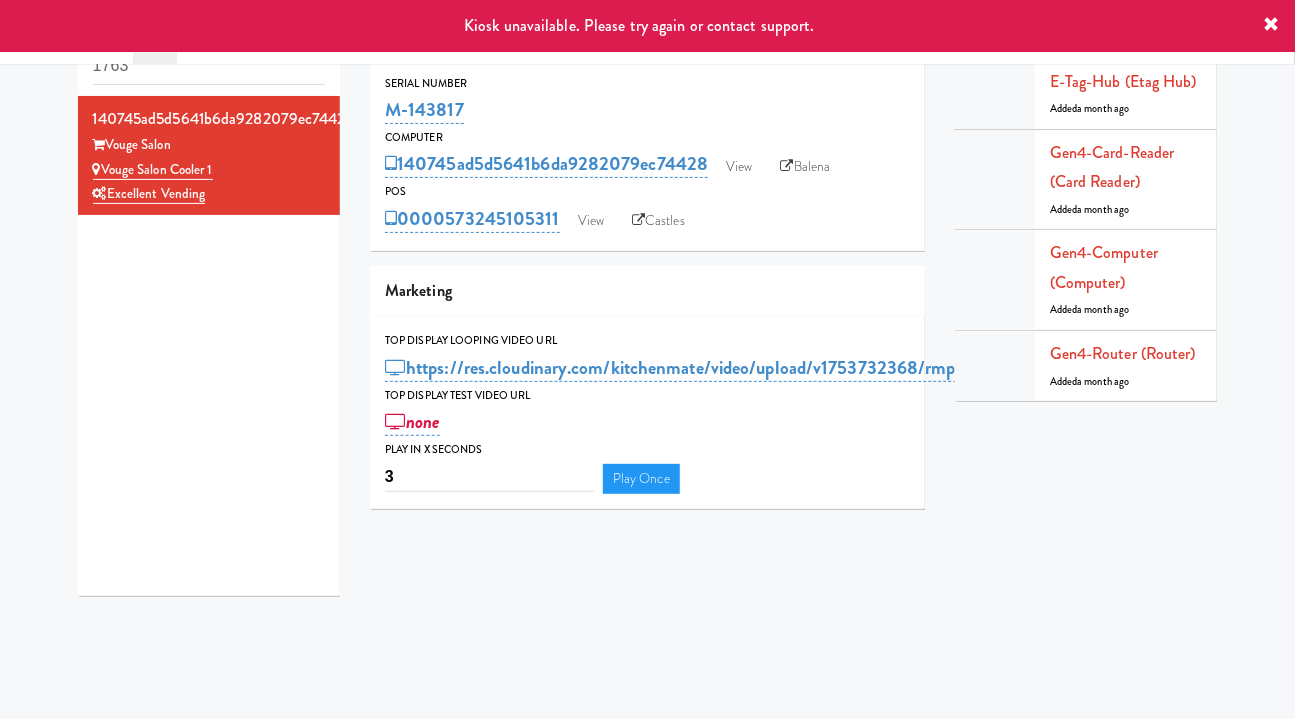 click on "POS" at bounding box center [647, 192] 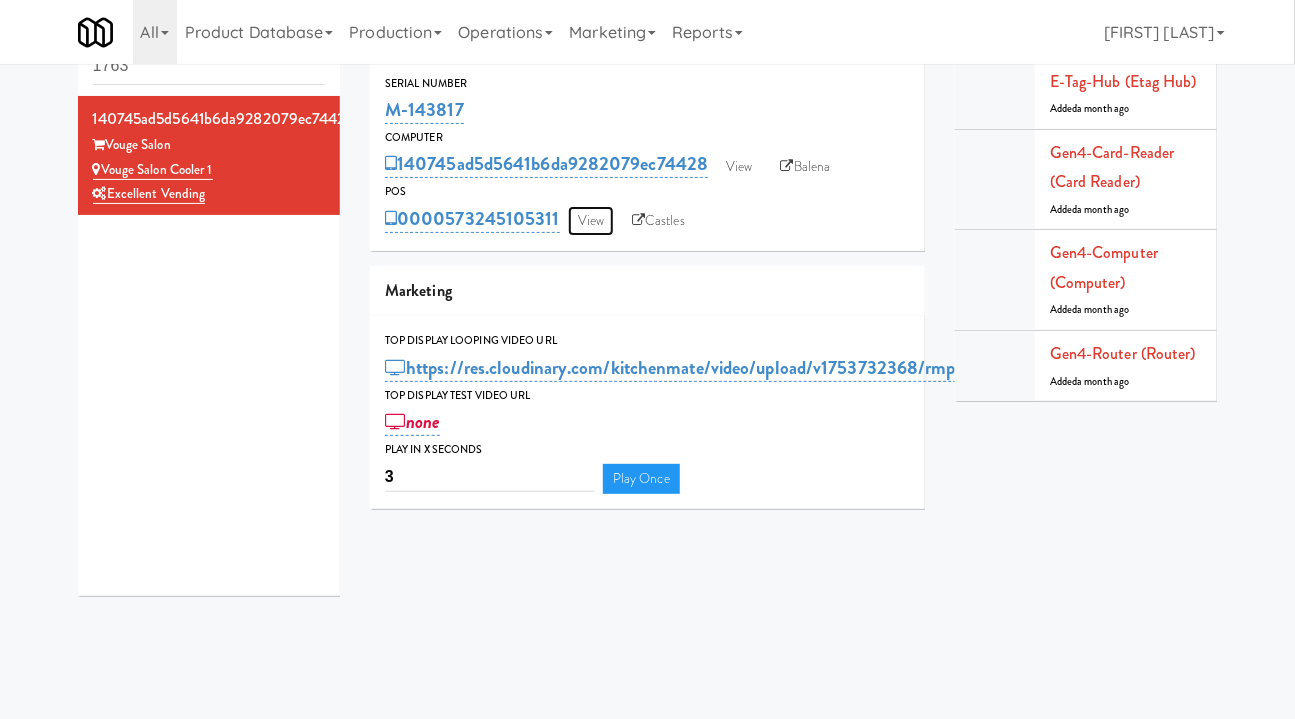 click on "View" at bounding box center (591, 221) 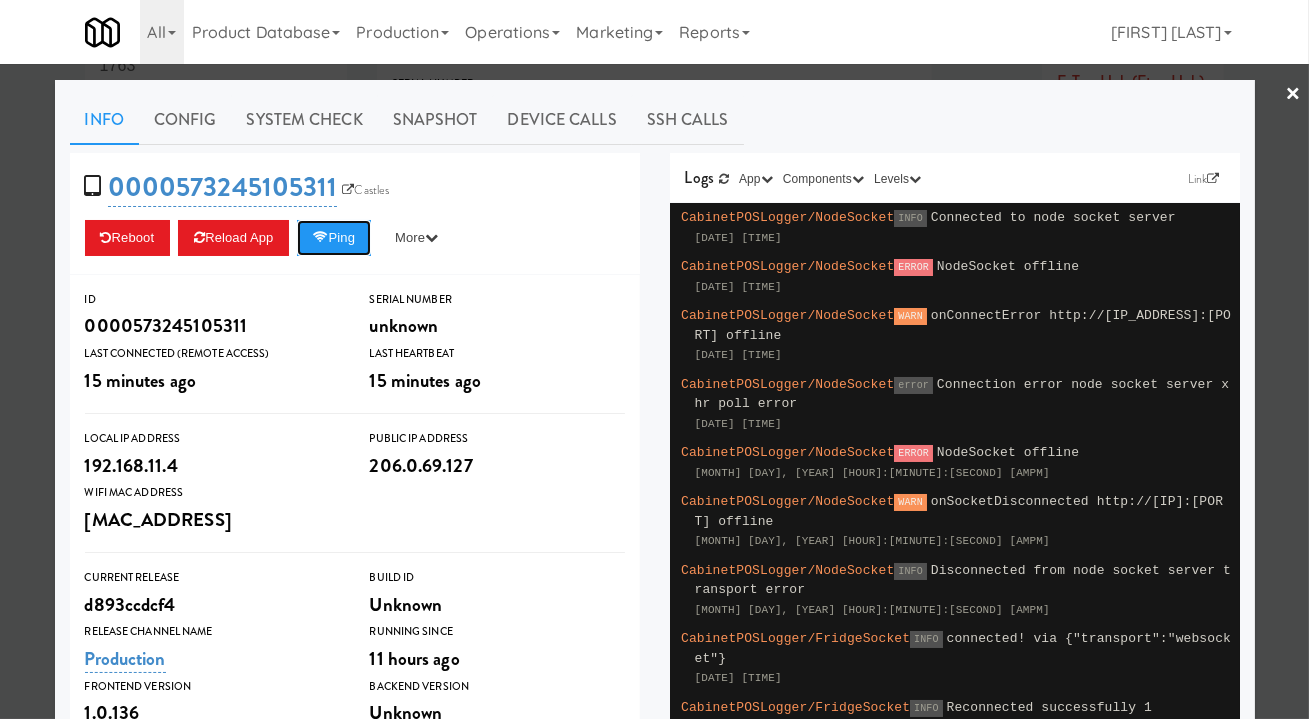 click on "Ping" at bounding box center (334, 238) 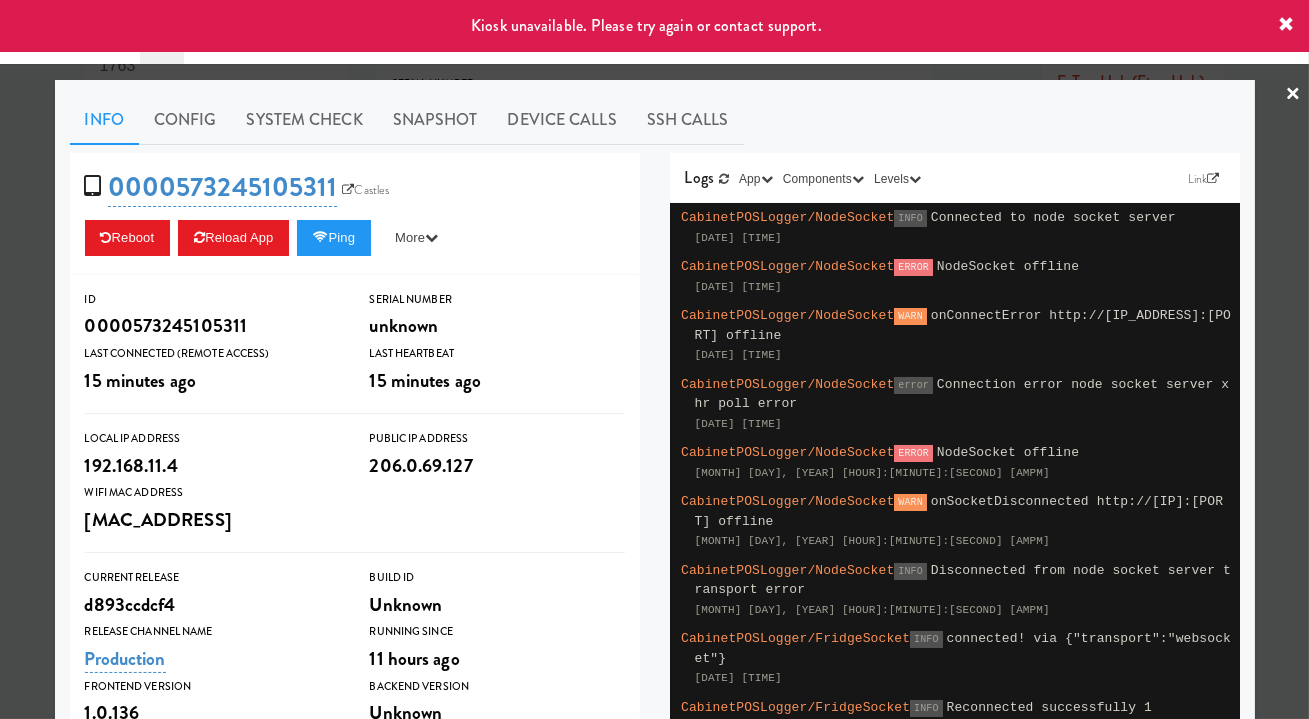 click at bounding box center [654, 359] 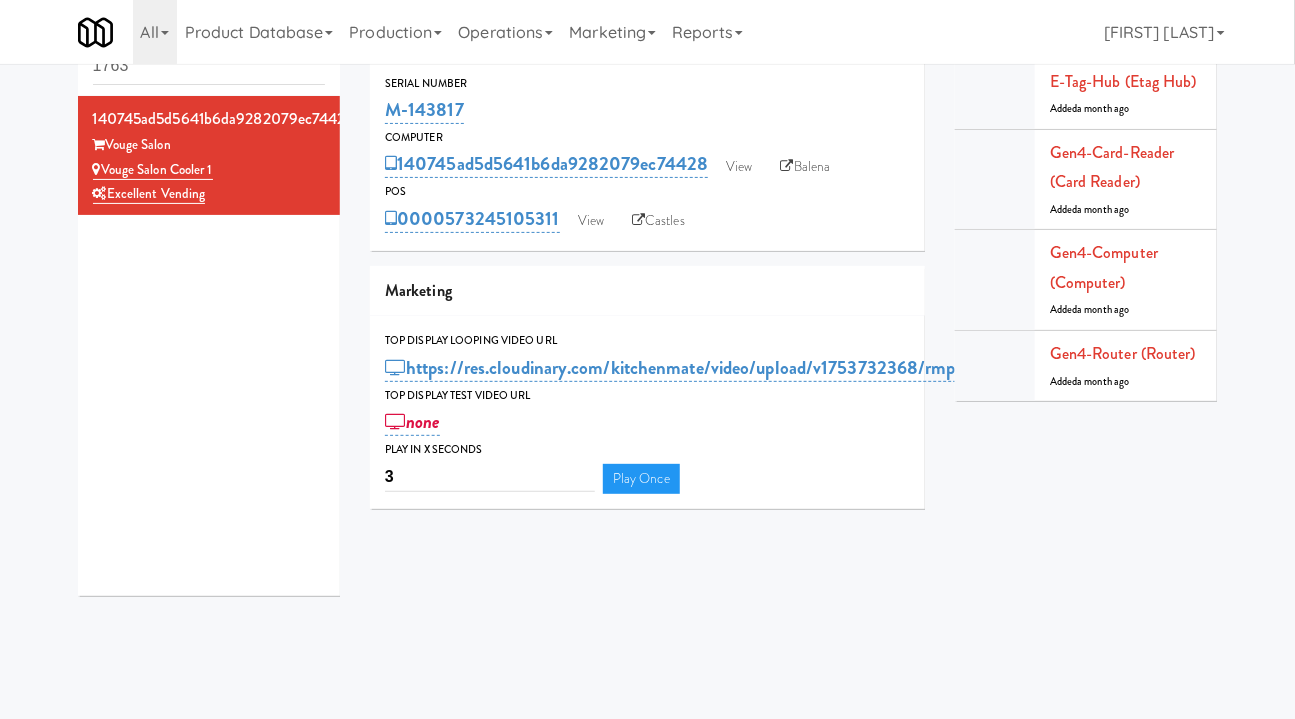 drag, startPoint x: 558, startPoint y: 104, endPoint x: 389, endPoint y: 114, distance: 169.2956 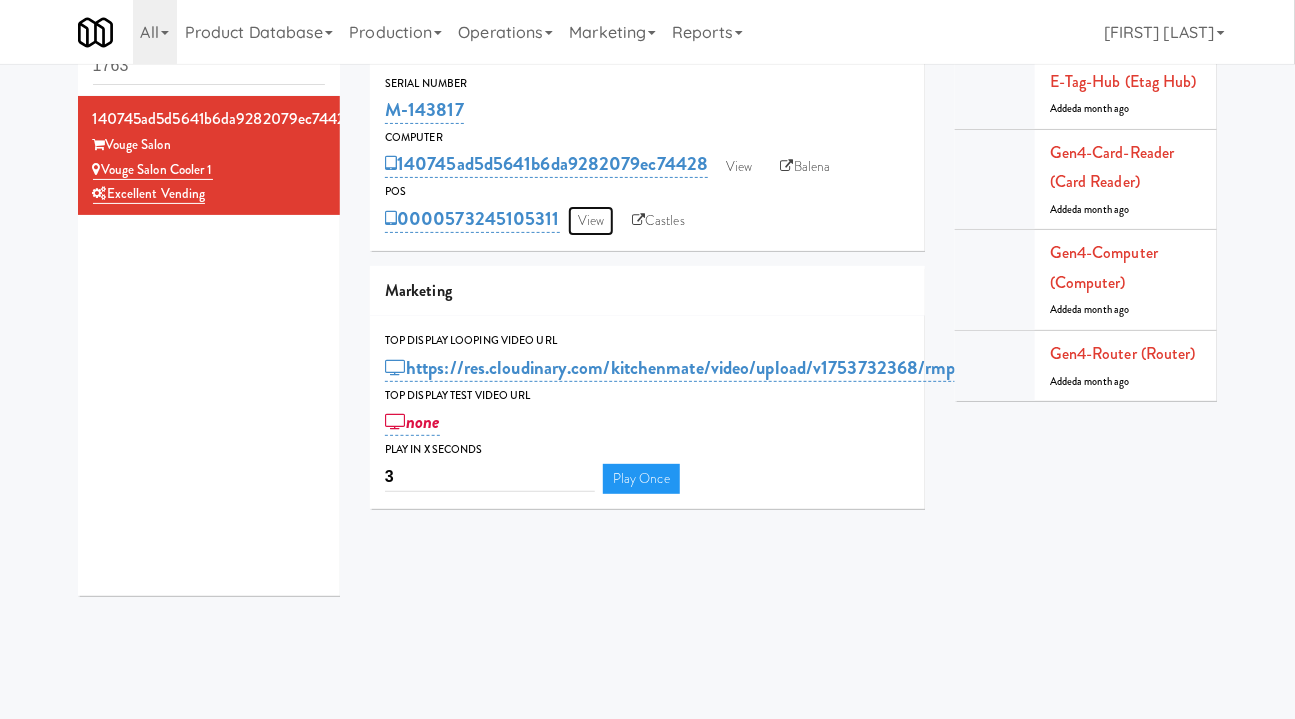 click on "View" at bounding box center [591, 221] 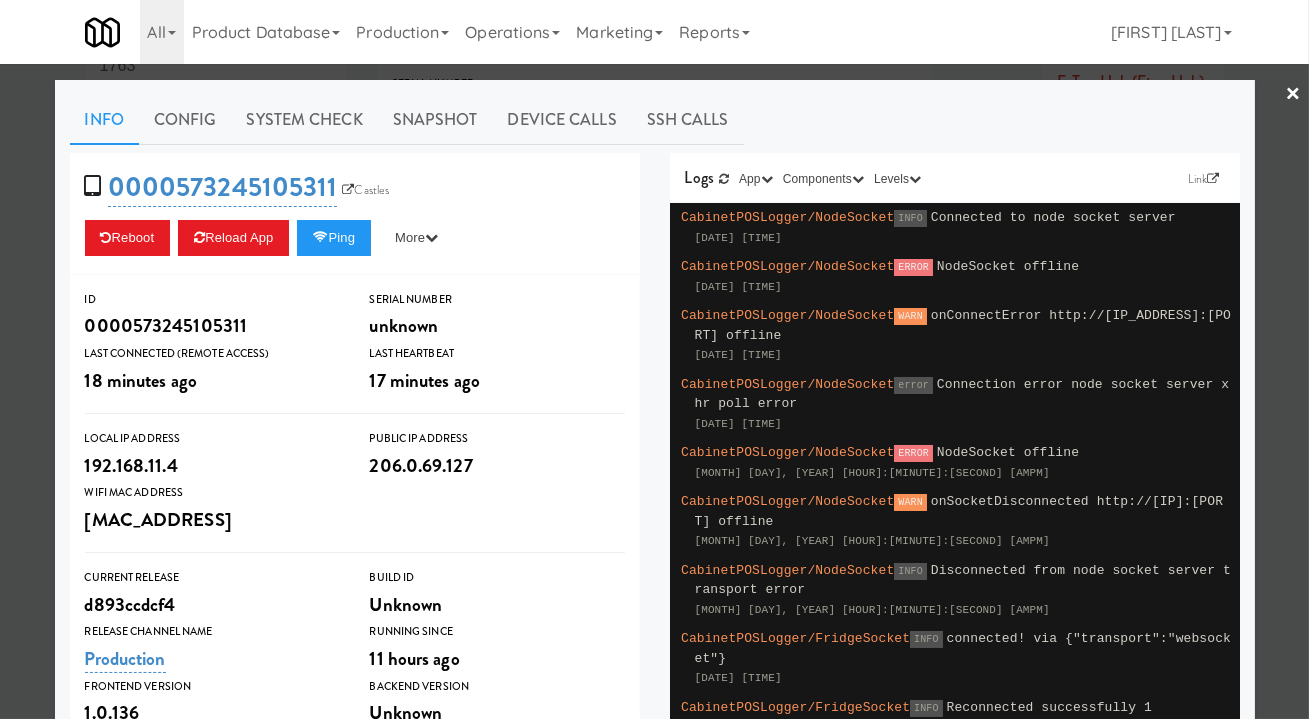 click at bounding box center (654, 359) 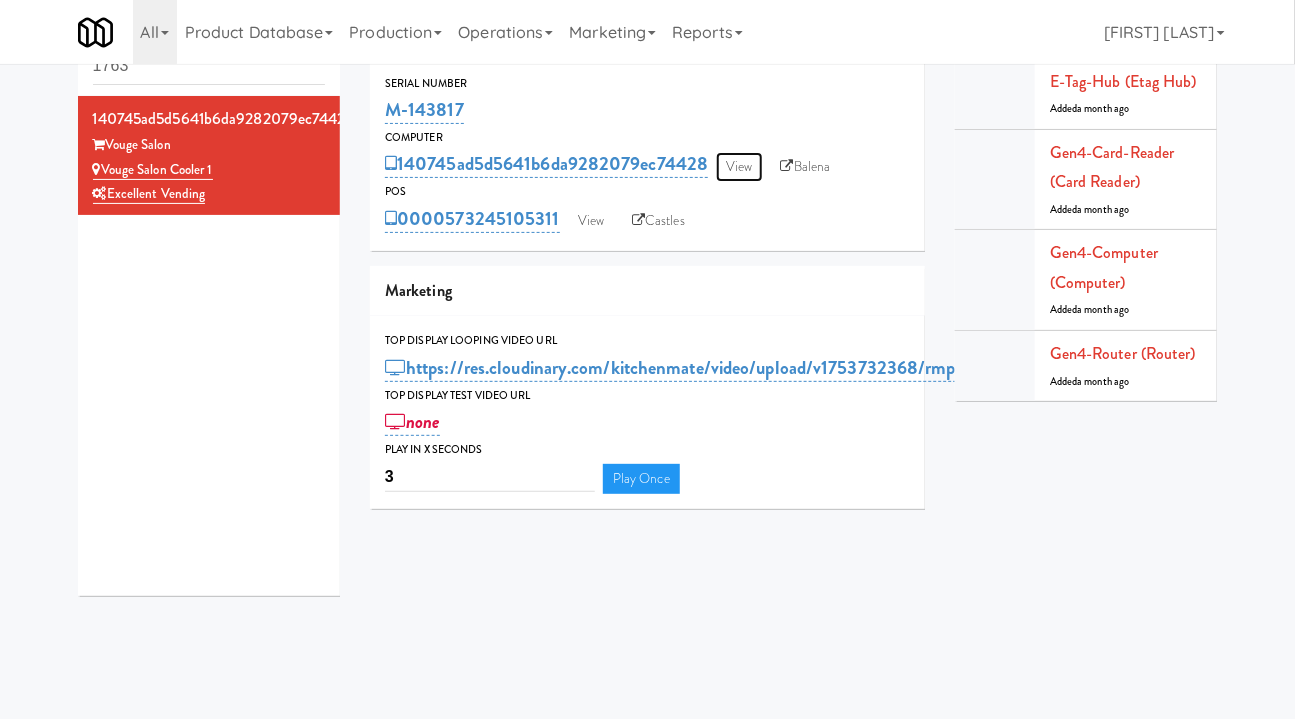 click on "View" at bounding box center (739, 167) 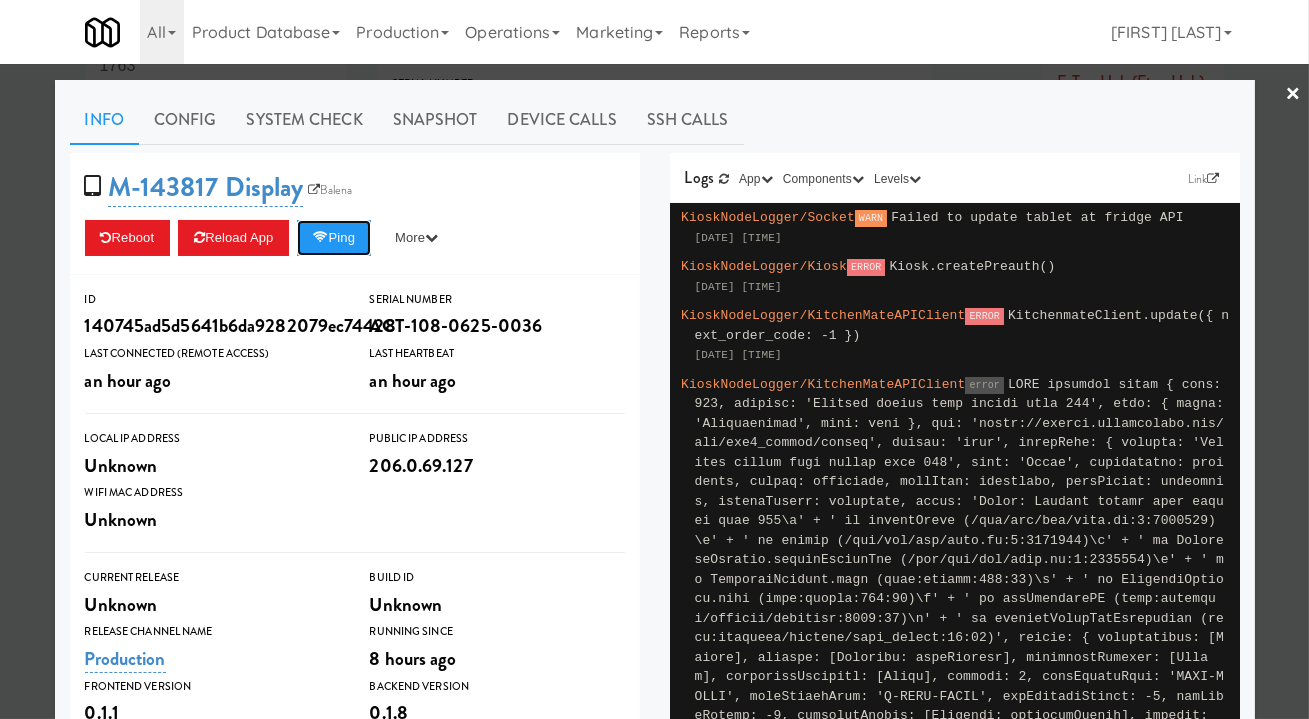 click on "Ping" at bounding box center (334, 238) 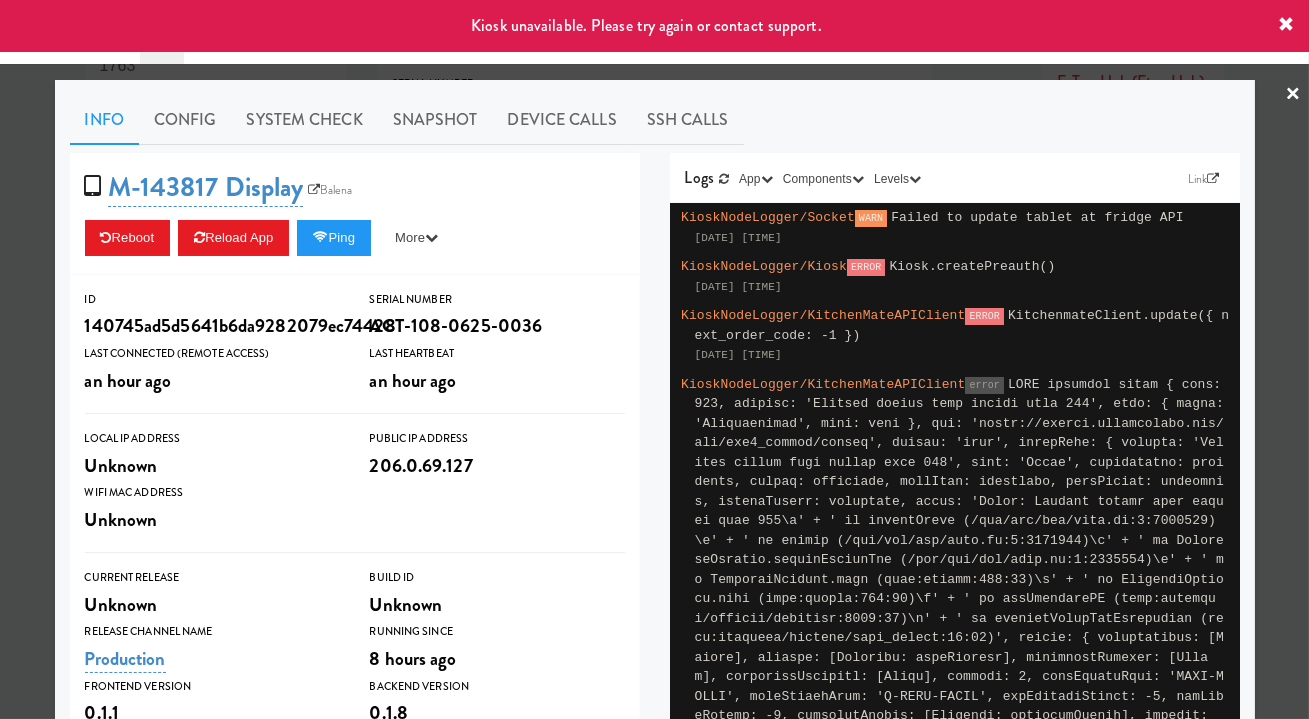 click at bounding box center (654, 359) 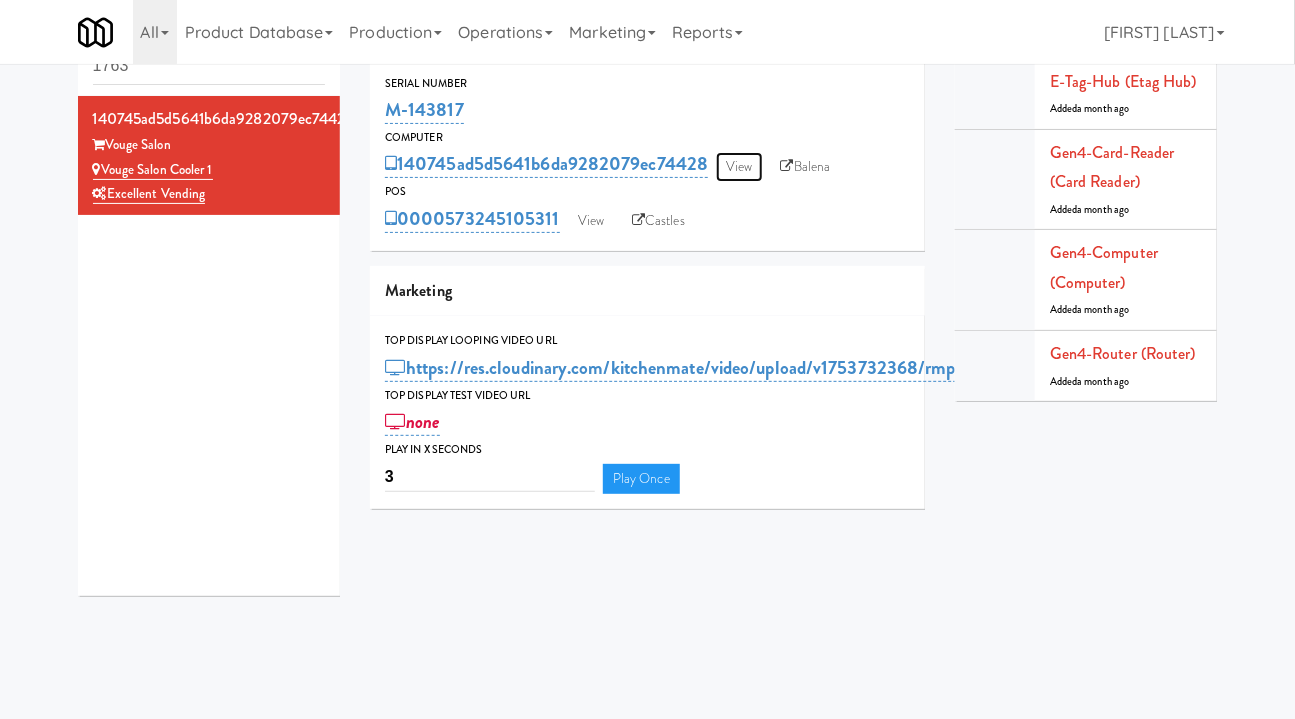 click on "View" at bounding box center [739, 167] 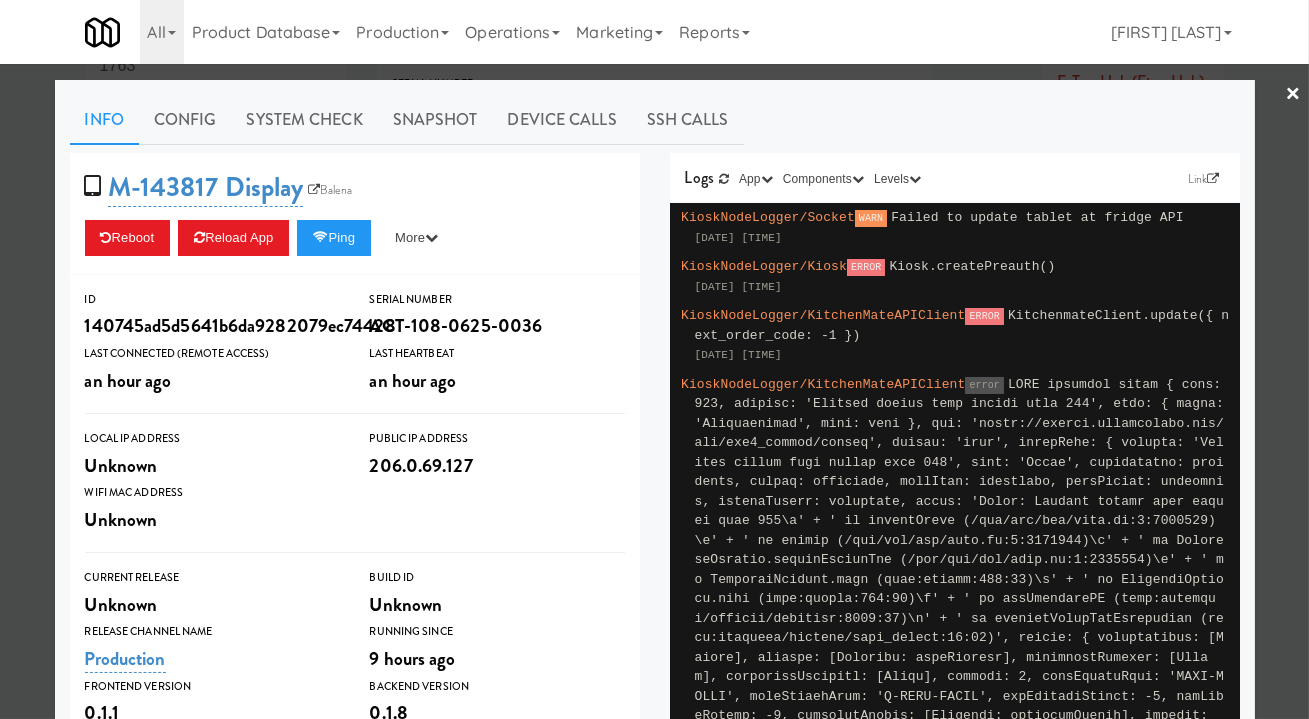 click at bounding box center [654, 359] 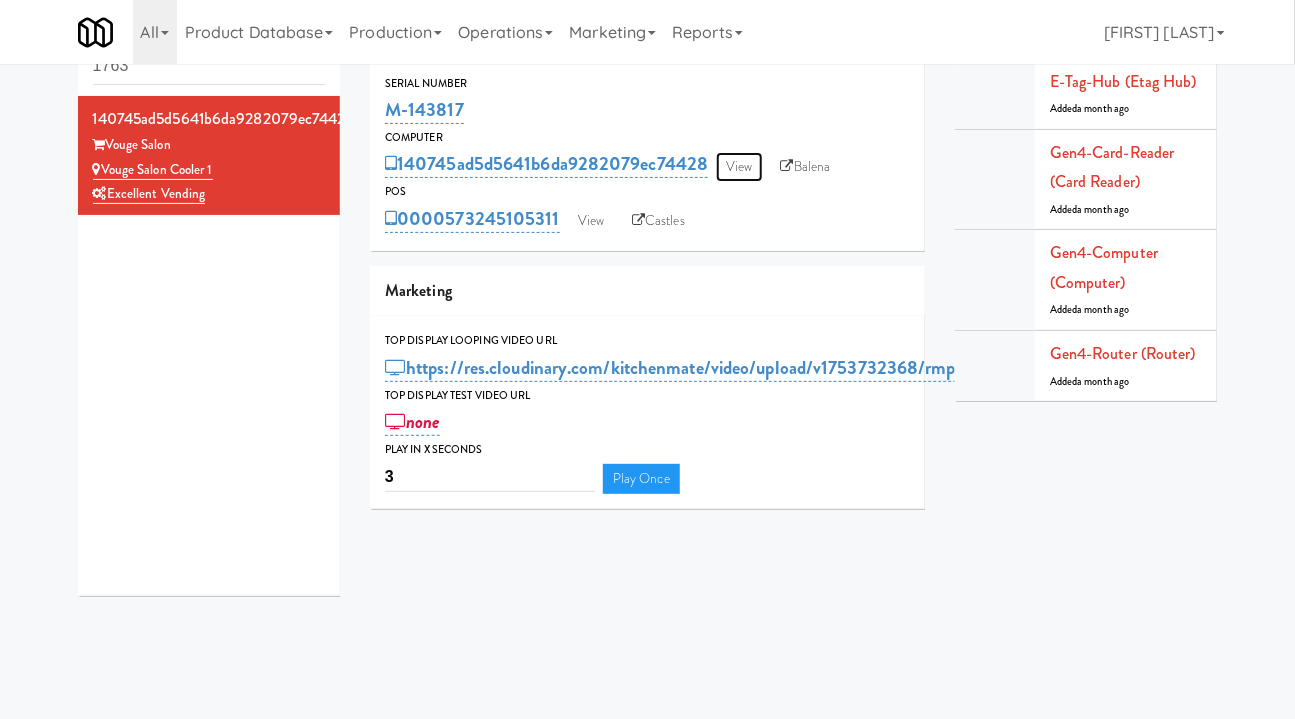 click on "View" at bounding box center [739, 167] 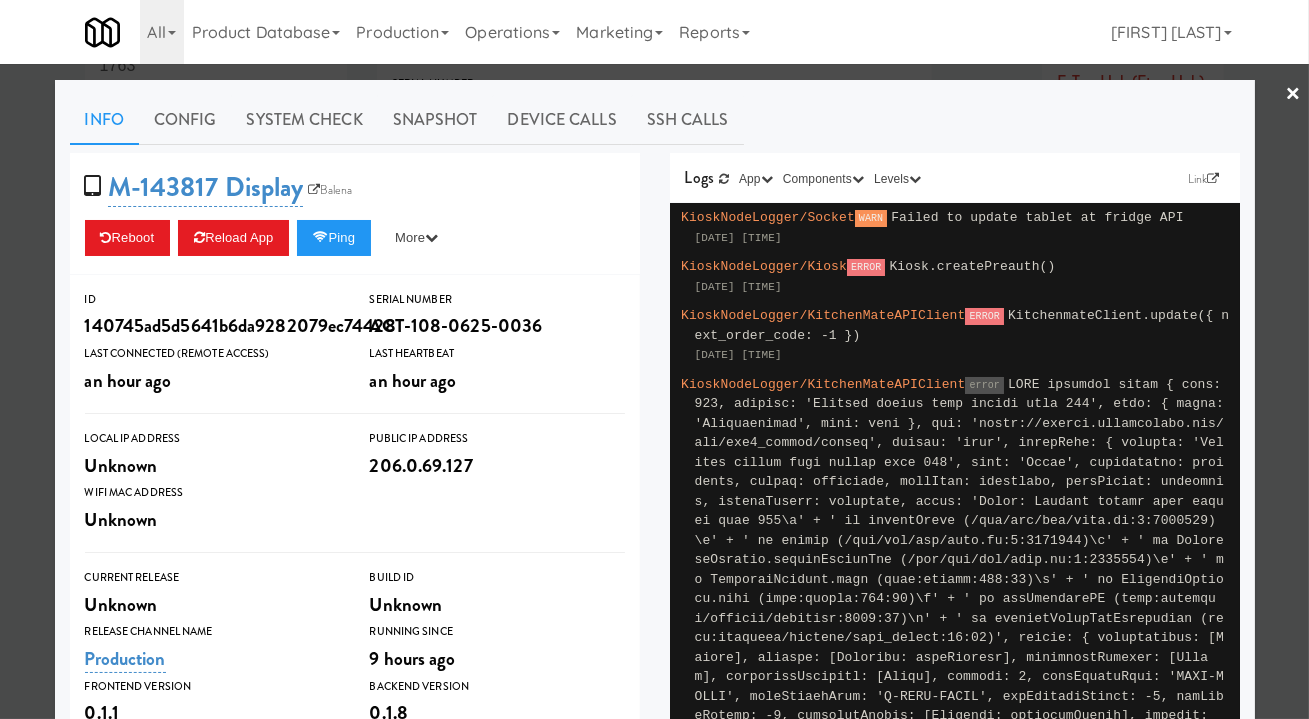 click at bounding box center [654, 359] 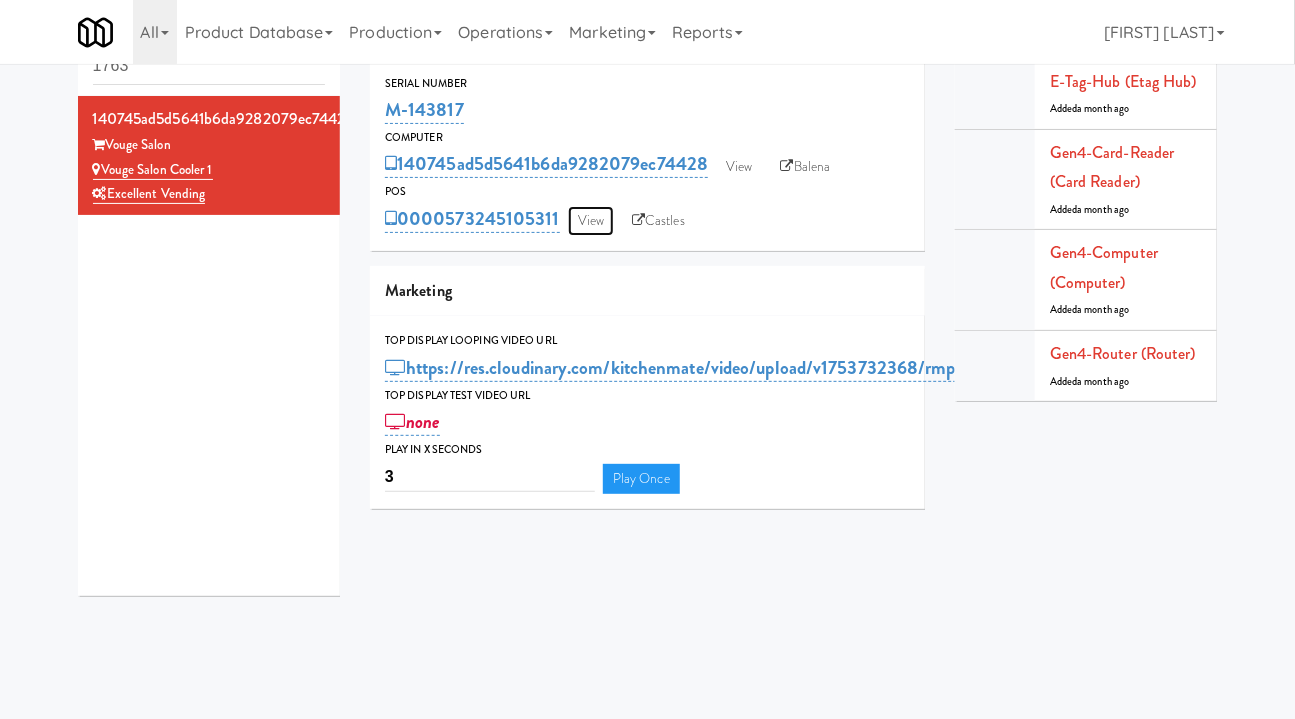 click on "View" at bounding box center [591, 221] 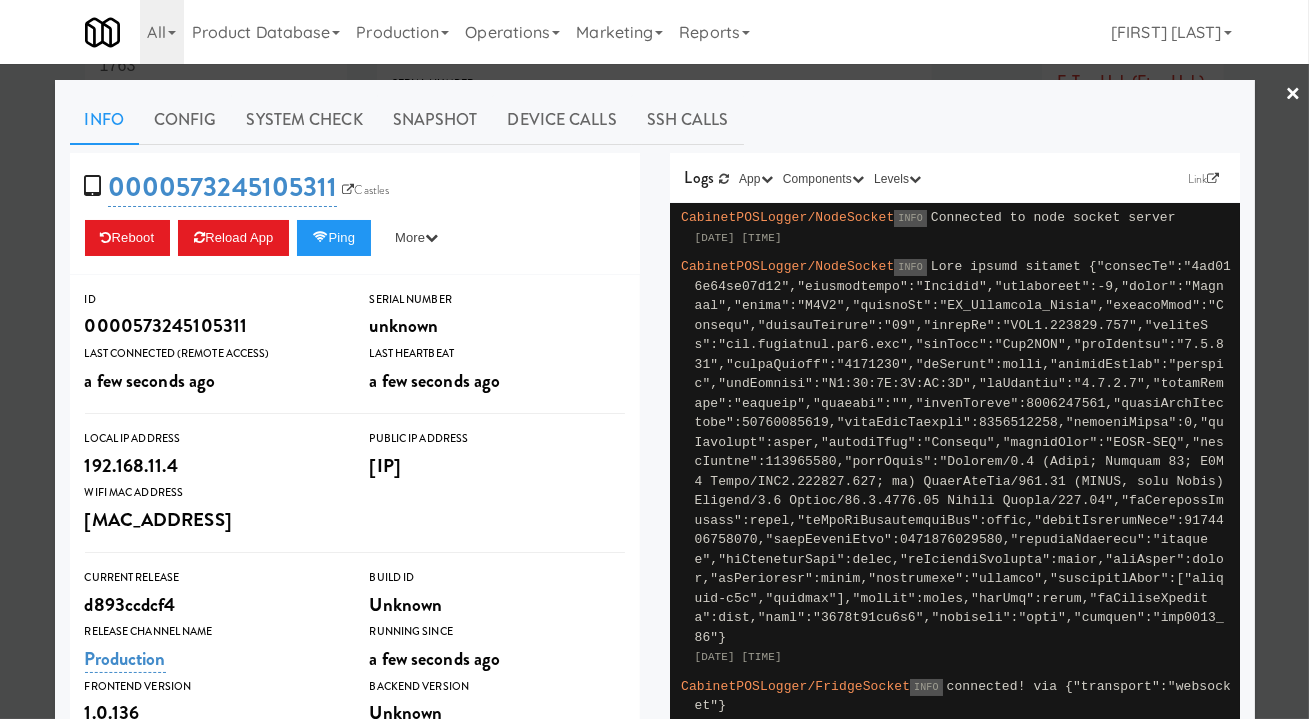 click at bounding box center (654, 359) 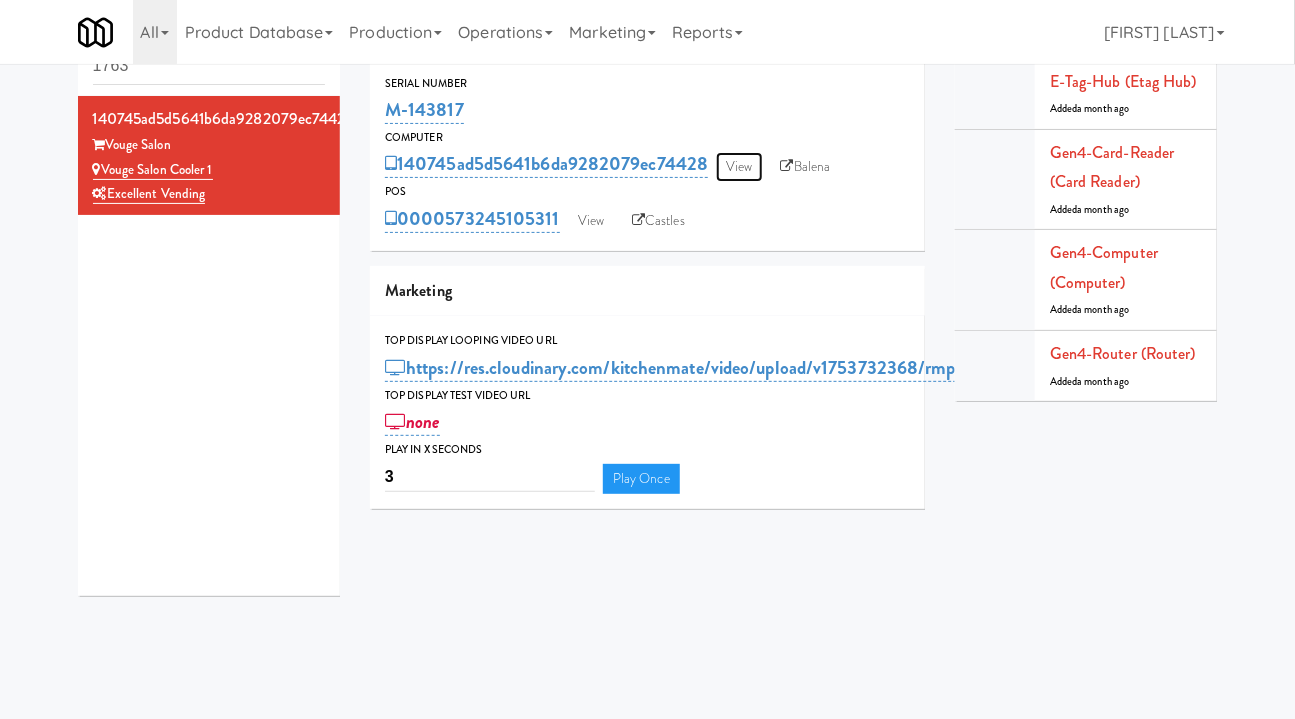 click on "View" at bounding box center [739, 167] 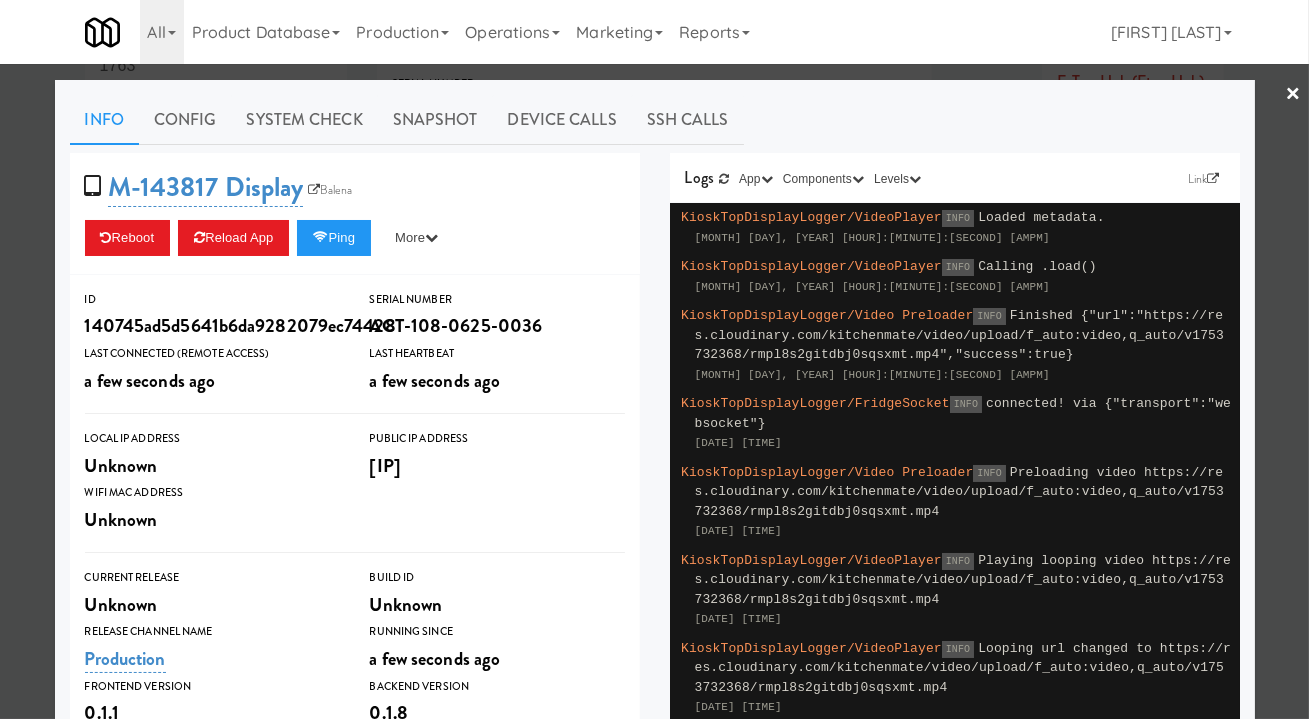click at bounding box center (654, 359) 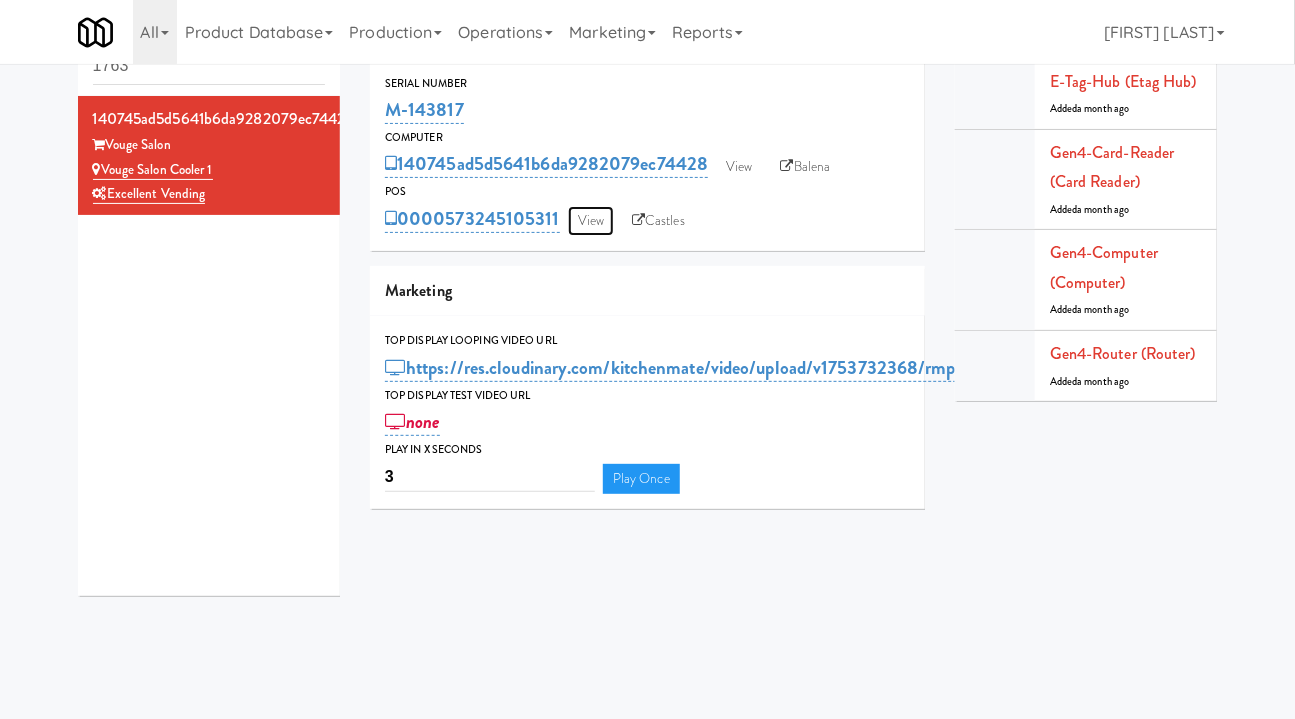 click on "View" at bounding box center (591, 221) 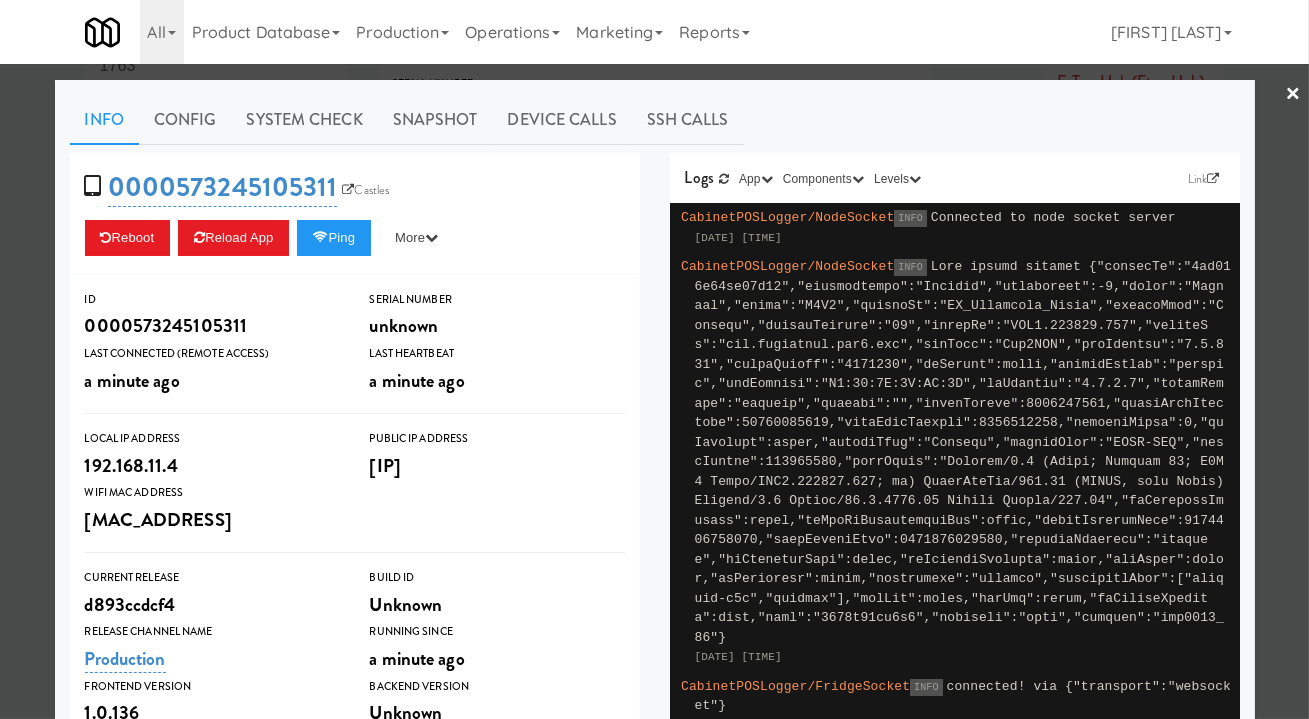 scroll, scrollTop: 63, scrollLeft: 0, axis: vertical 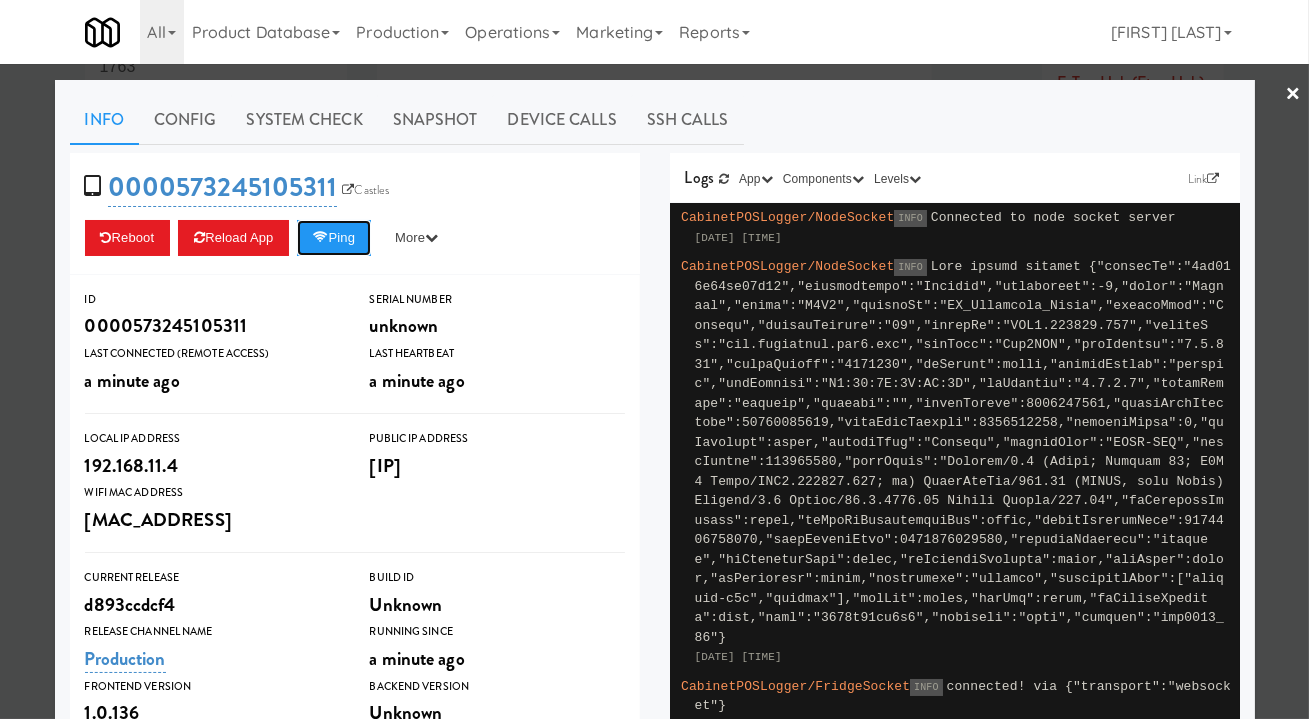 click on "Ping" at bounding box center (334, 238) 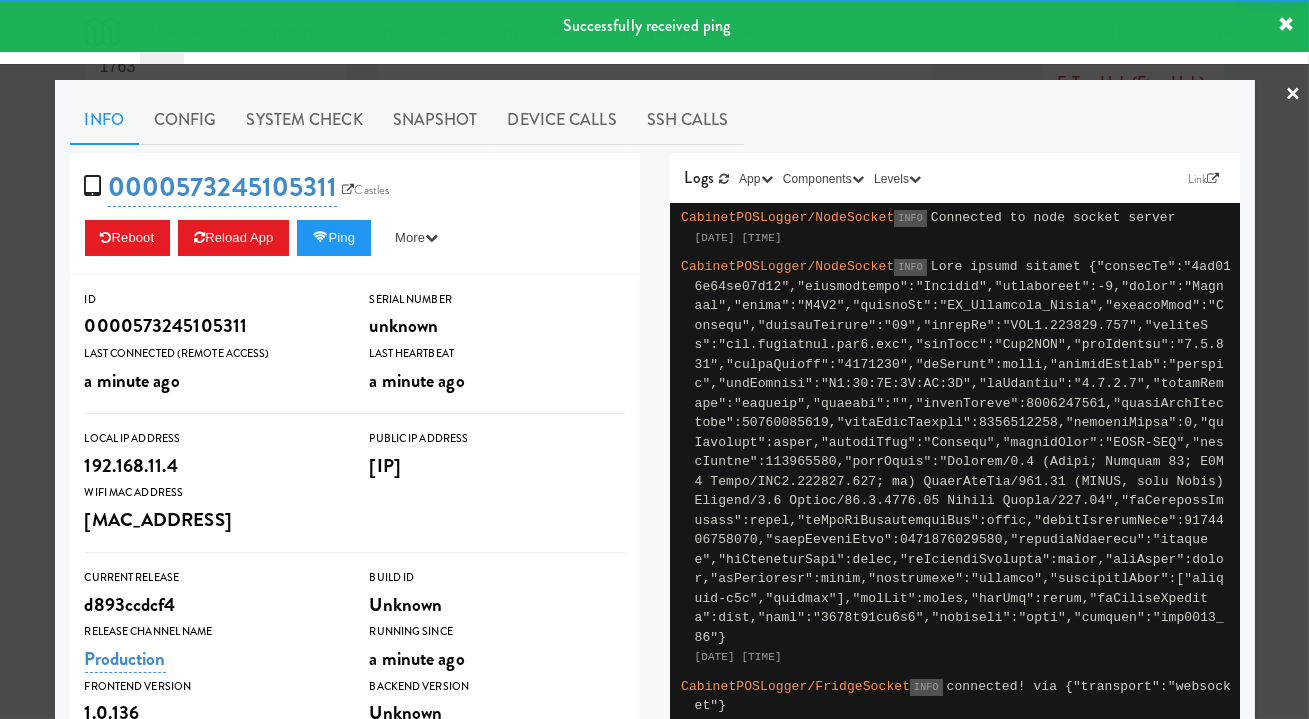 click on "System Check" at bounding box center (305, 120) 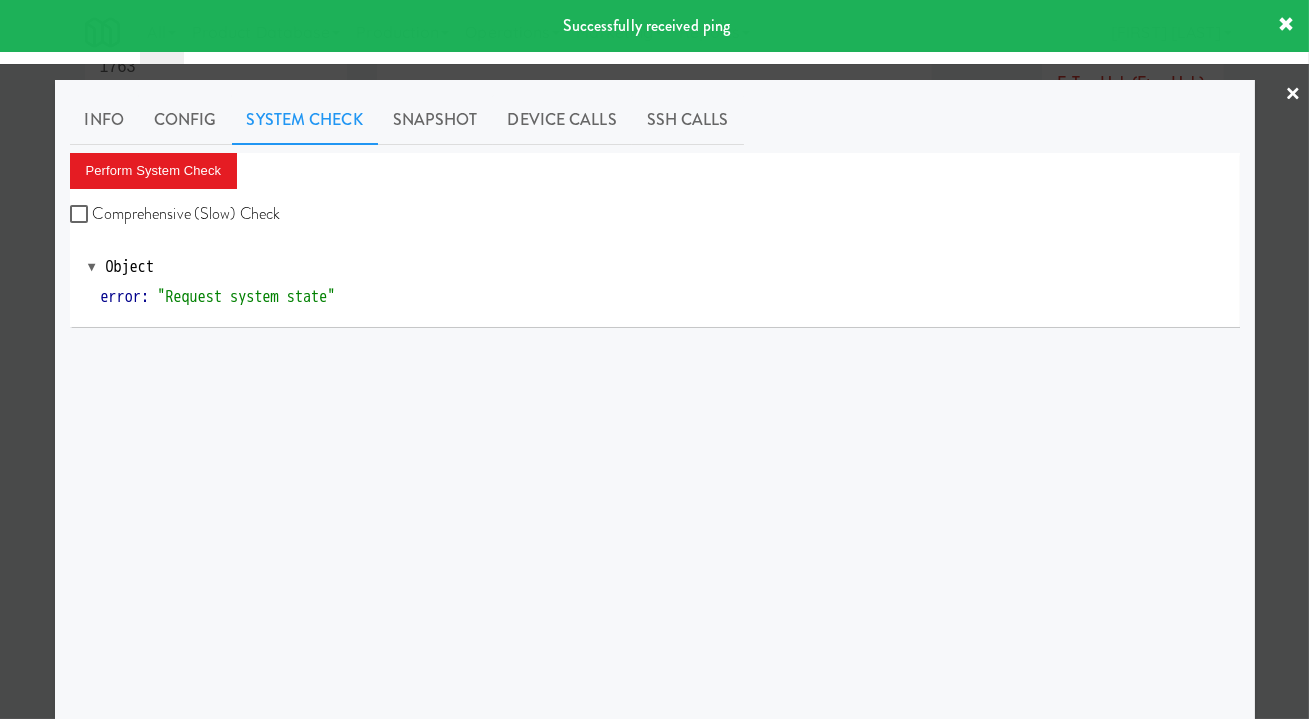 click on "Comprehensive (Slow) Check" at bounding box center [175, 214] 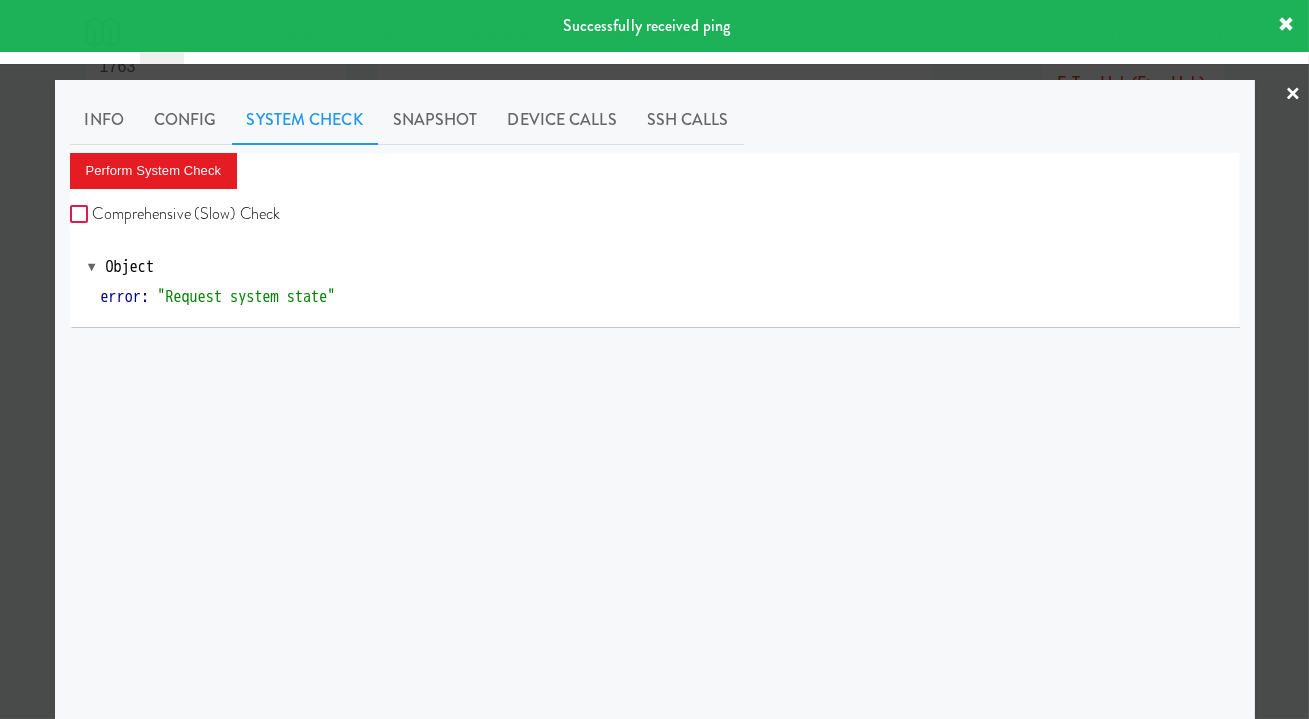 click on "Comprehensive (Slow) Check" at bounding box center [81, 215] 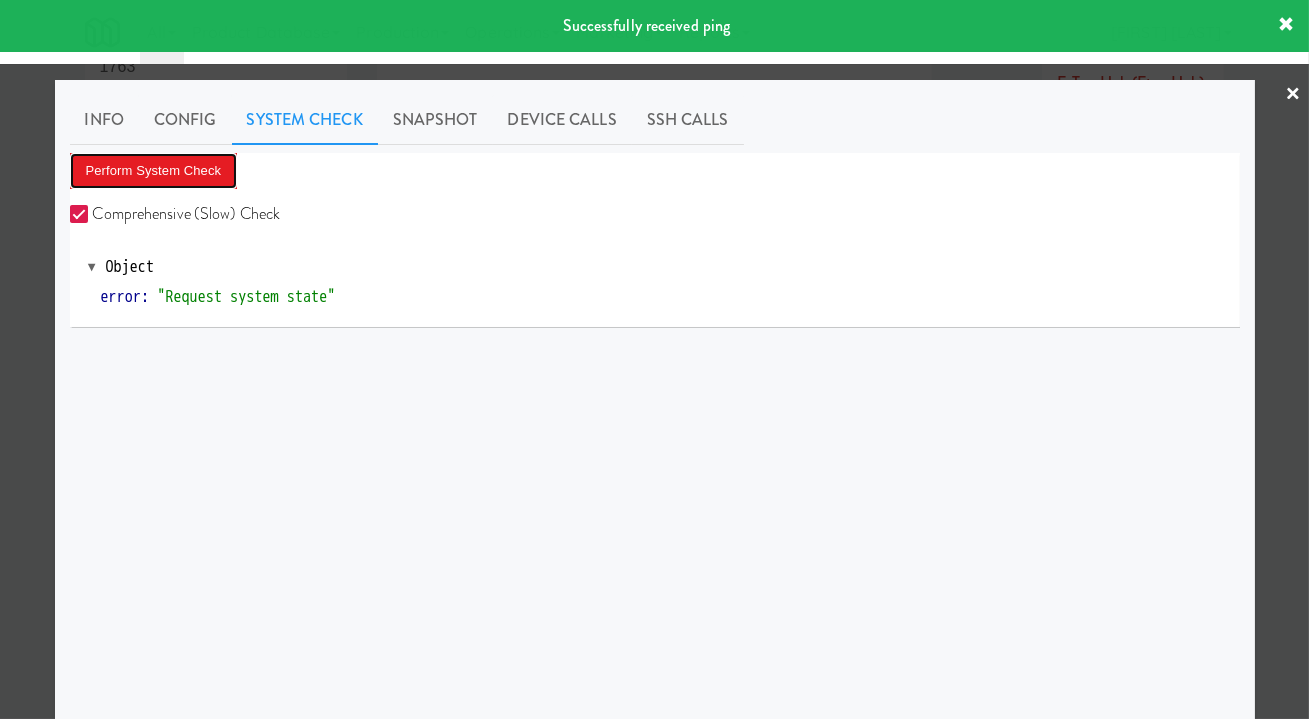click on "Perform System Check" at bounding box center [154, 171] 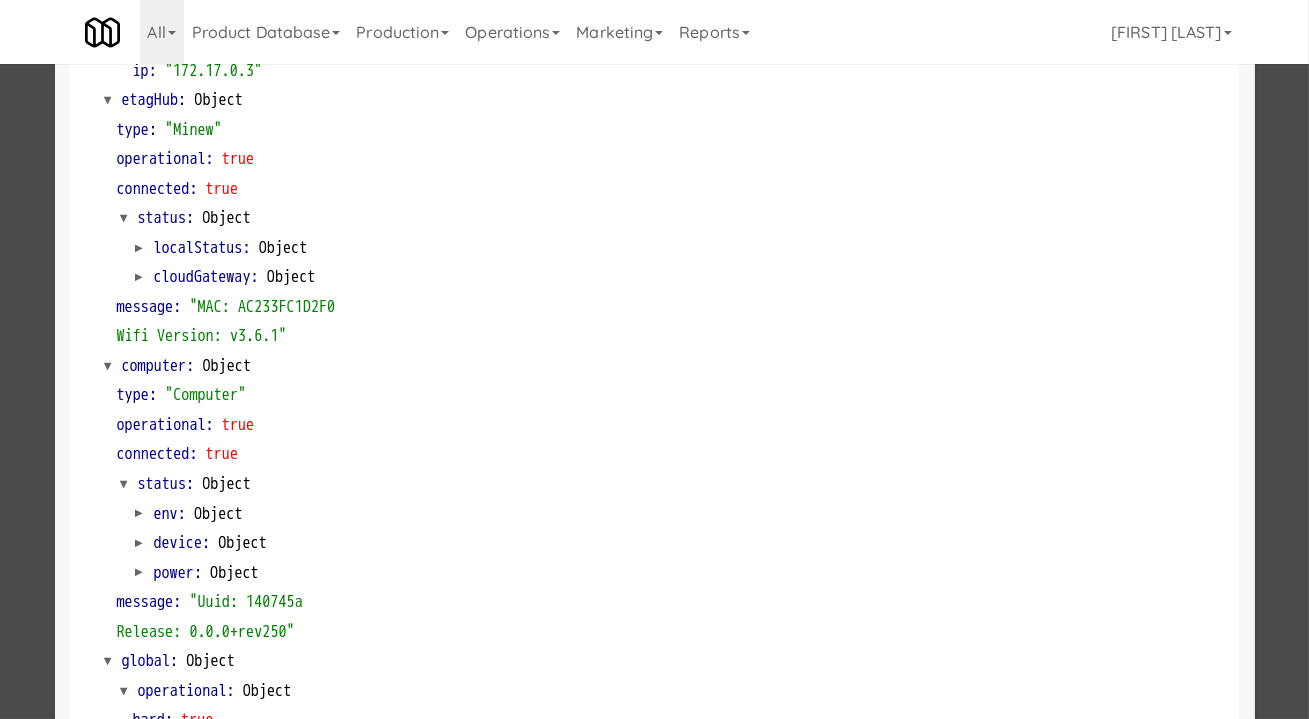 scroll, scrollTop: 1749, scrollLeft: 0, axis: vertical 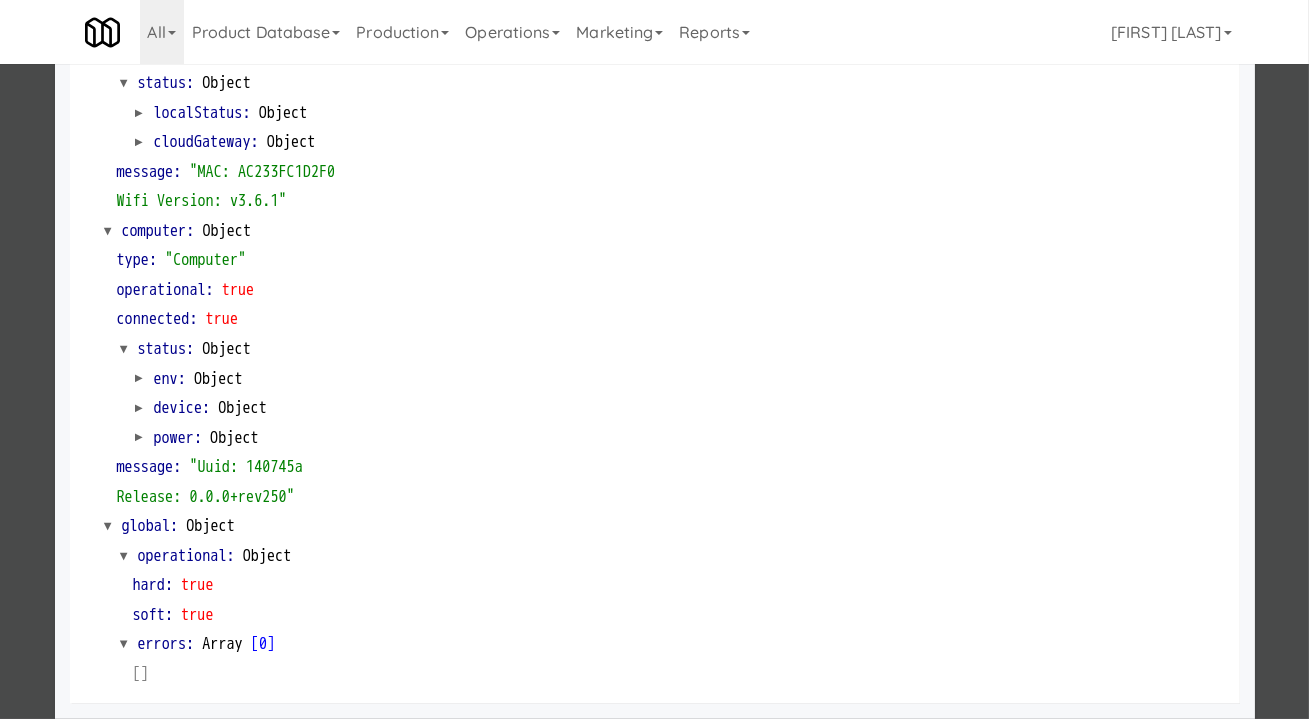 click at bounding box center [654, 359] 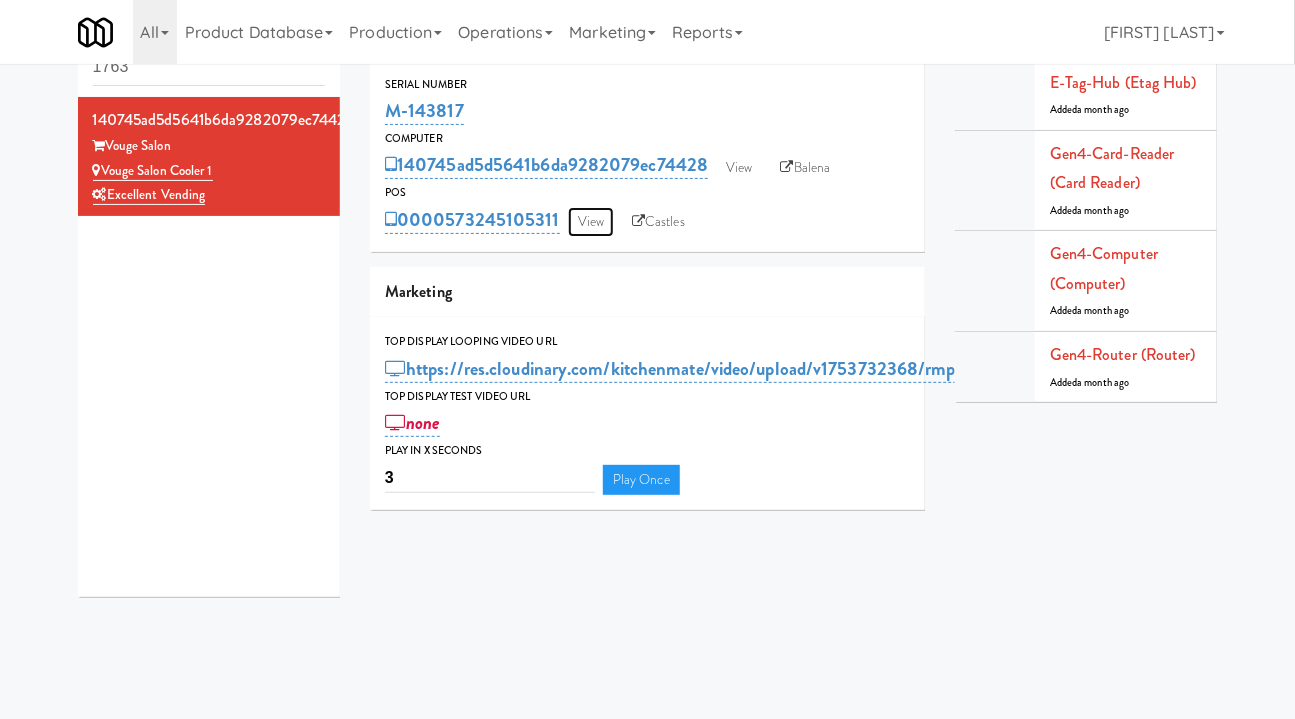 click on "View" at bounding box center [591, 222] 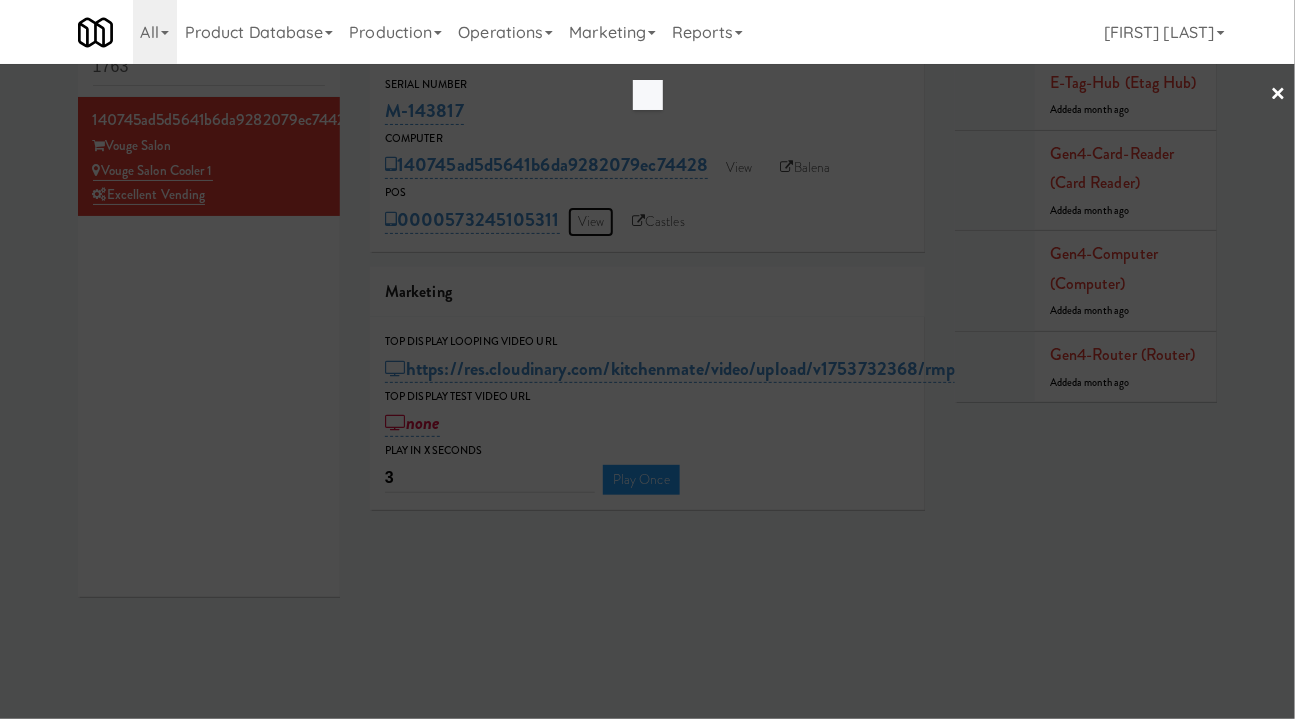 scroll, scrollTop: 0, scrollLeft: 0, axis: both 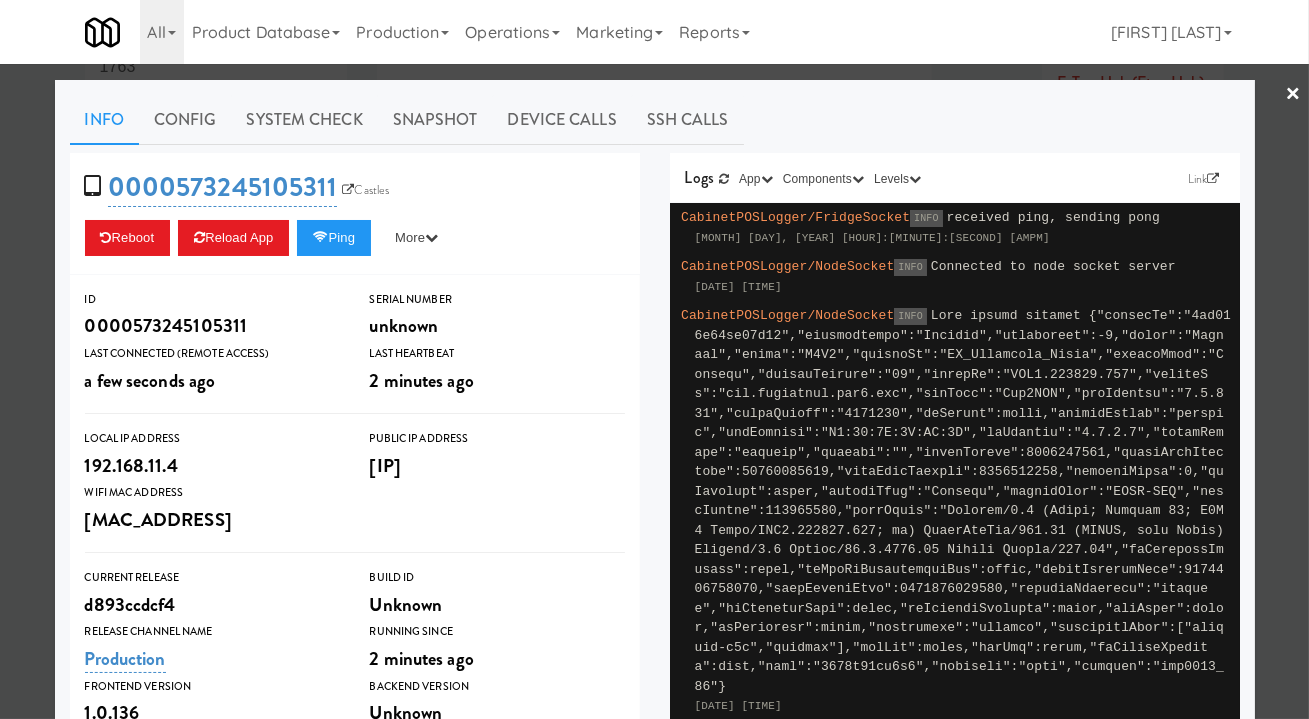 click on "Snapshot" at bounding box center [435, 120] 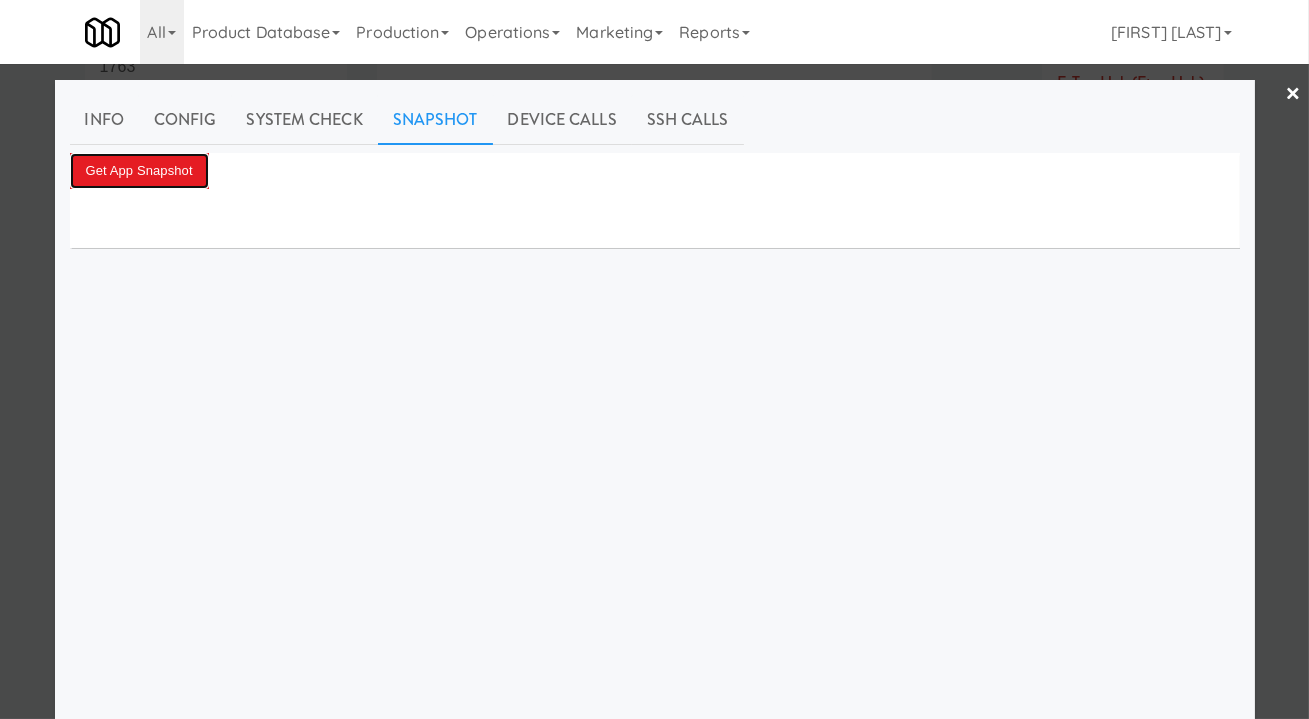 click on "Get App Snapshot" at bounding box center (139, 171) 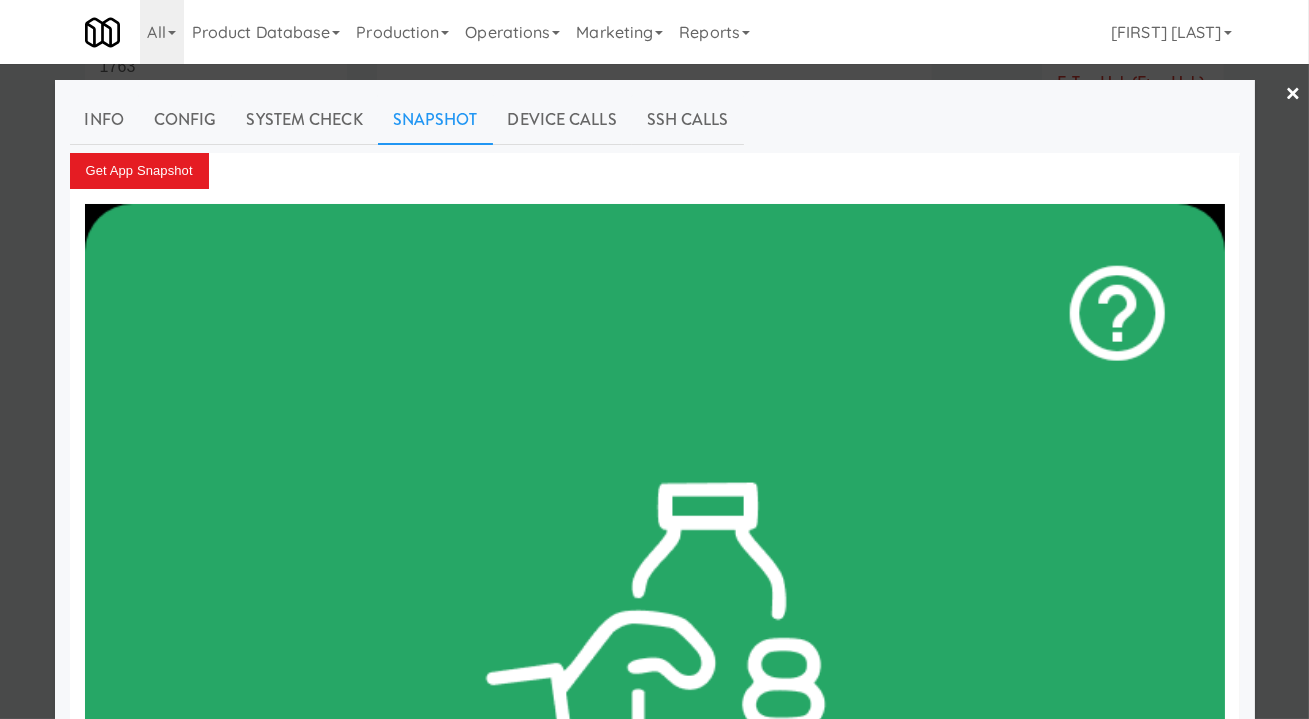 click at bounding box center (654, 359) 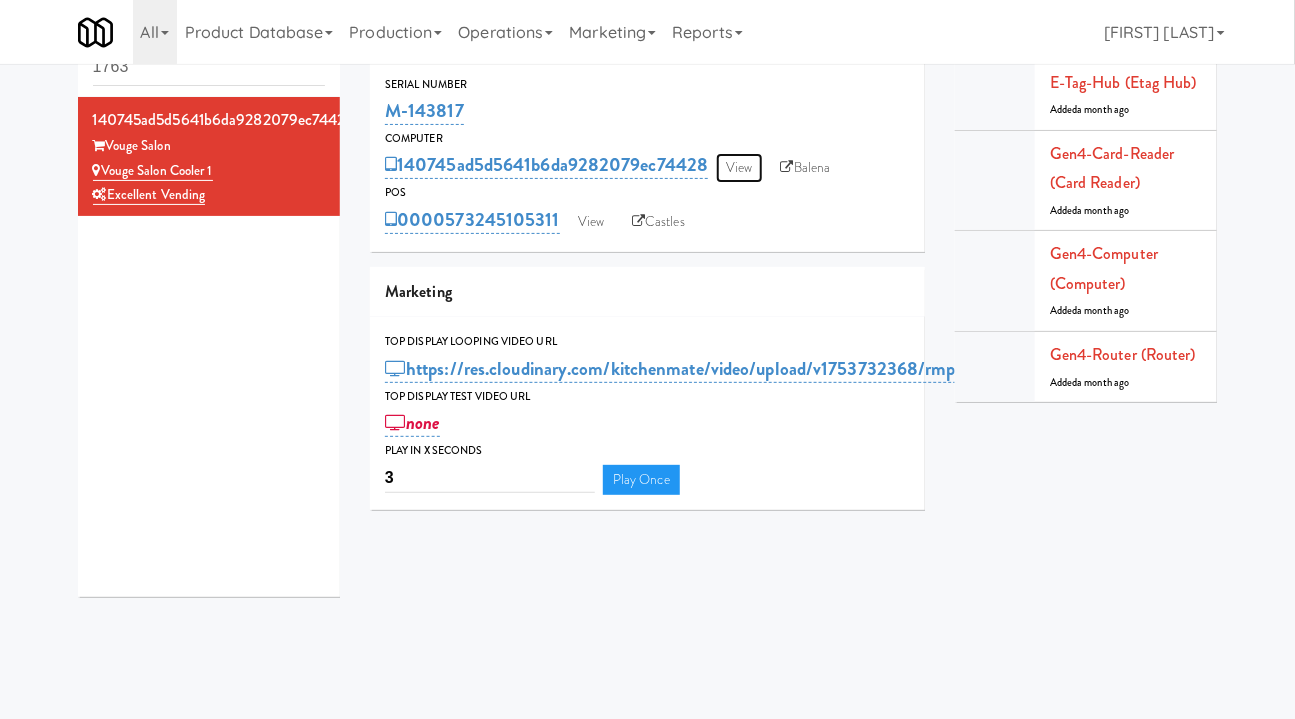 click on "View" at bounding box center [739, 168] 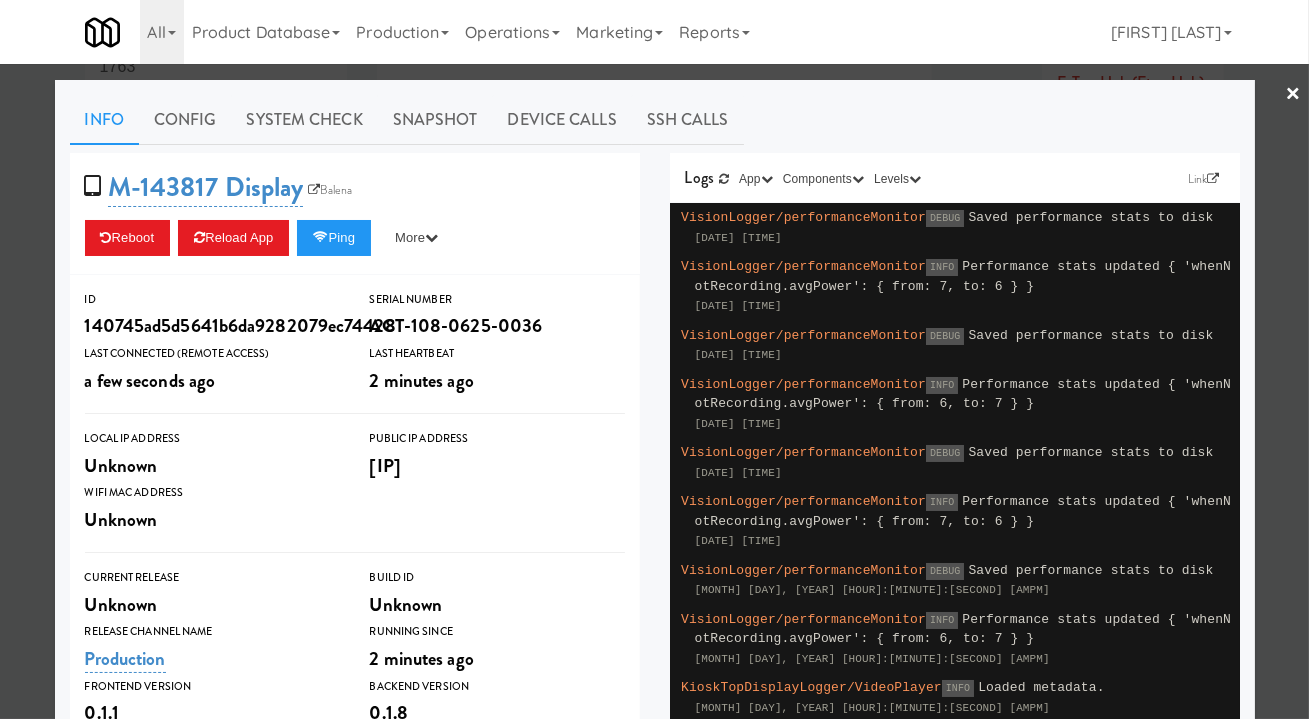 click on "Snapshot" at bounding box center (435, 120) 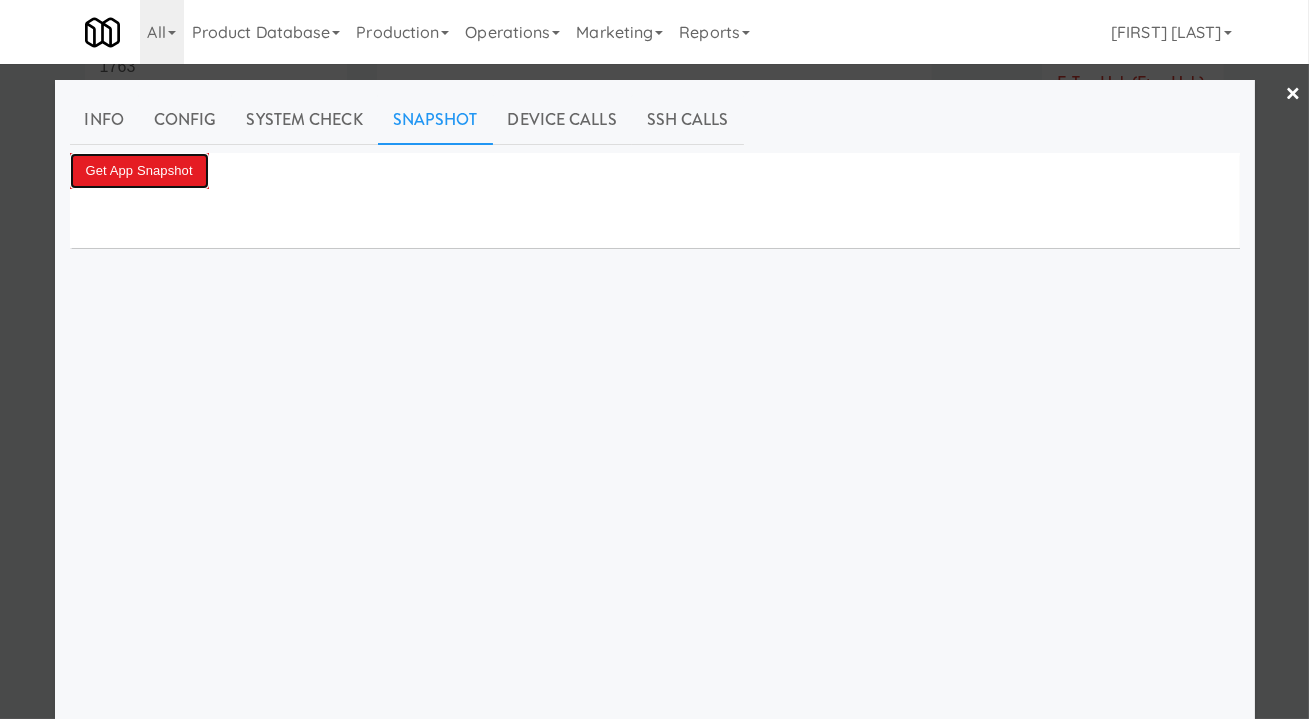 click on "Get App Snapshot" at bounding box center (139, 171) 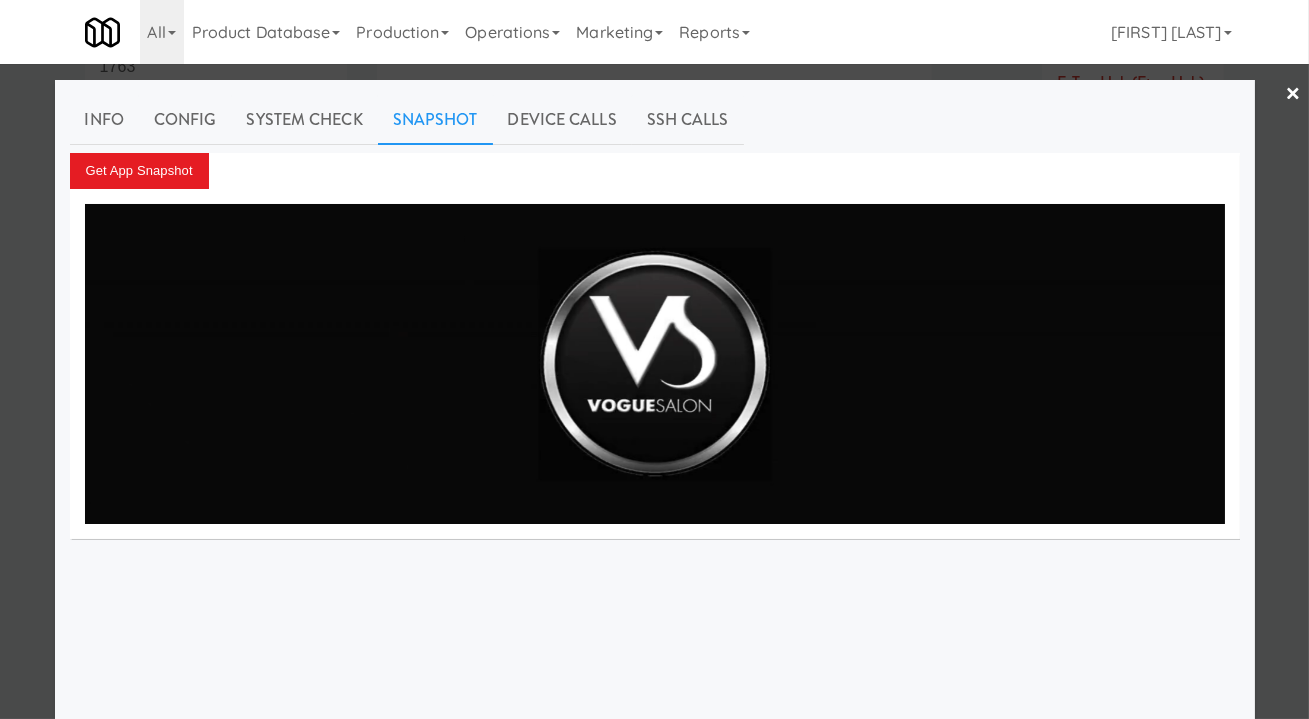click at bounding box center (654, 359) 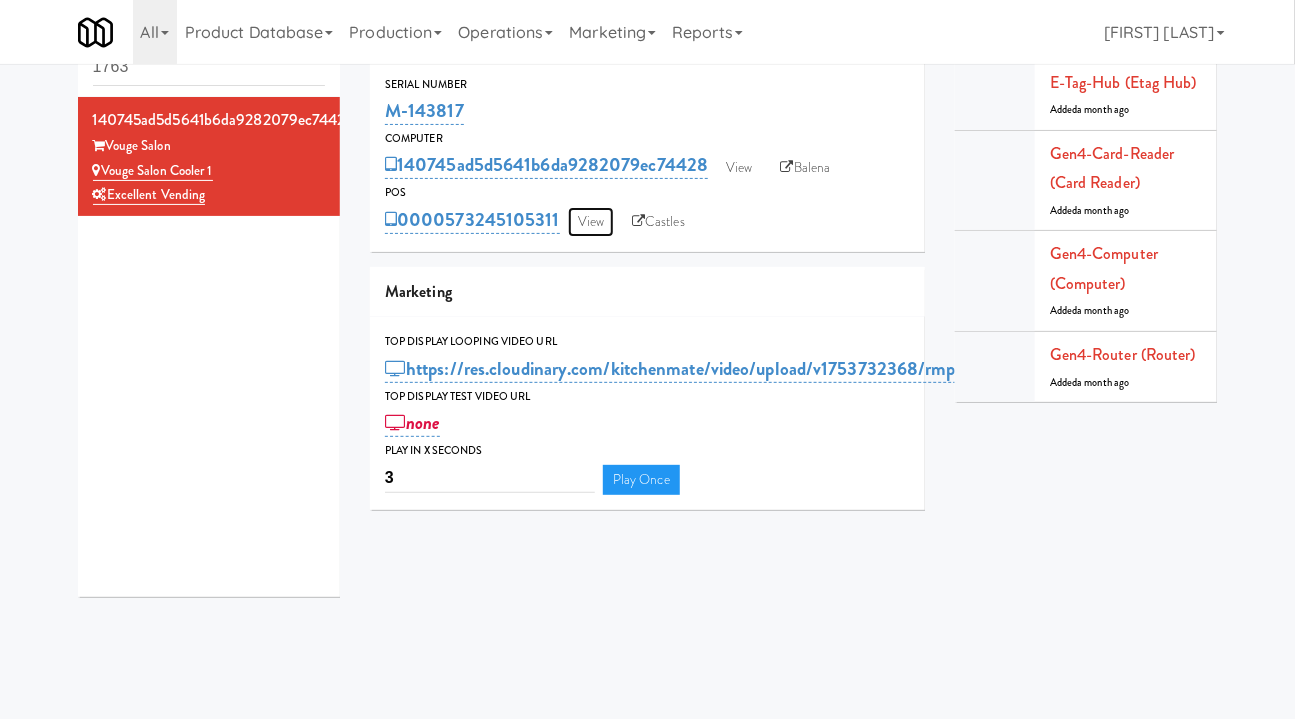 click on "View" at bounding box center (591, 222) 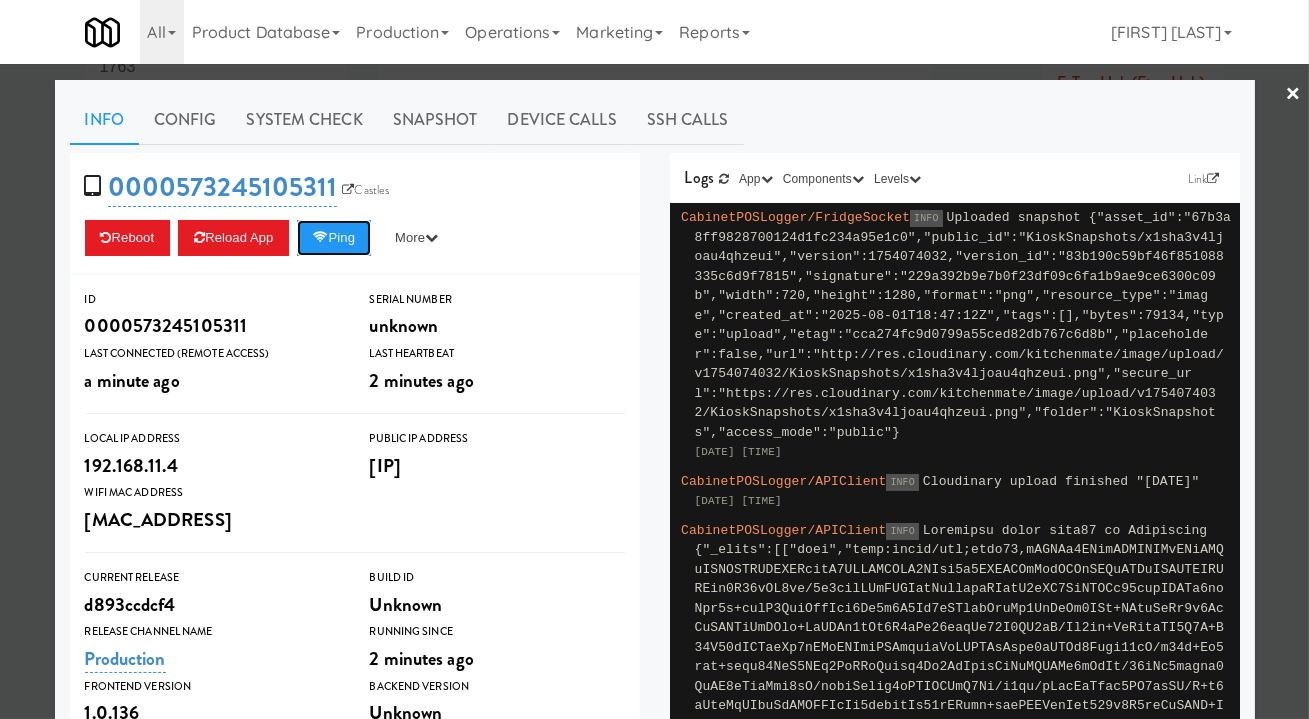 click on "Ping" at bounding box center [334, 238] 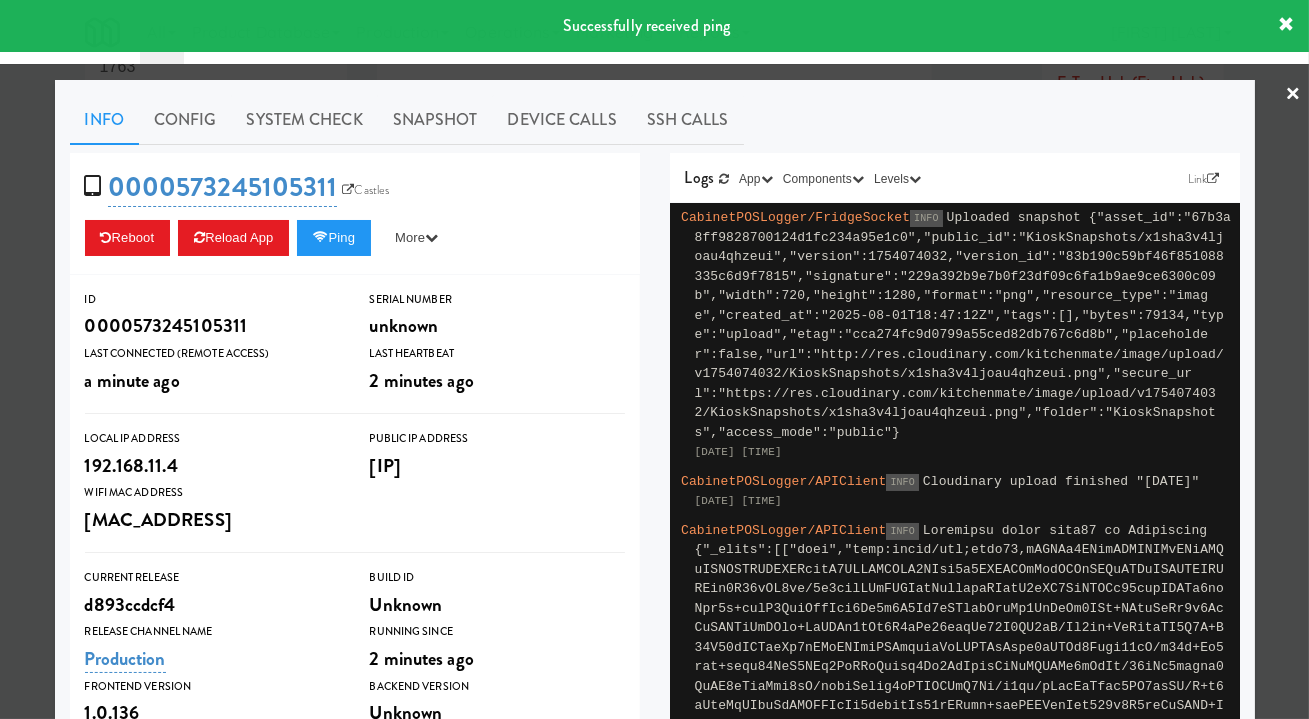 click at bounding box center [654, 359] 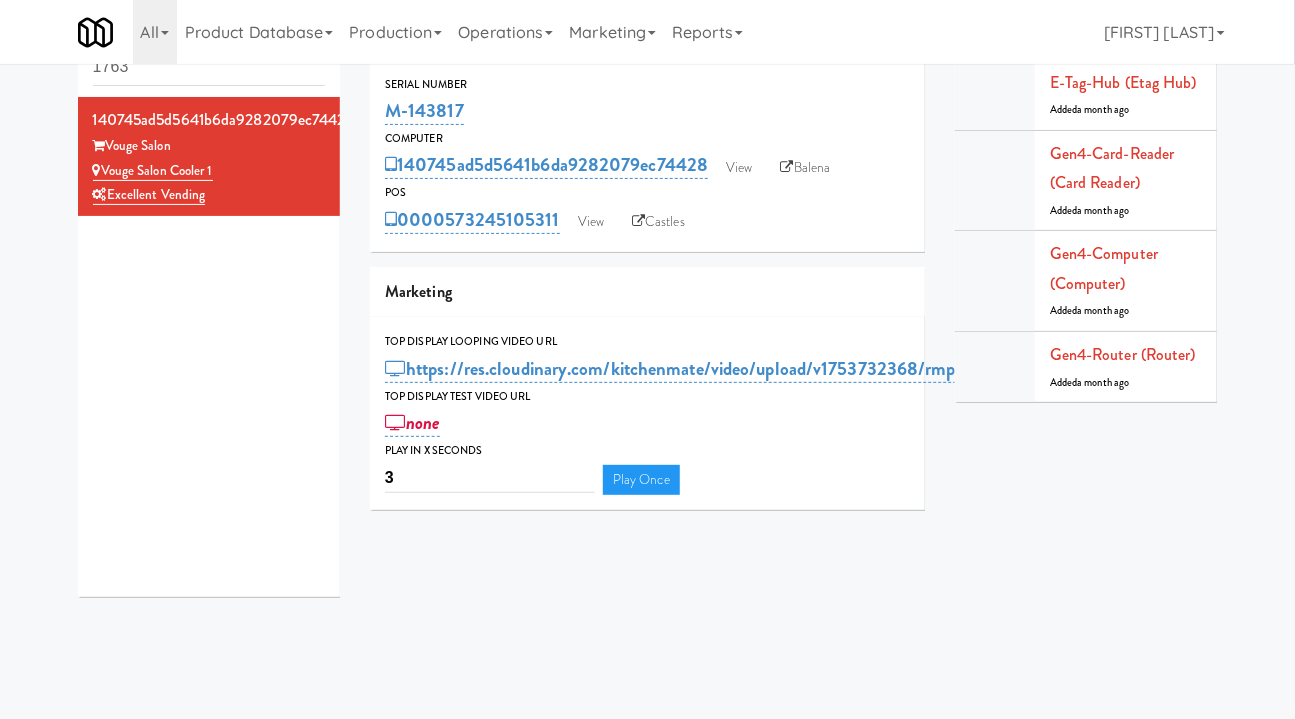 drag, startPoint x: 560, startPoint y: 234, endPoint x: 450, endPoint y: 236, distance: 110.01818 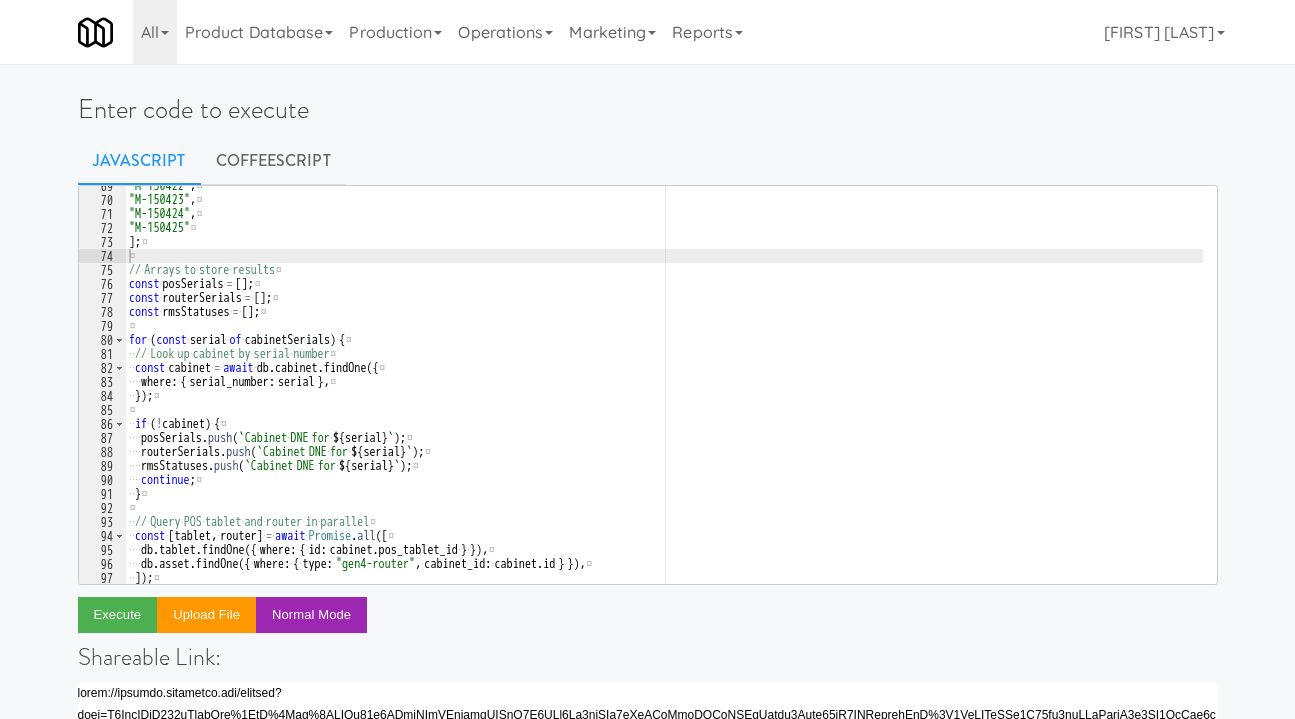 scroll, scrollTop: 260, scrollLeft: 0, axis: vertical 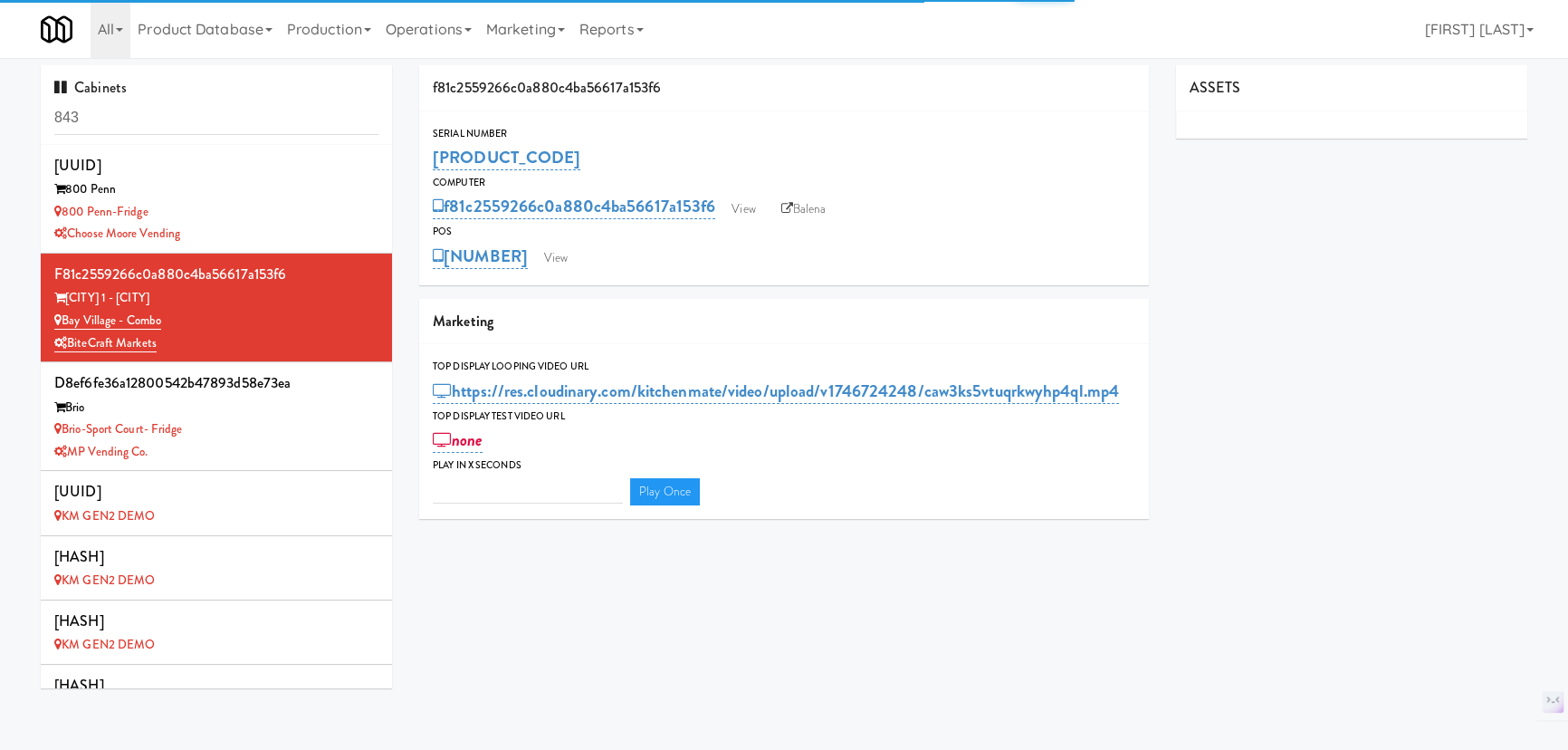 type on "3" 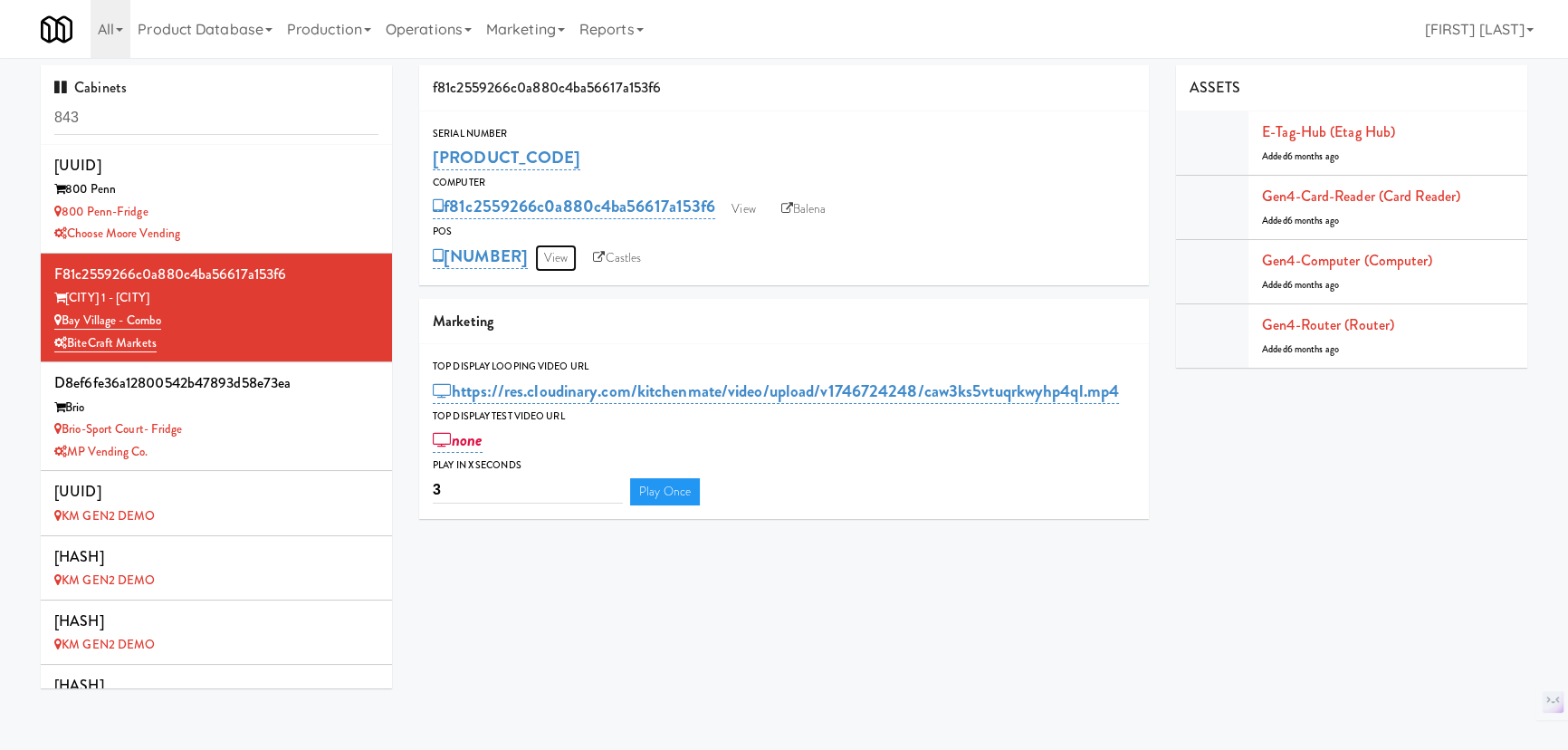 click on "View" at bounding box center (556, 258) 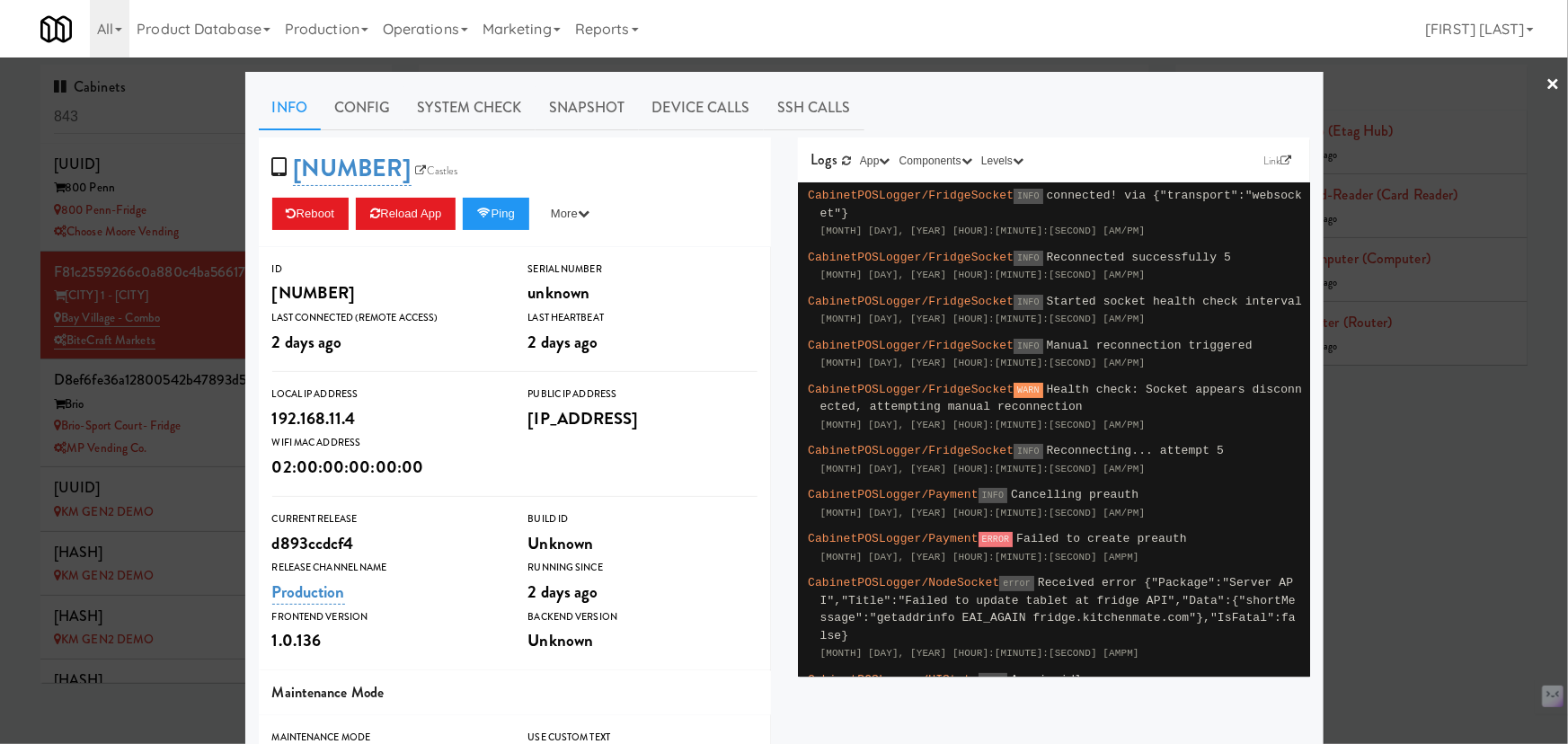 click at bounding box center [784, 372] 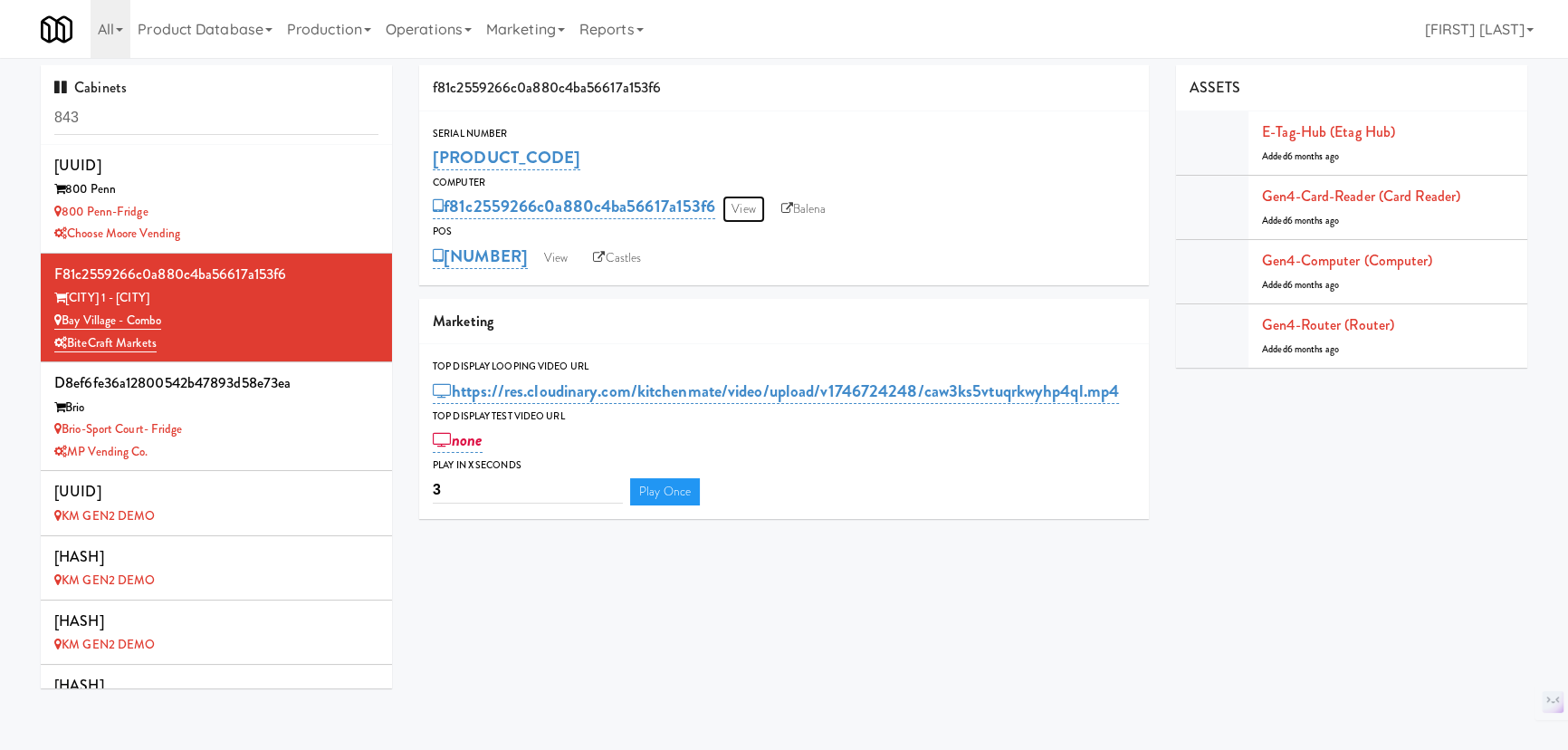 click on "View" at bounding box center (743, 209) 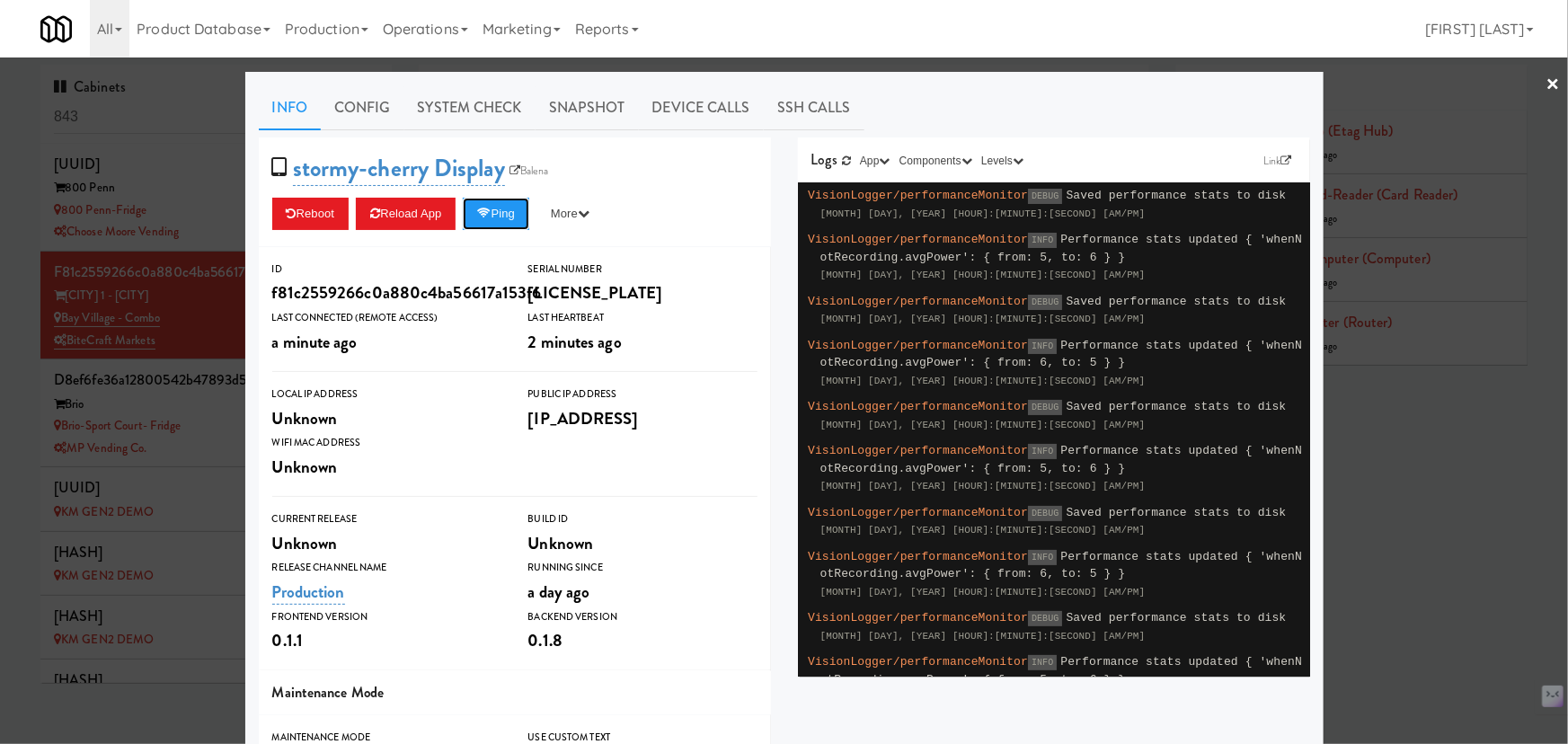 click on "Ping" at bounding box center (496, 214) 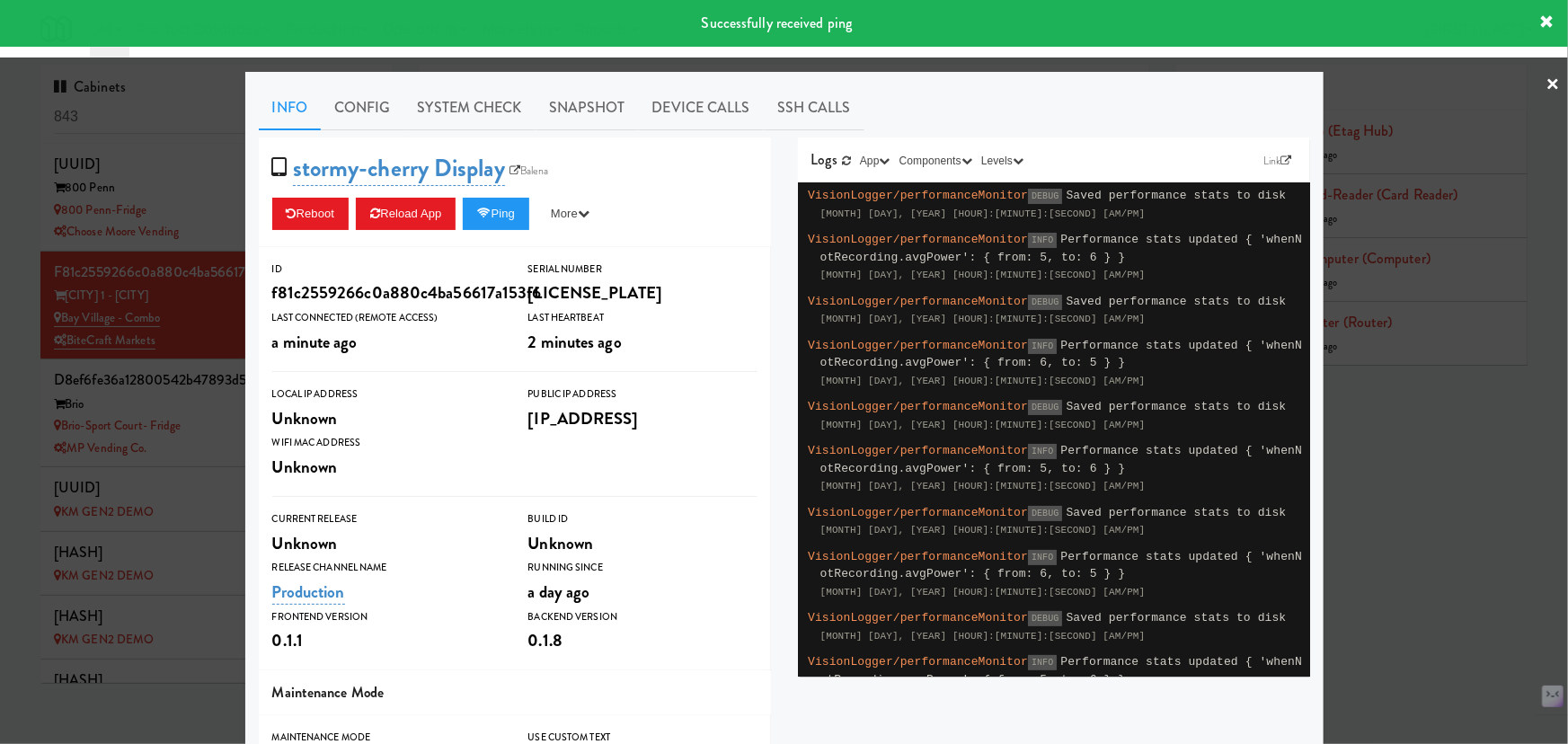 click at bounding box center (784, 372) 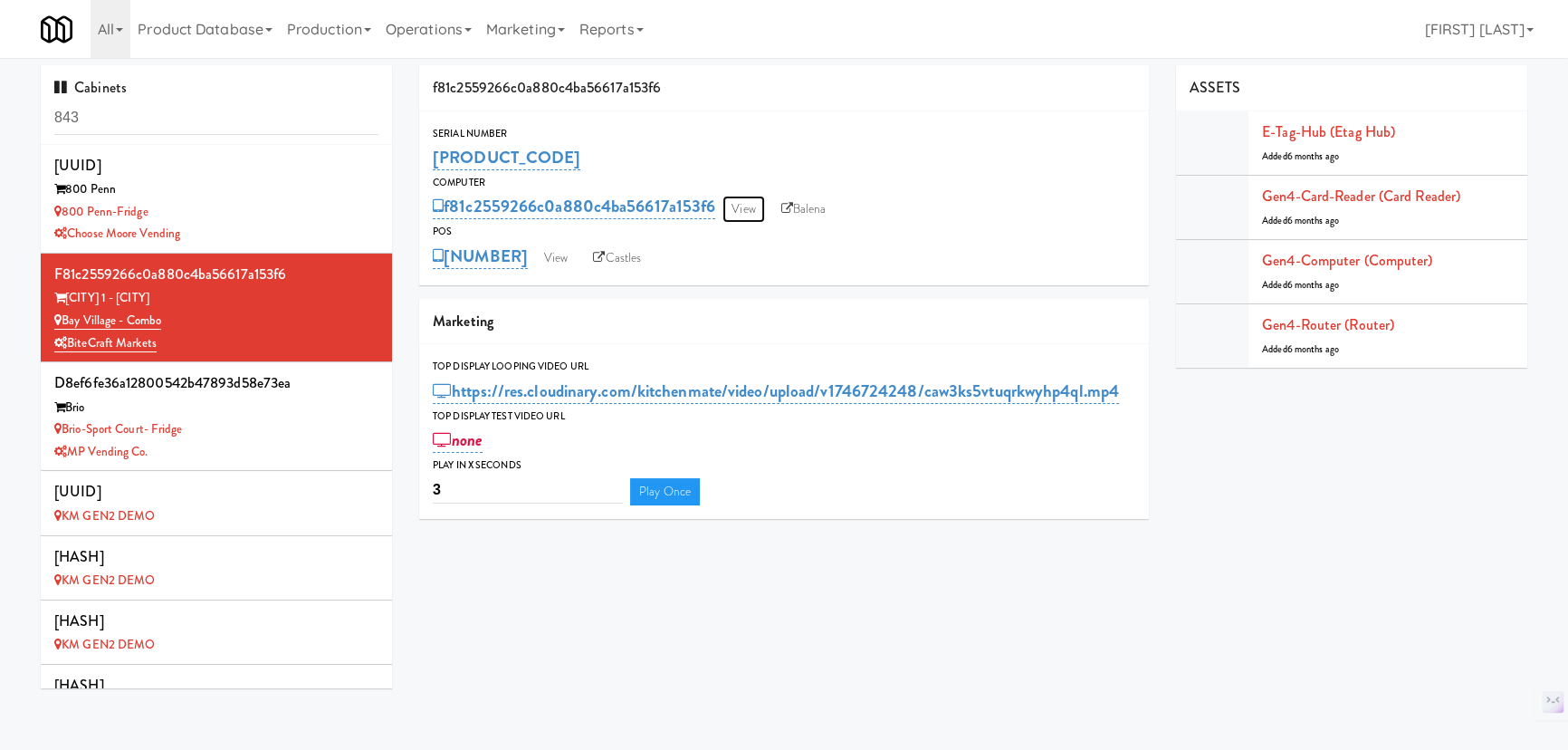 click on "View" at bounding box center [743, 209] 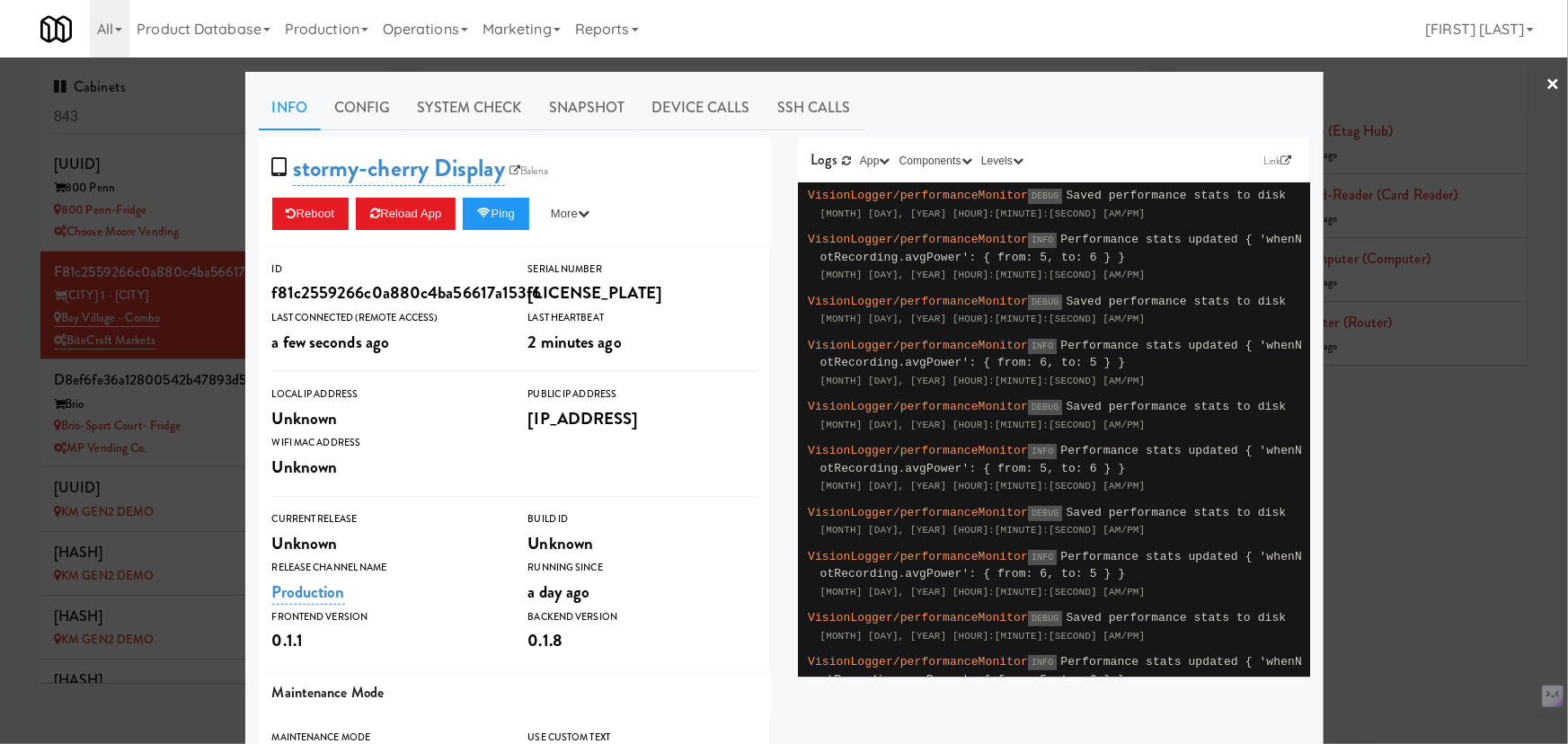 click at bounding box center (784, 372) 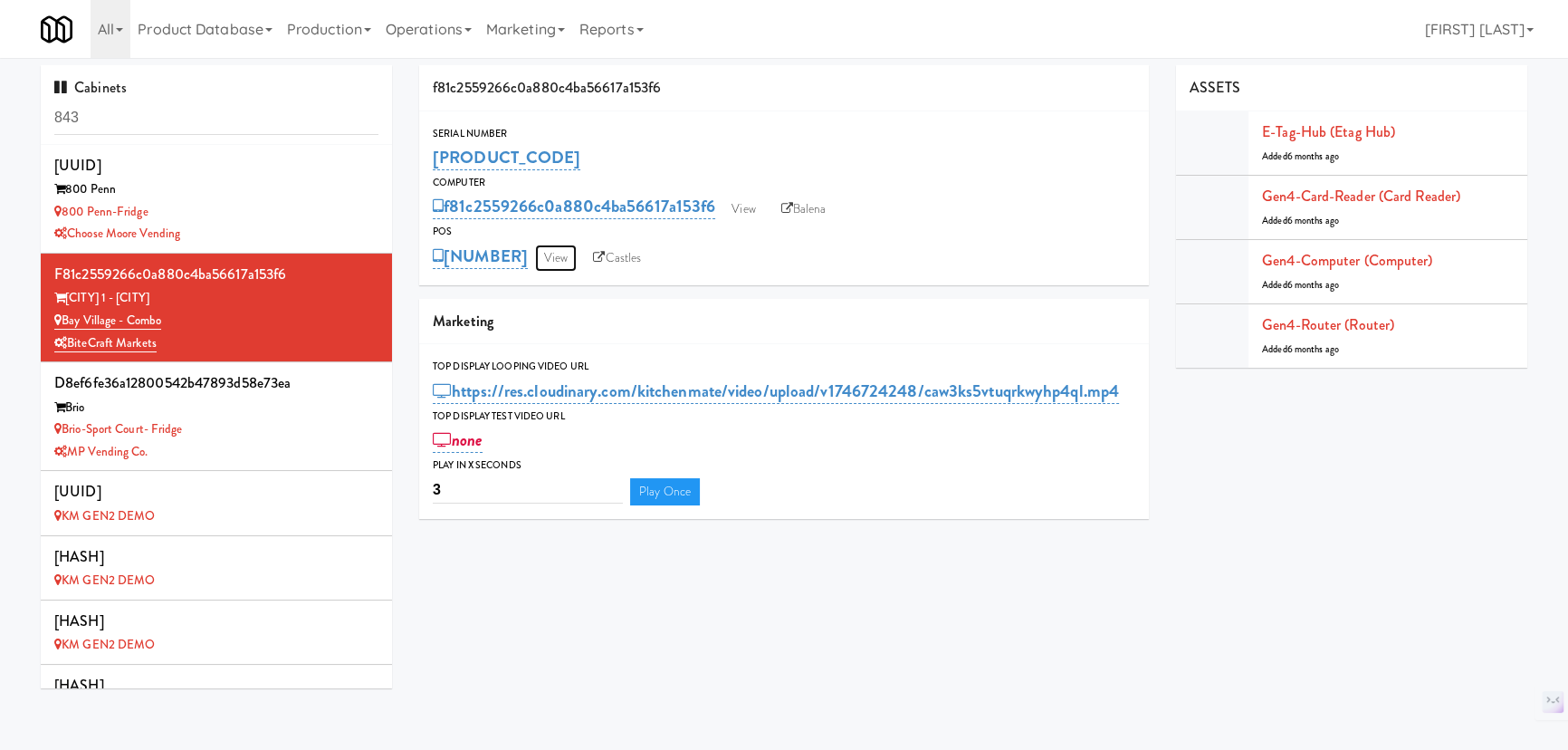 click on "View" at bounding box center (556, 258) 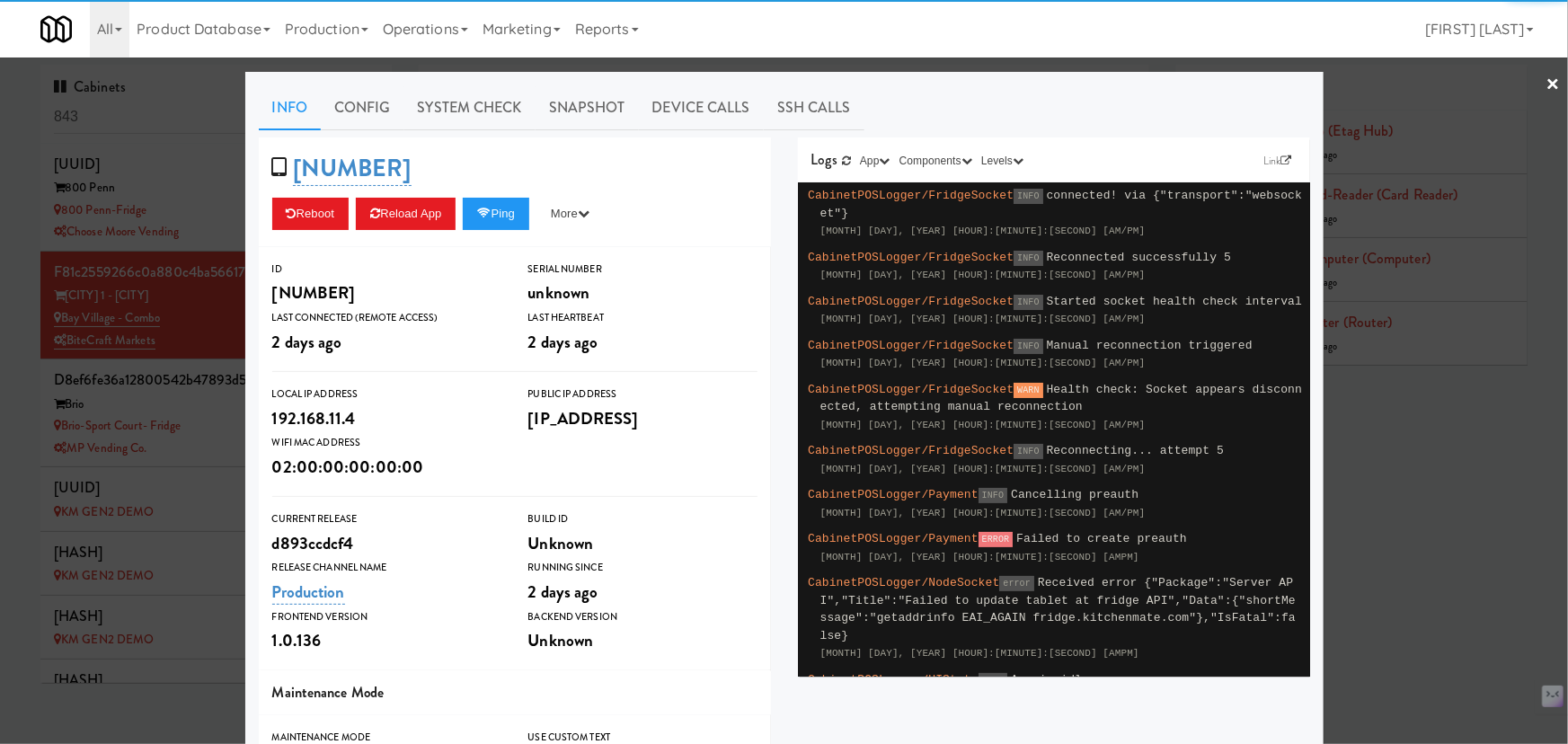 click at bounding box center (784, 372) 